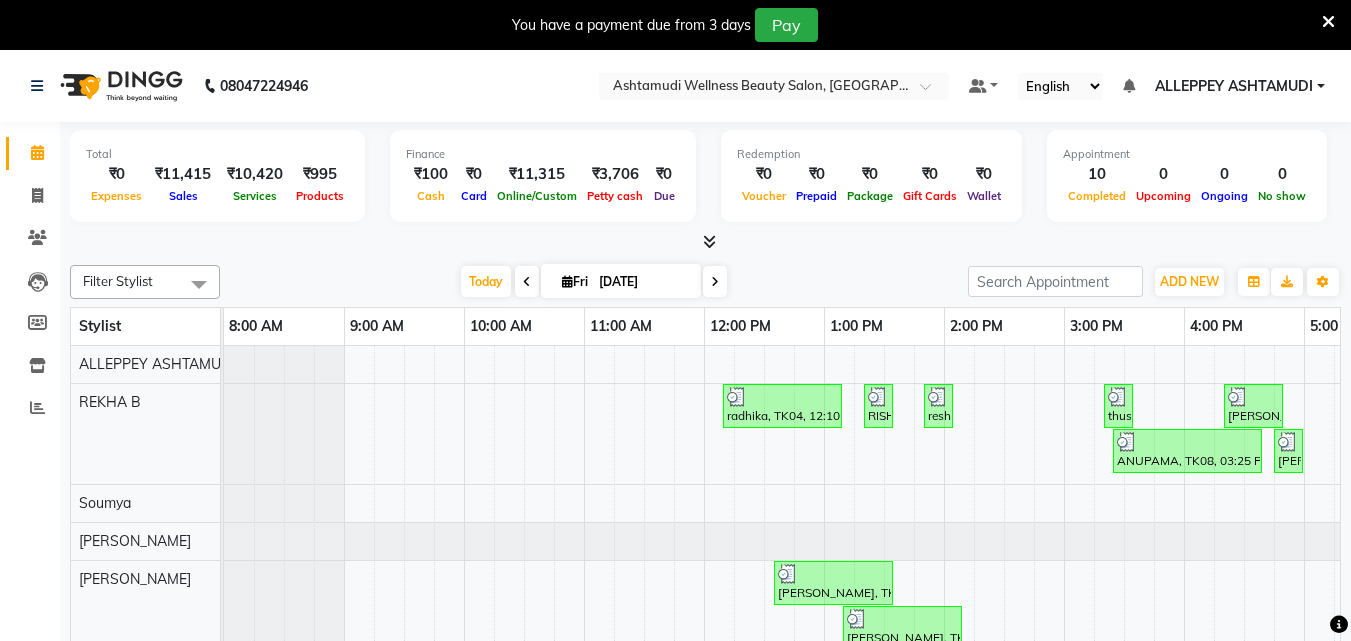scroll, scrollTop: 0, scrollLeft: 0, axis: both 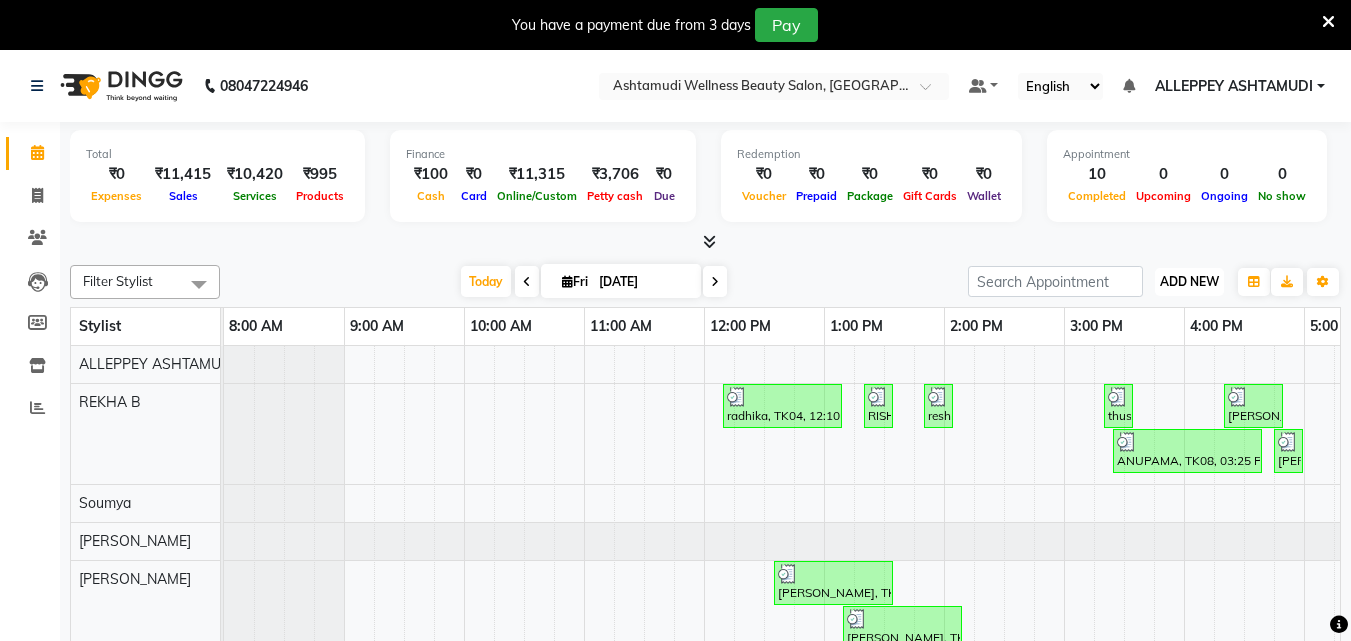 click on "ADD NEW Toggle Dropdown" at bounding box center (1189, 282) 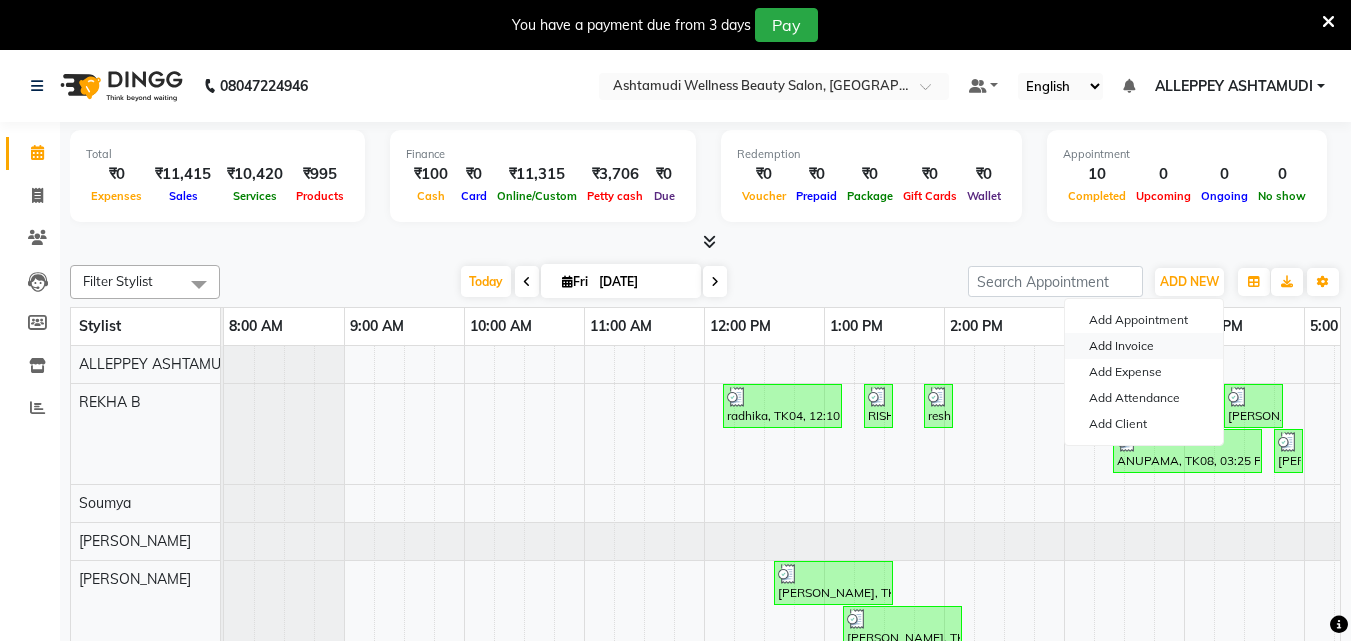 click on "Add Invoice" at bounding box center (1144, 346) 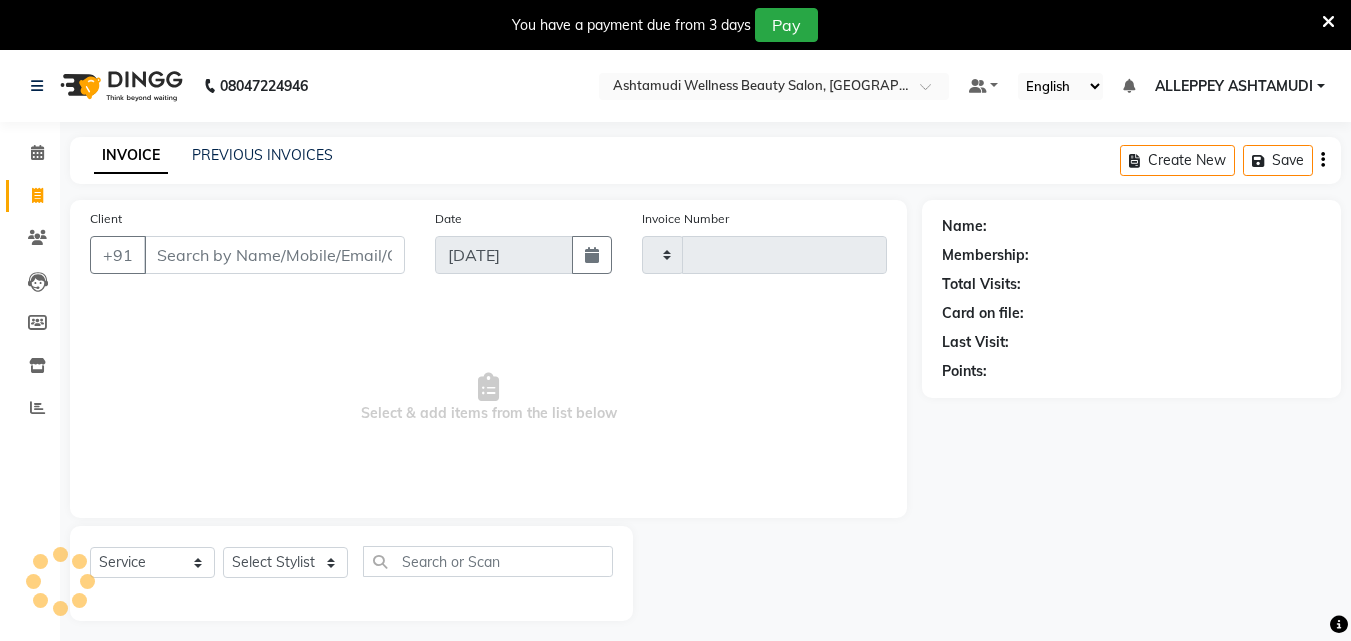 type on "0887" 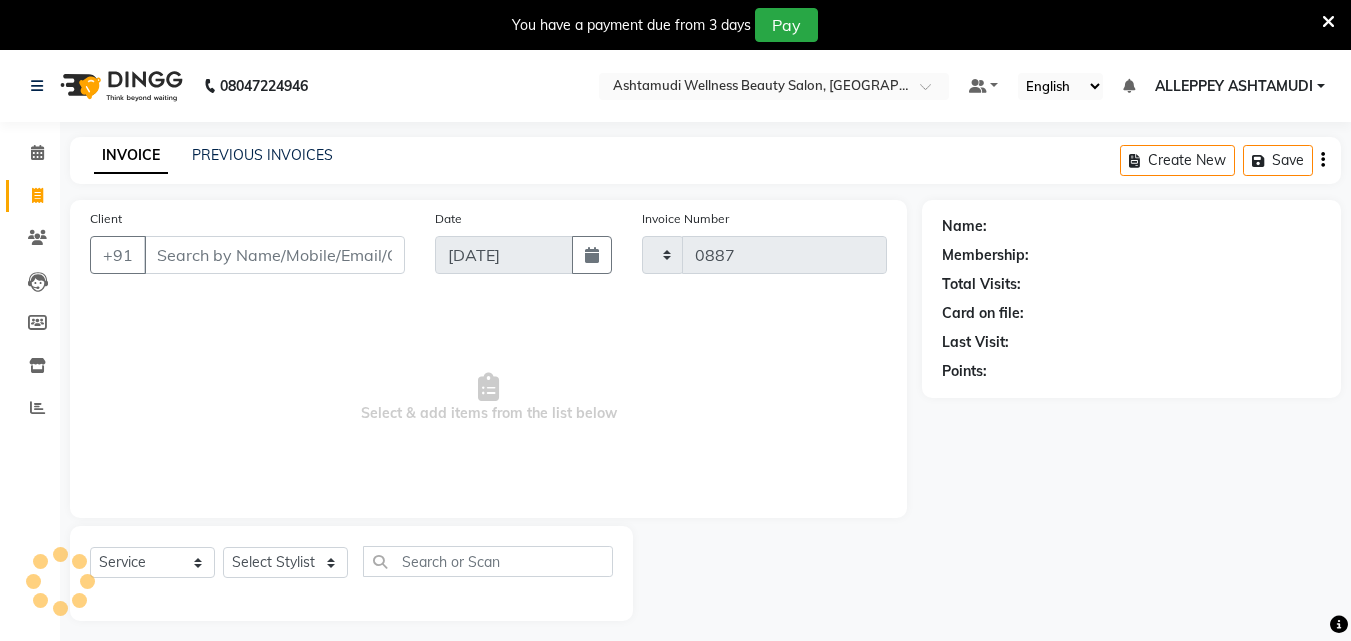 select on "4626" 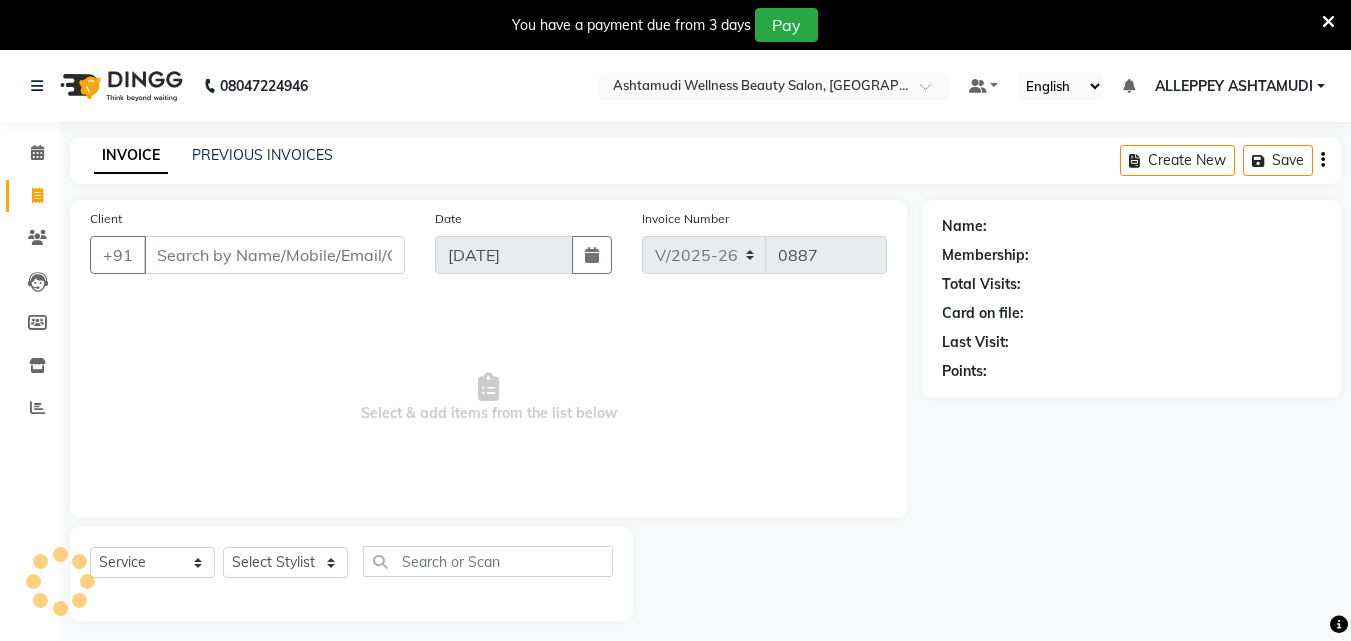 click on "Client" at bounding box center (274, 255) 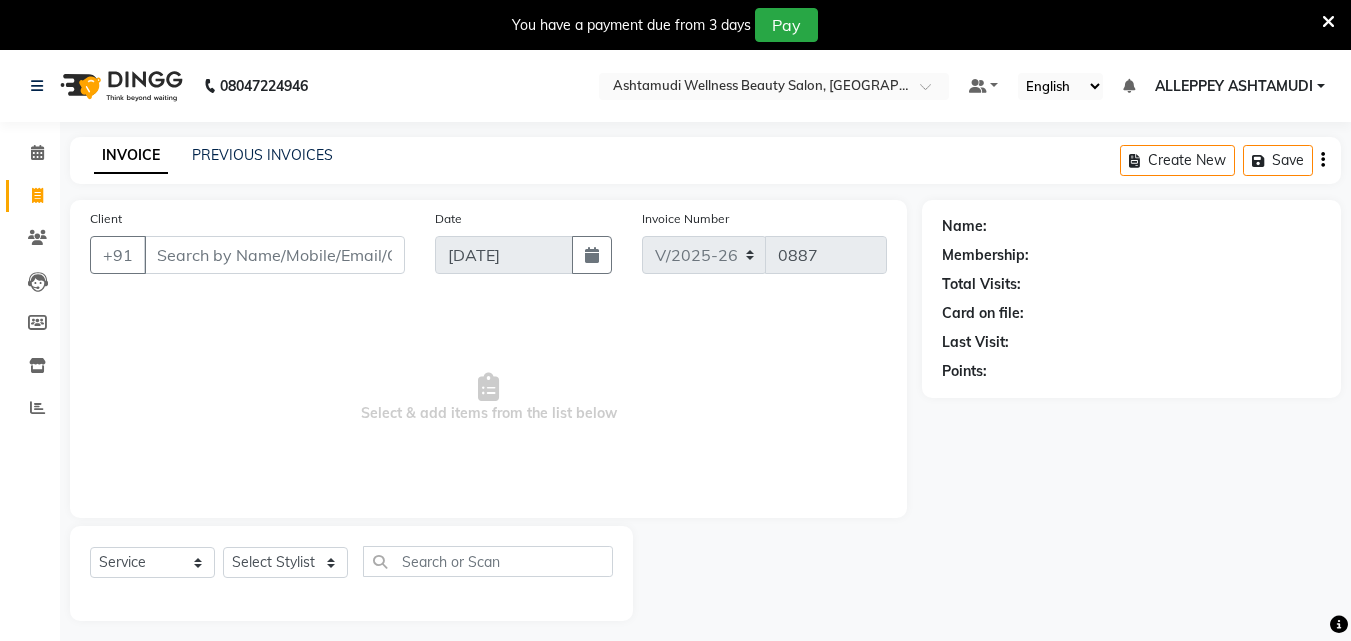 click on "Client" at bounding box center (274, 255) 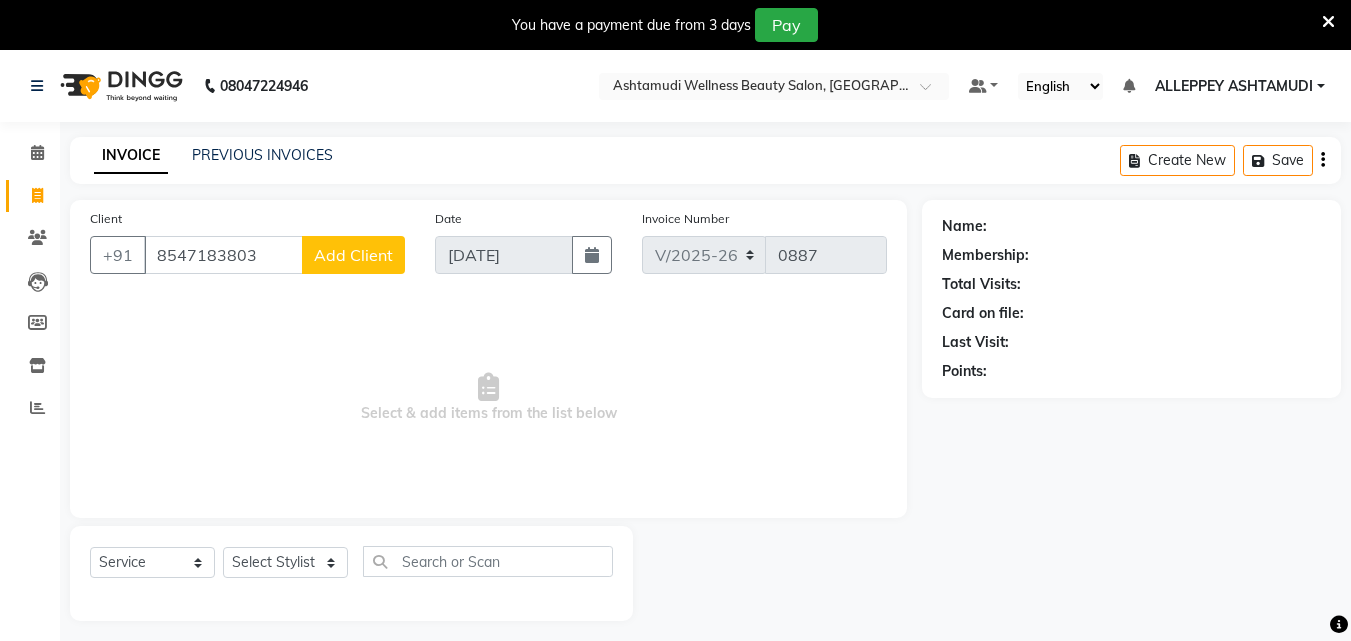 click on "8547183803" at bounding box center (223, 255) 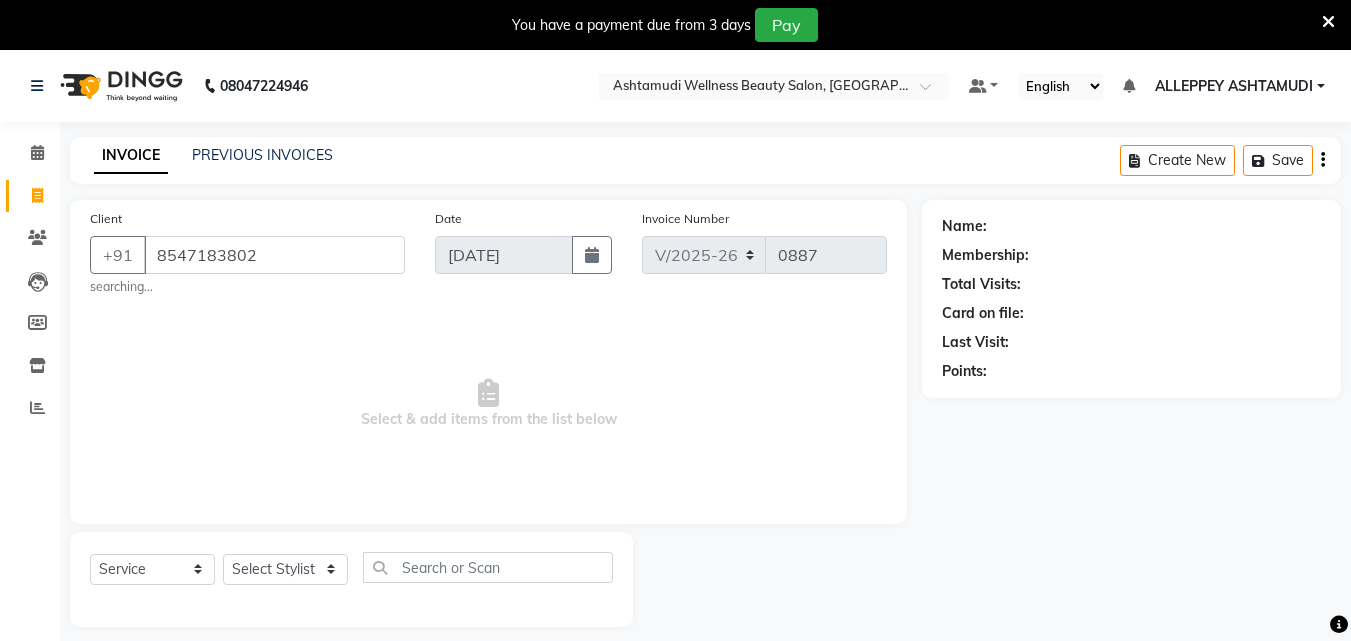 type on "8547183802" 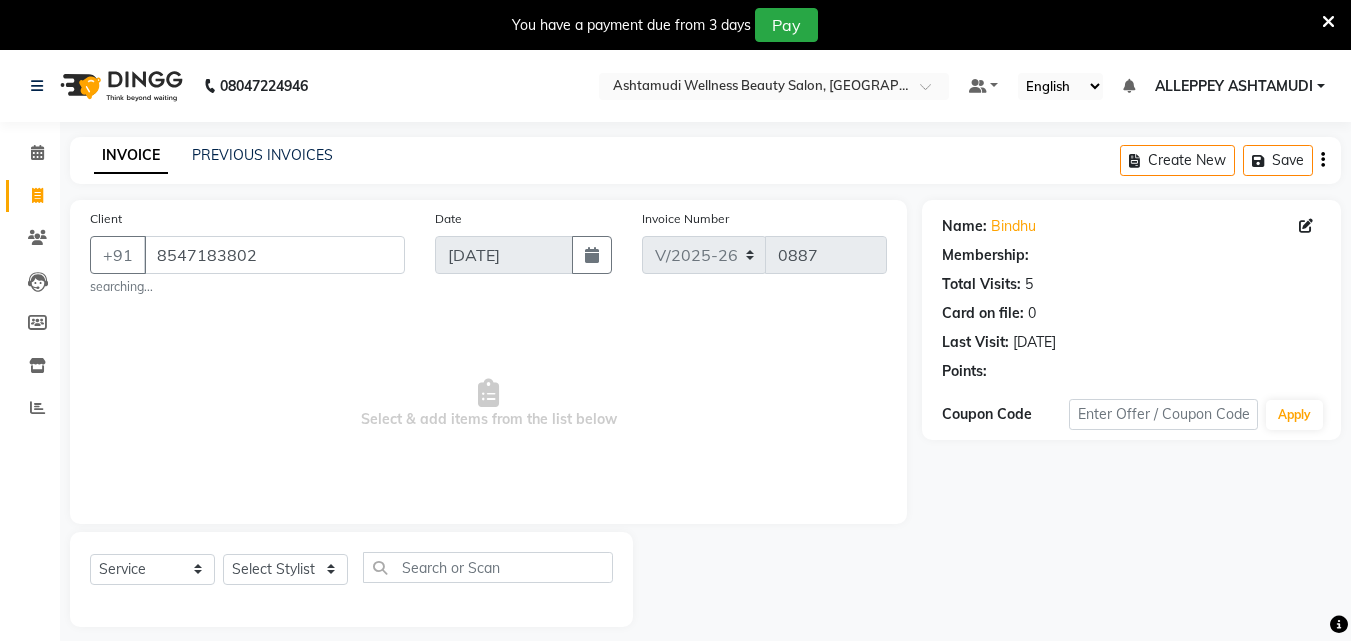 select on "1: Object" 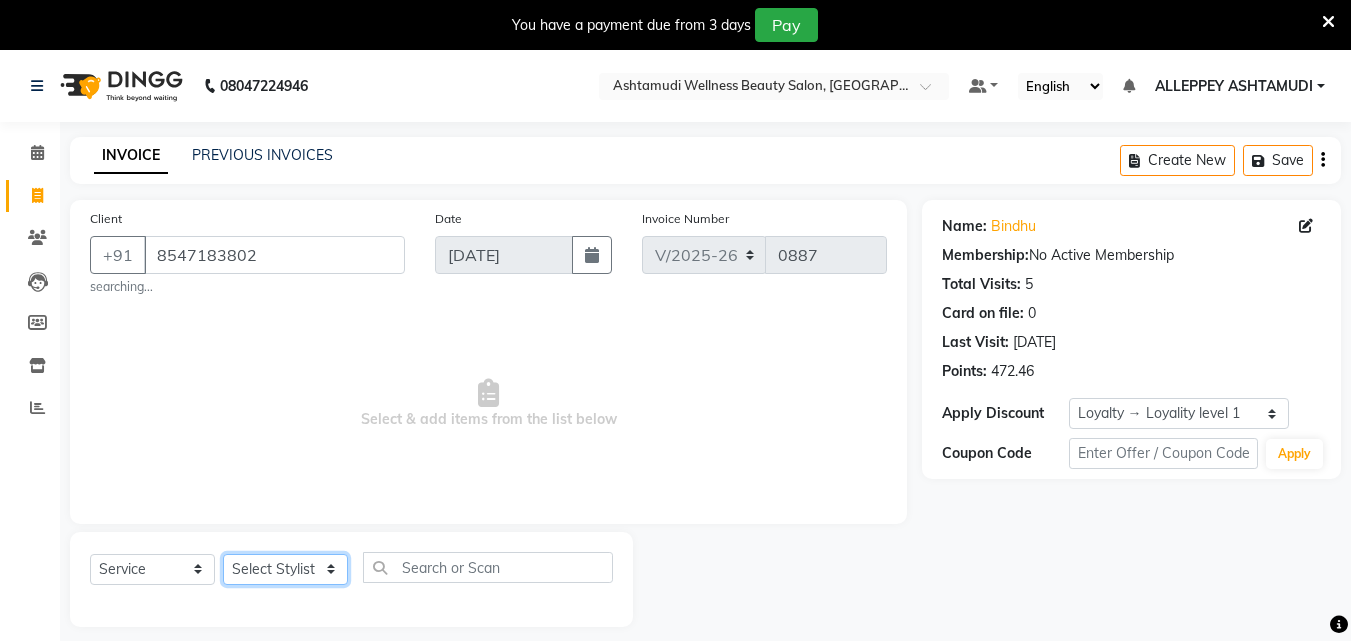click on "Select Stylist ALLEPPEY ASHTAMUDI Jyothy [PERSON_NAME] [PERSON_NAME]" 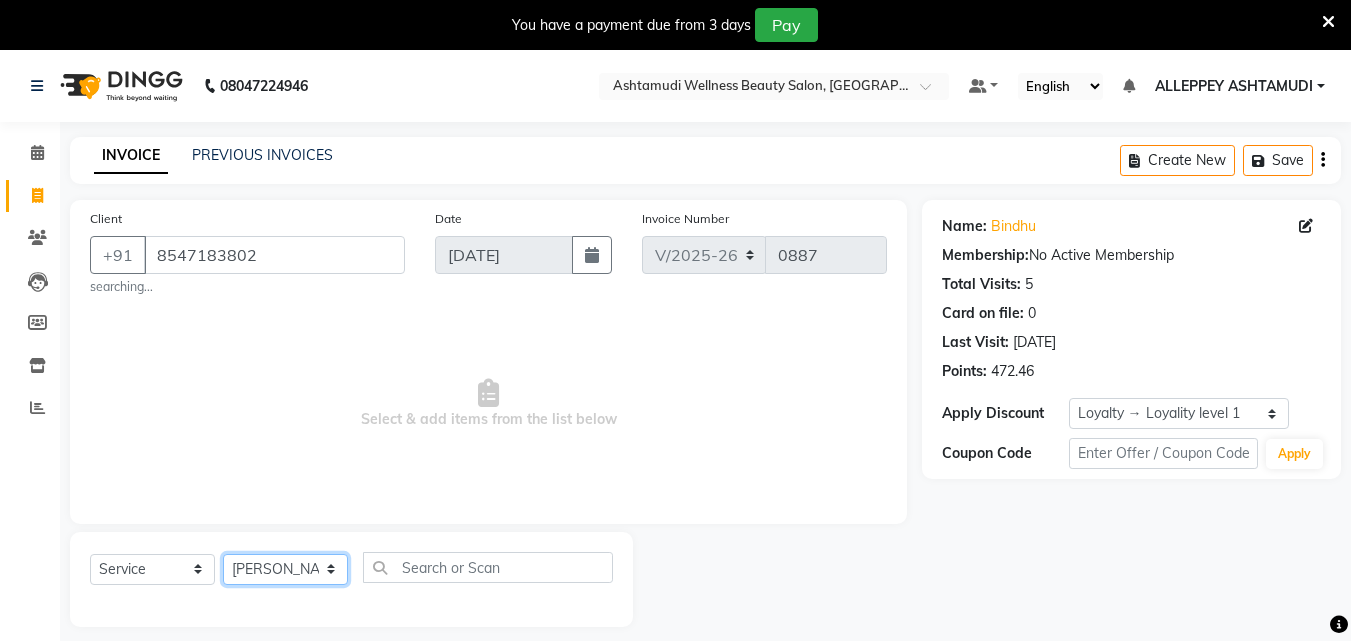 click on "Select Stylist ALLEPPEY ASHTAMUDI Jyothy [PERSON_NAME] [PERSON_NAME]" 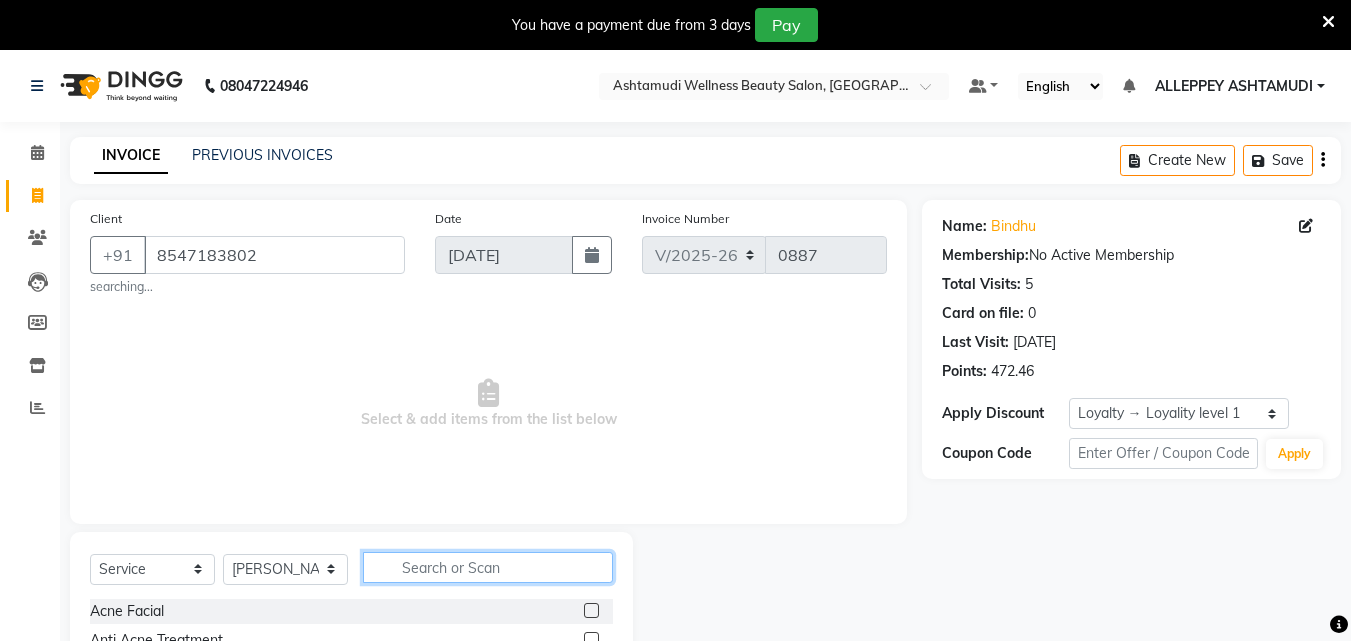click 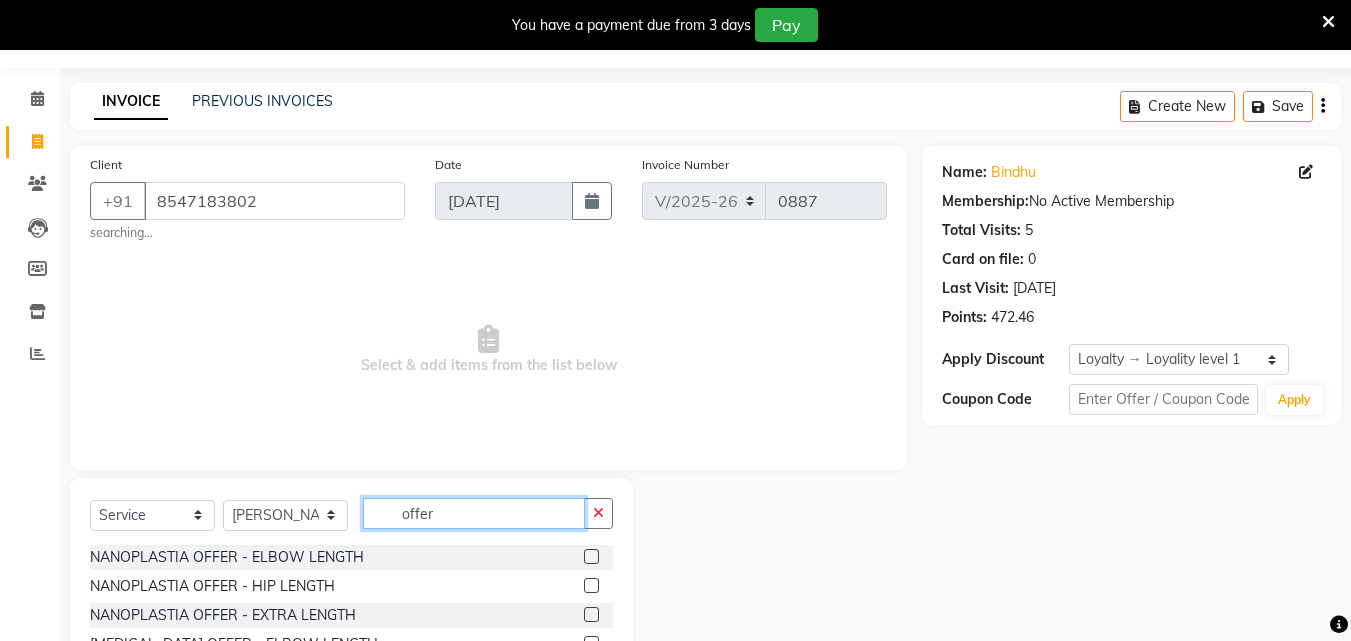 scroll, scrollTop: 100, scrollLeft: 0, axis: vertical 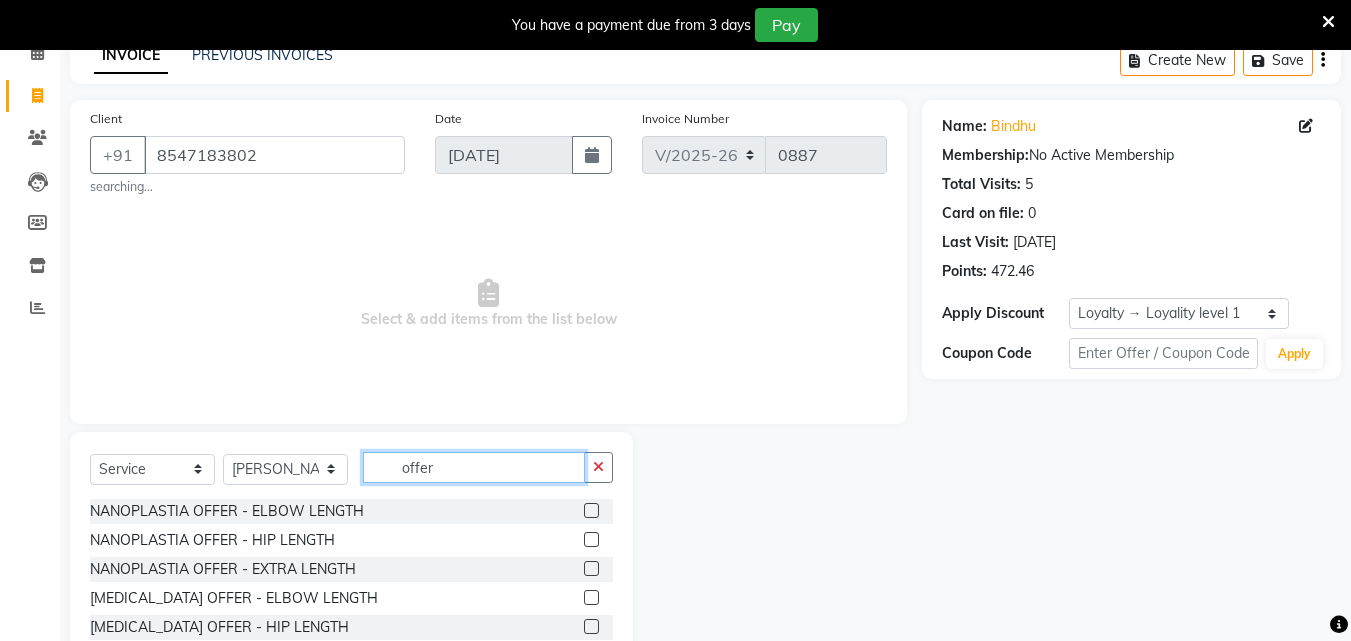 type on "offer" 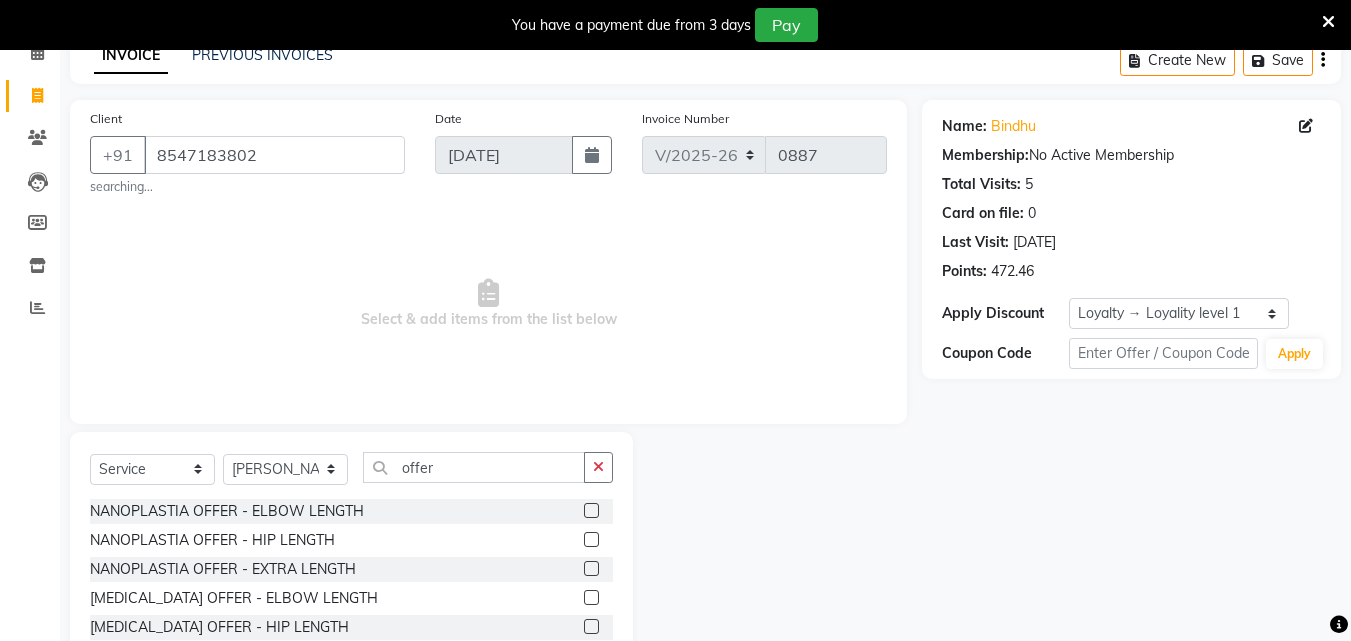 click 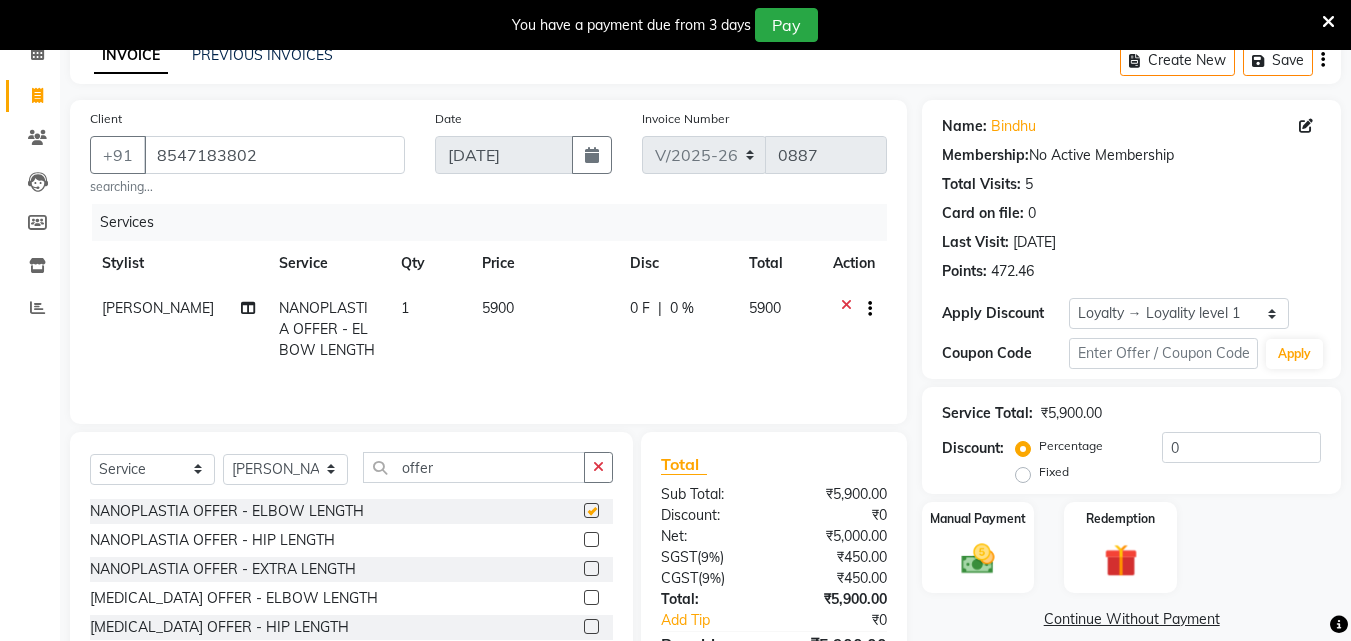 checkbox on "false" 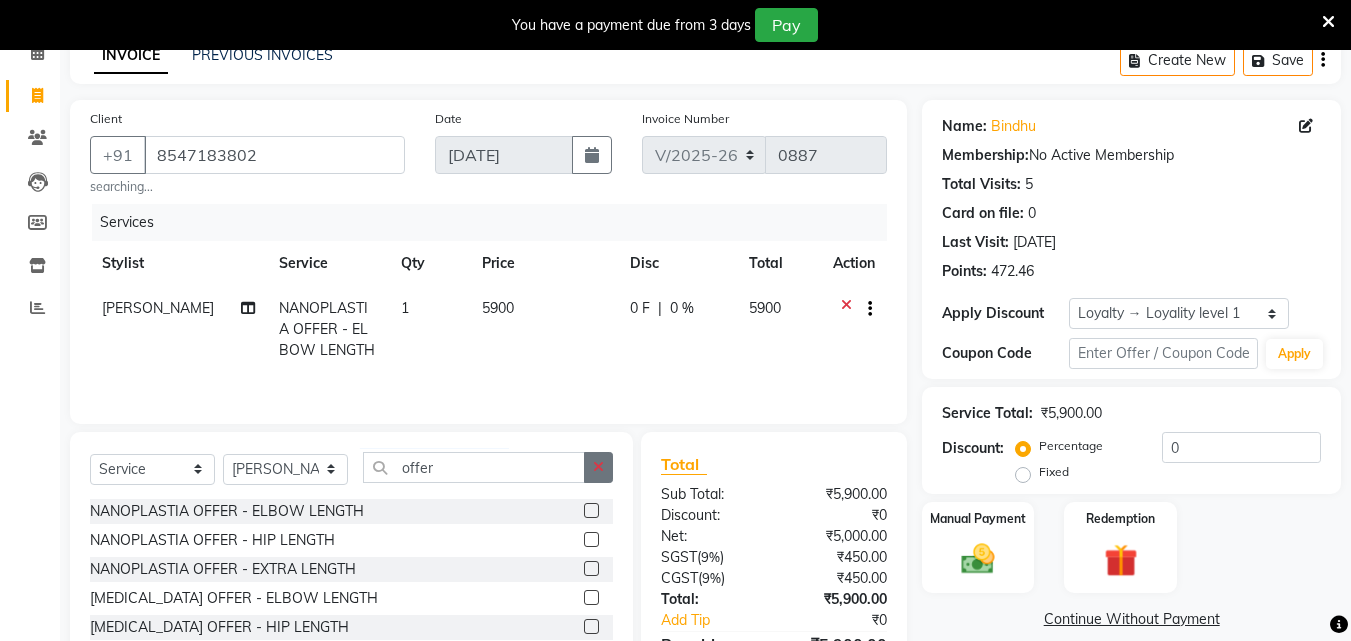 click 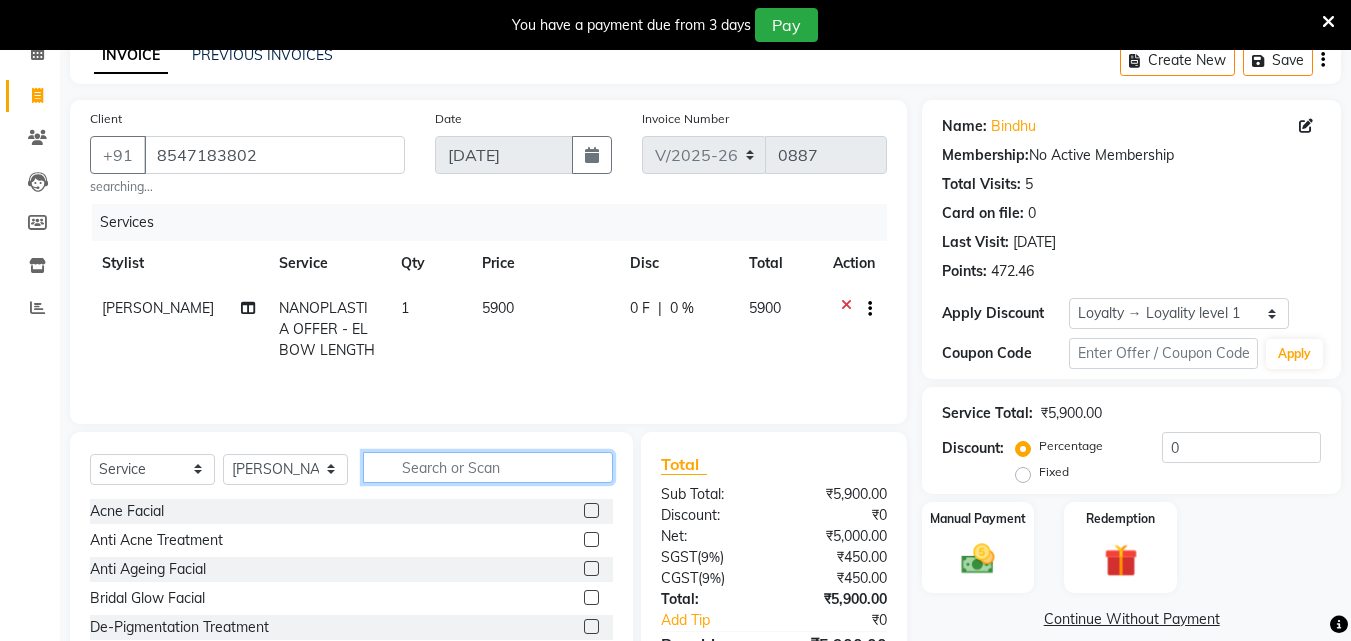 click 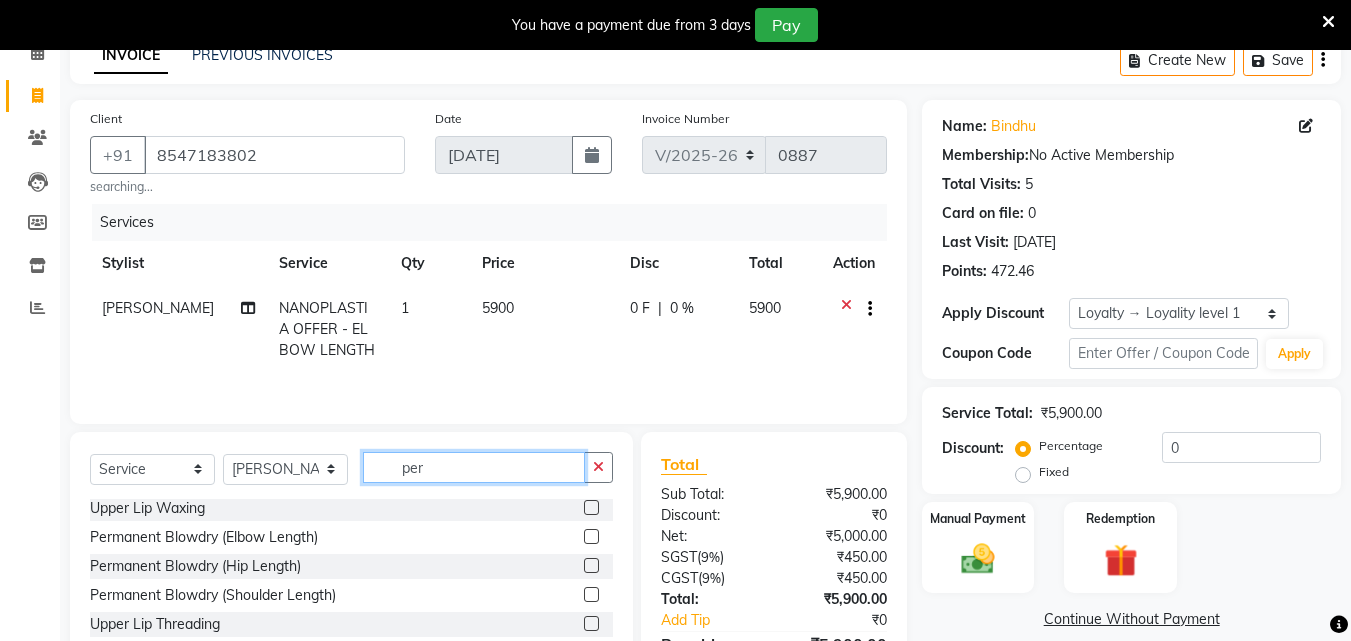 scroll, scrollTop: 0, scrollLeft: 0, axis: both 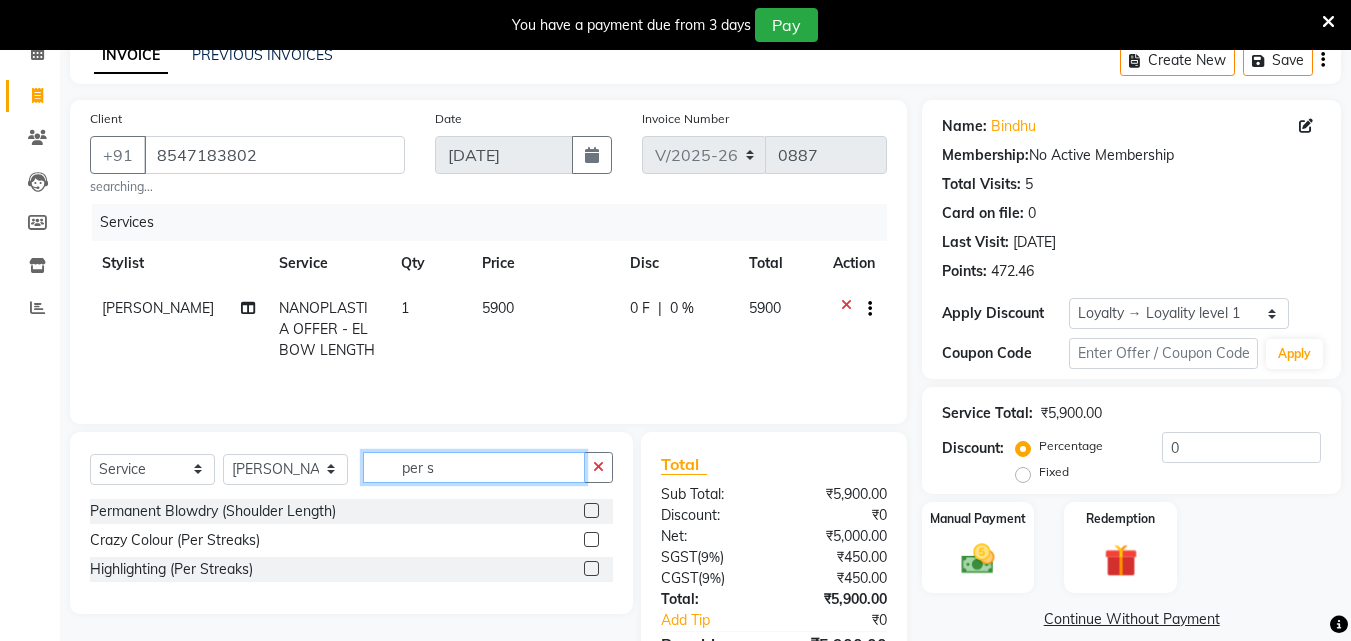 type on "per s" 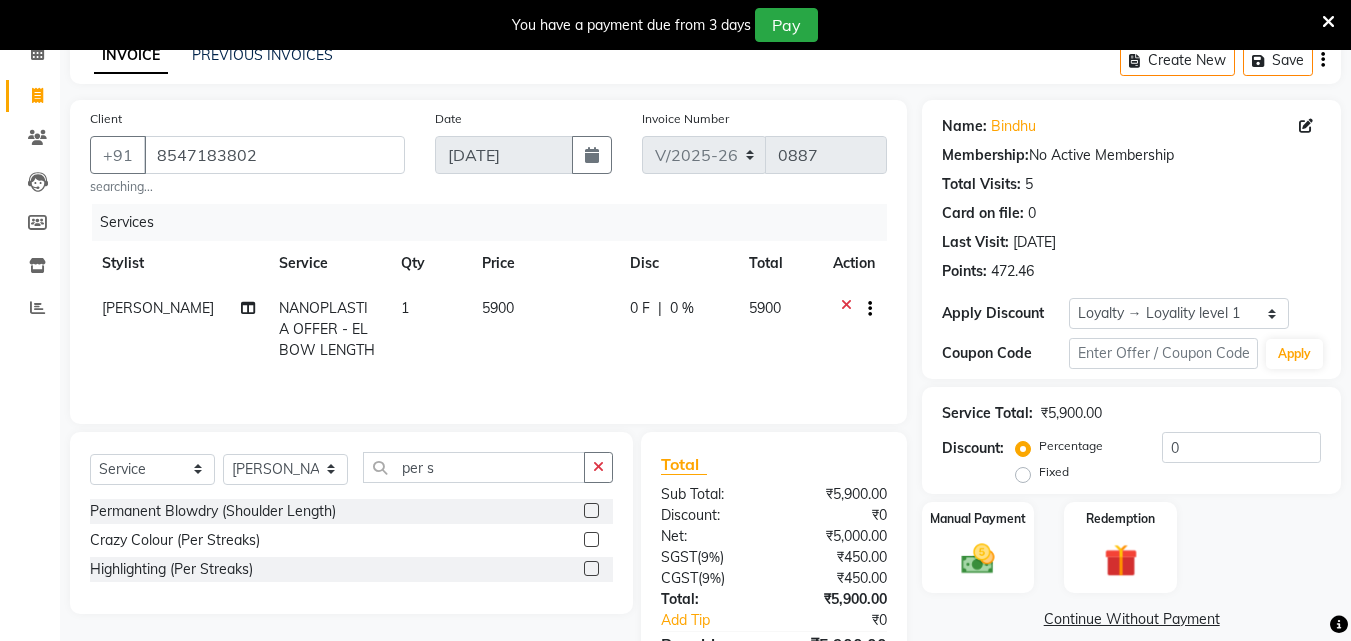 click 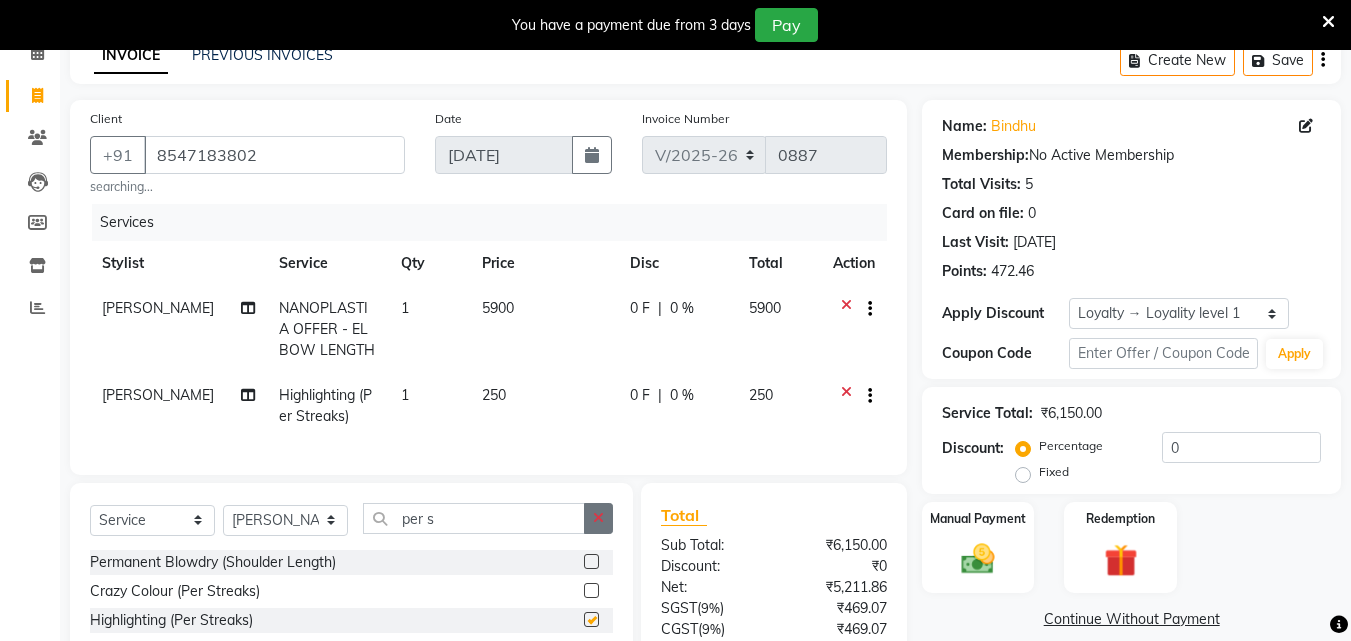 checkbox on "false" 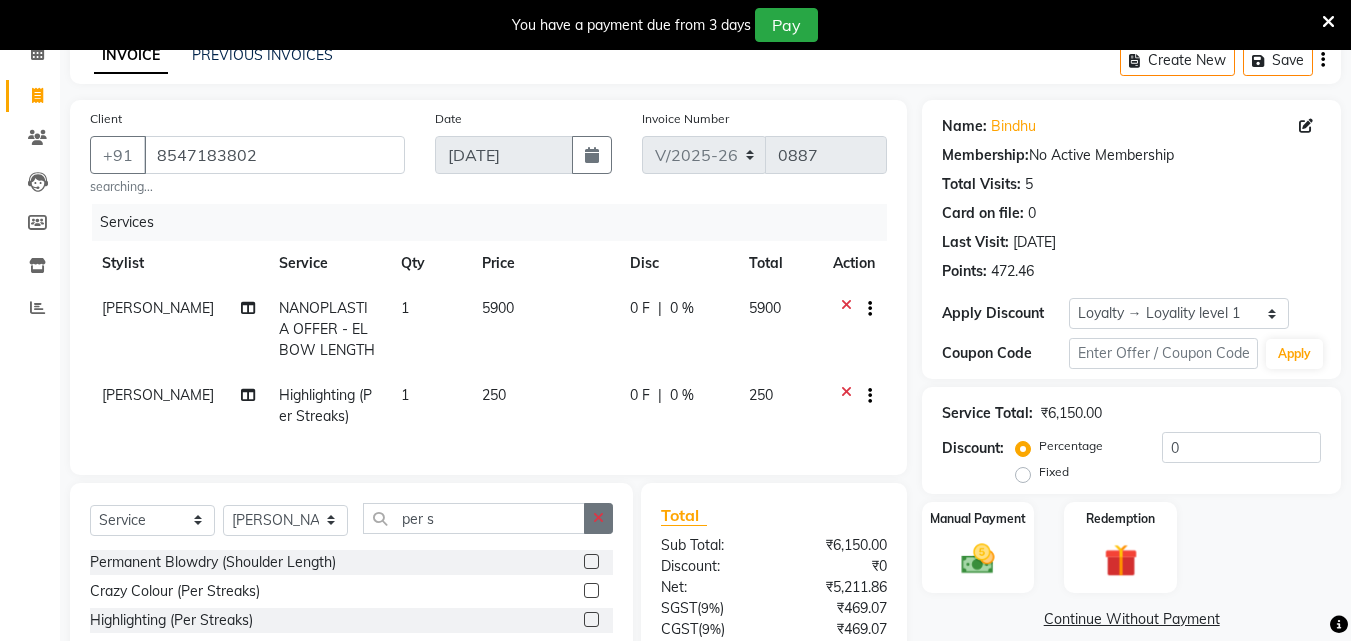 click 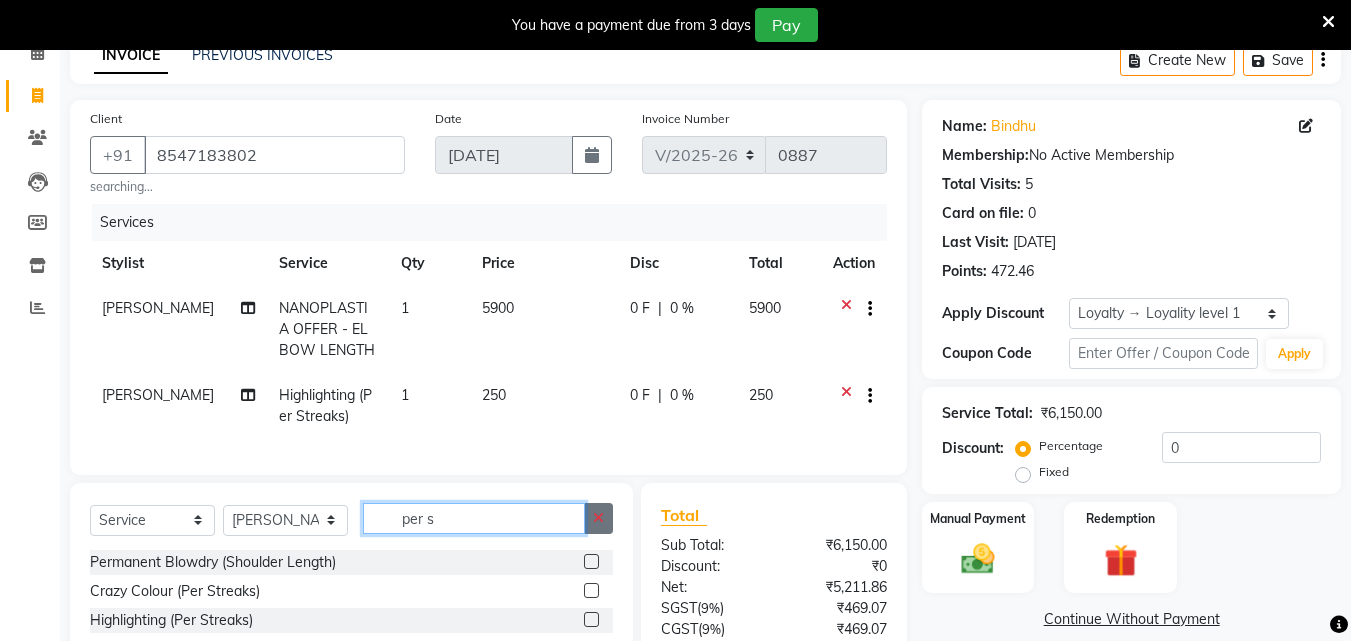 type 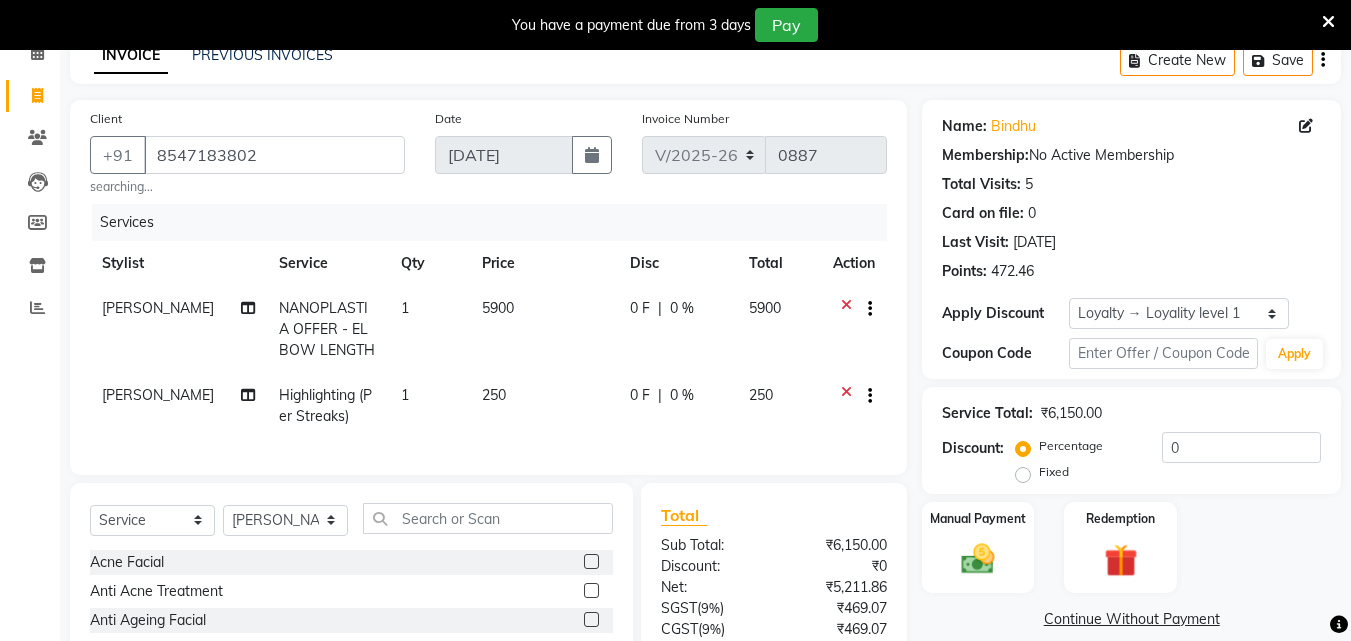 click on "1" 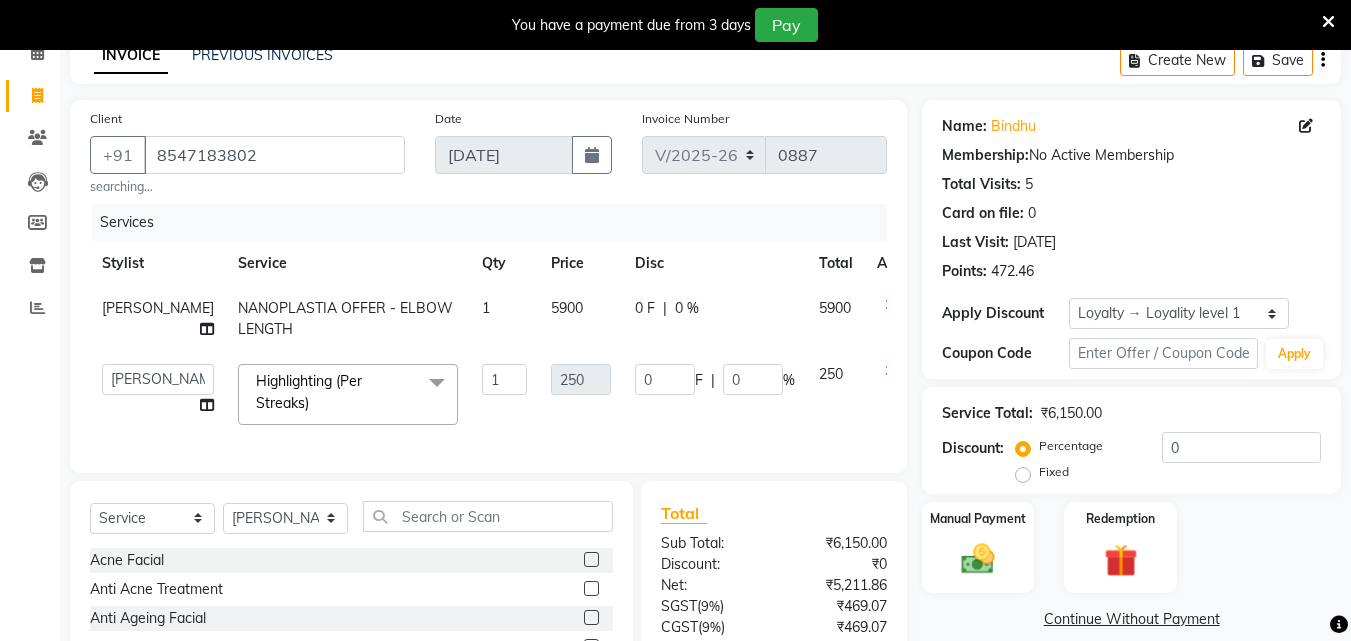 click 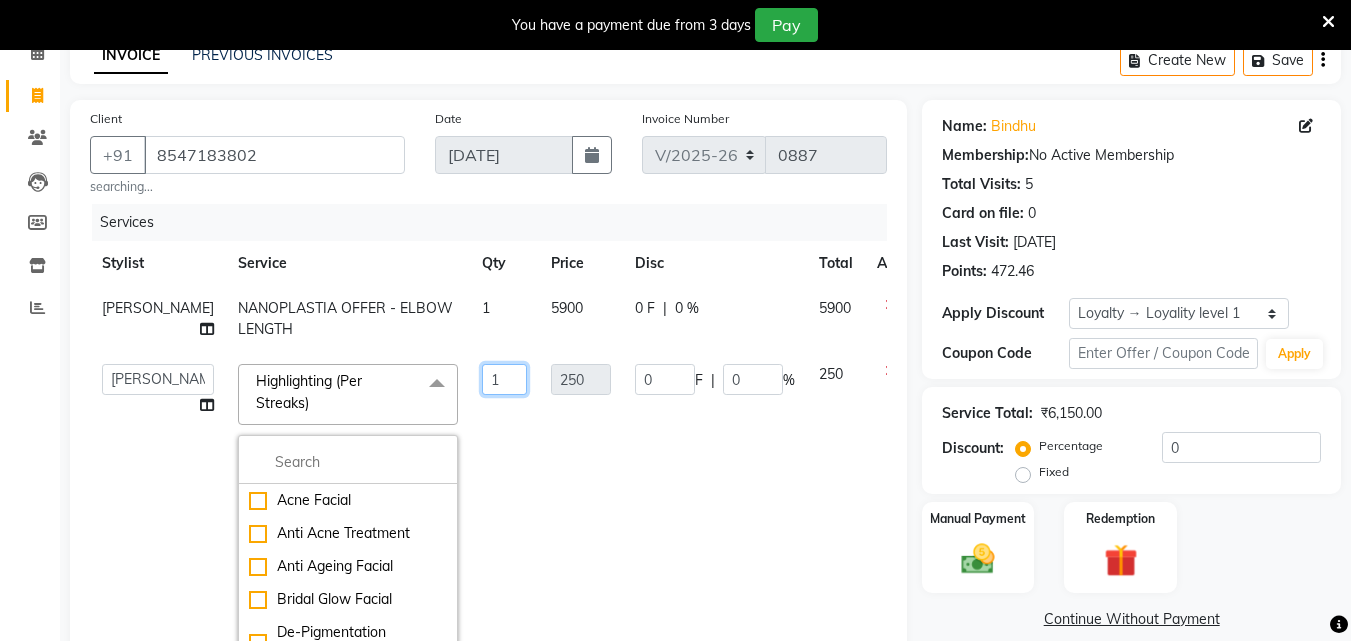 click on "1" 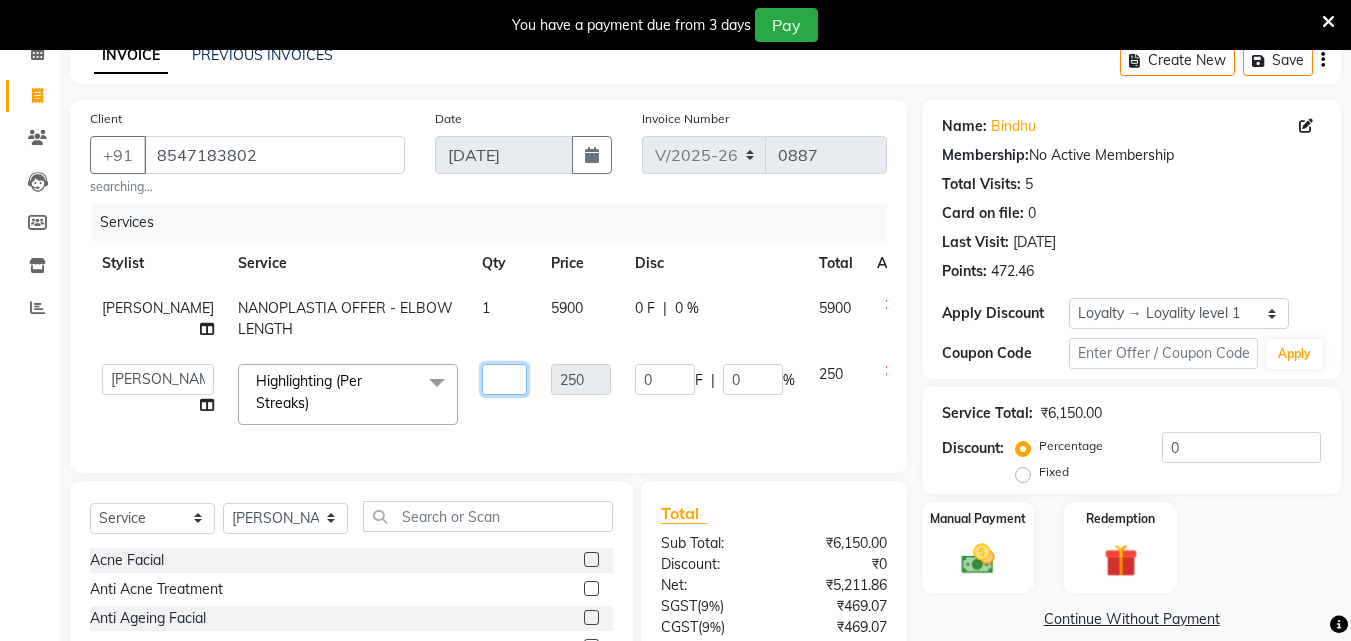 type on "5" 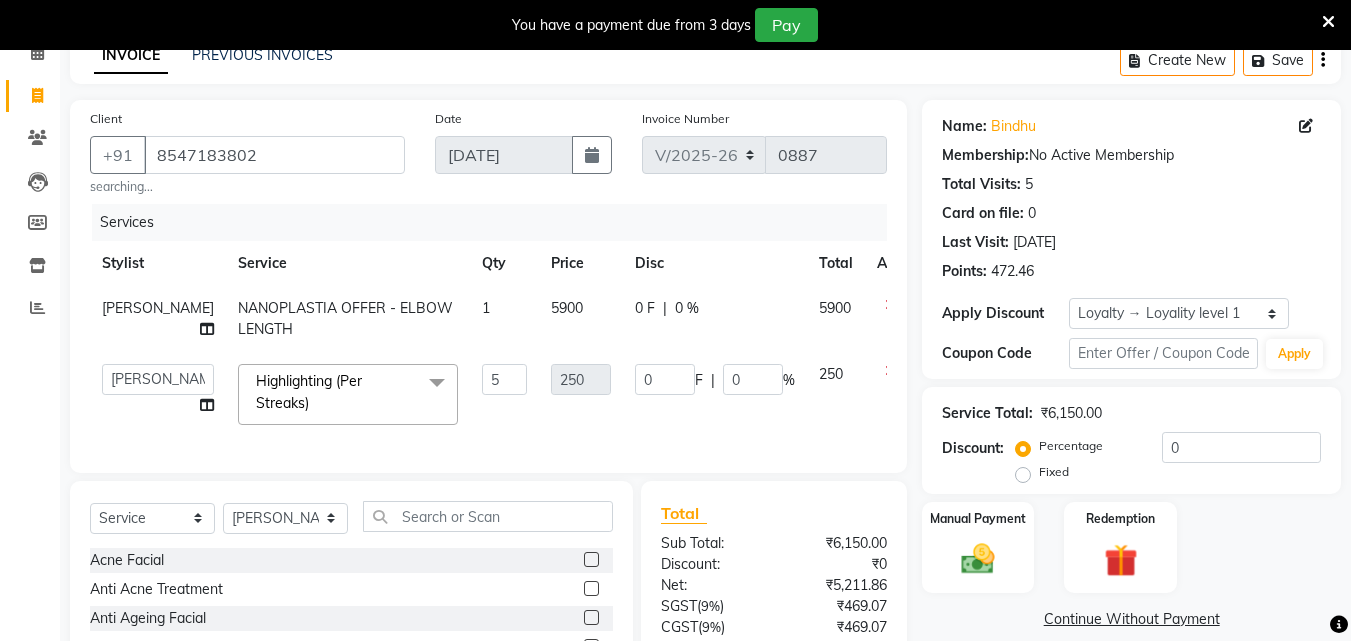 click on "250" 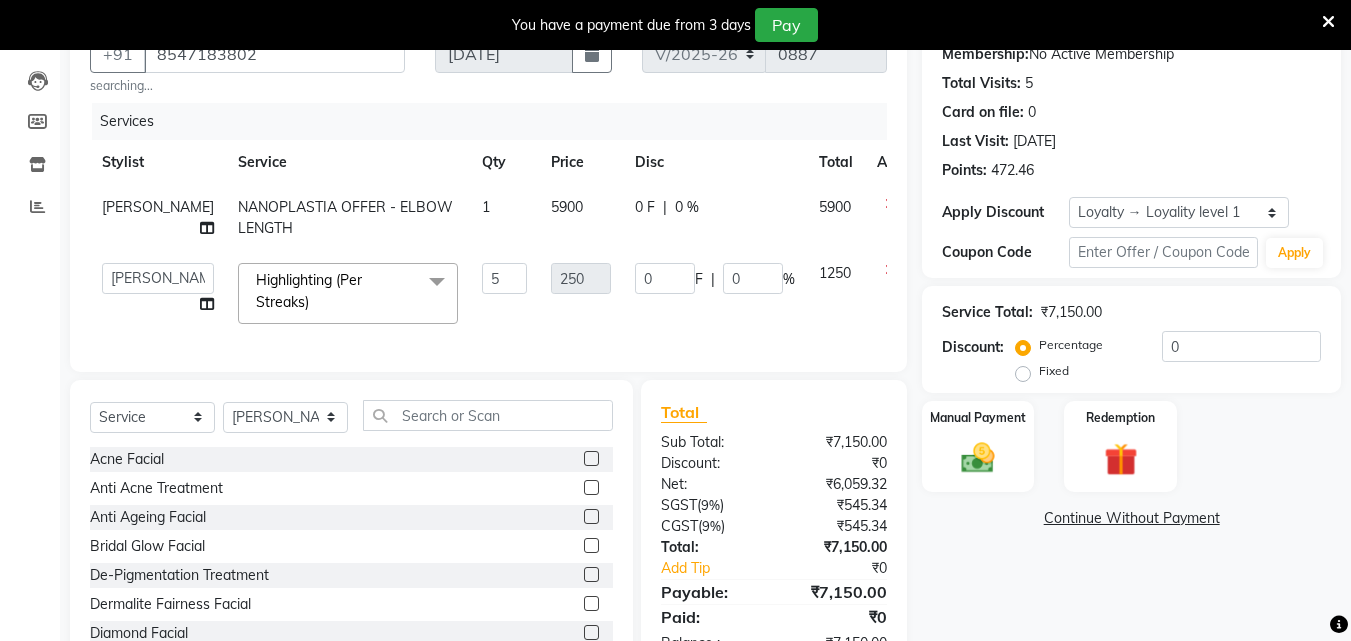 scroll, scrollTop: 280, scrollLeft: 0, axis: vertical 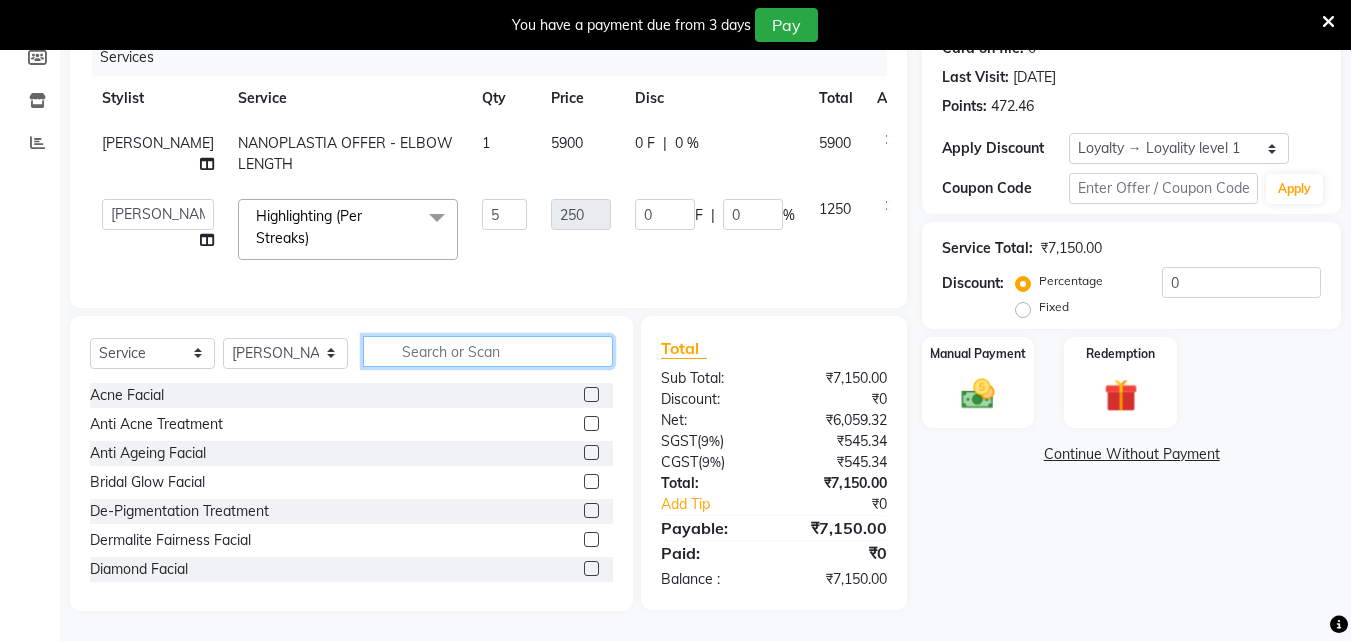 click 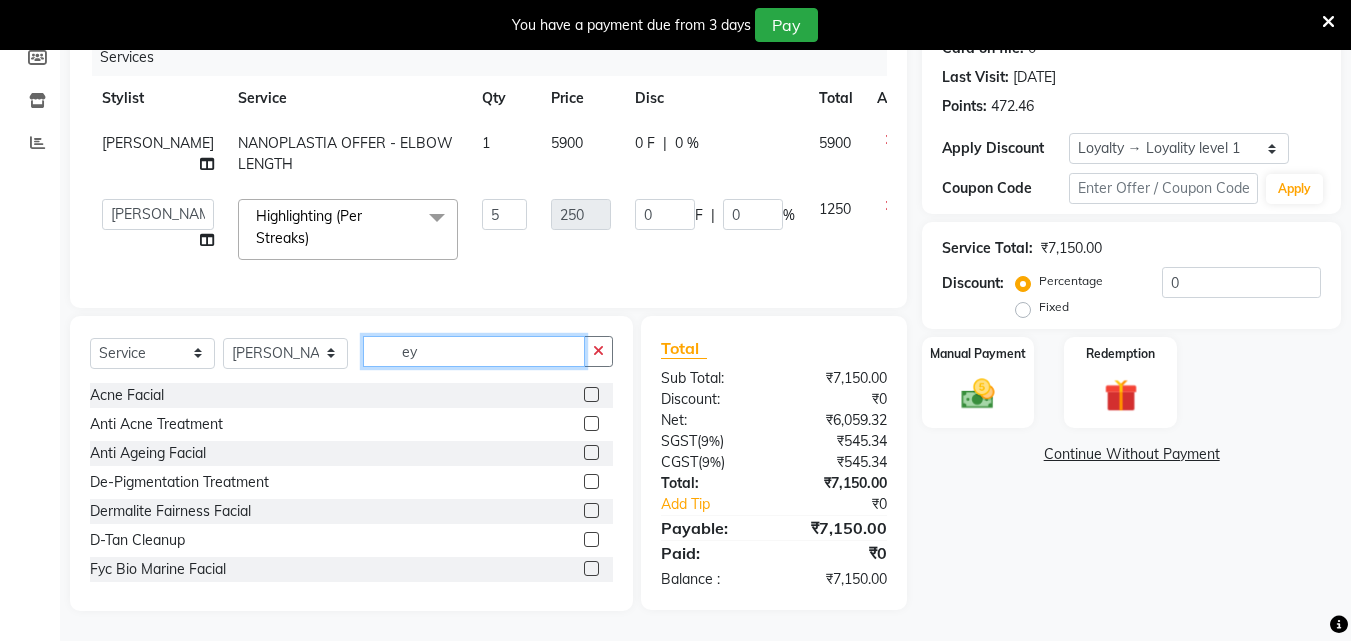 scroll, scrollTop: 279, scrollLeft: 0, axis: vertical 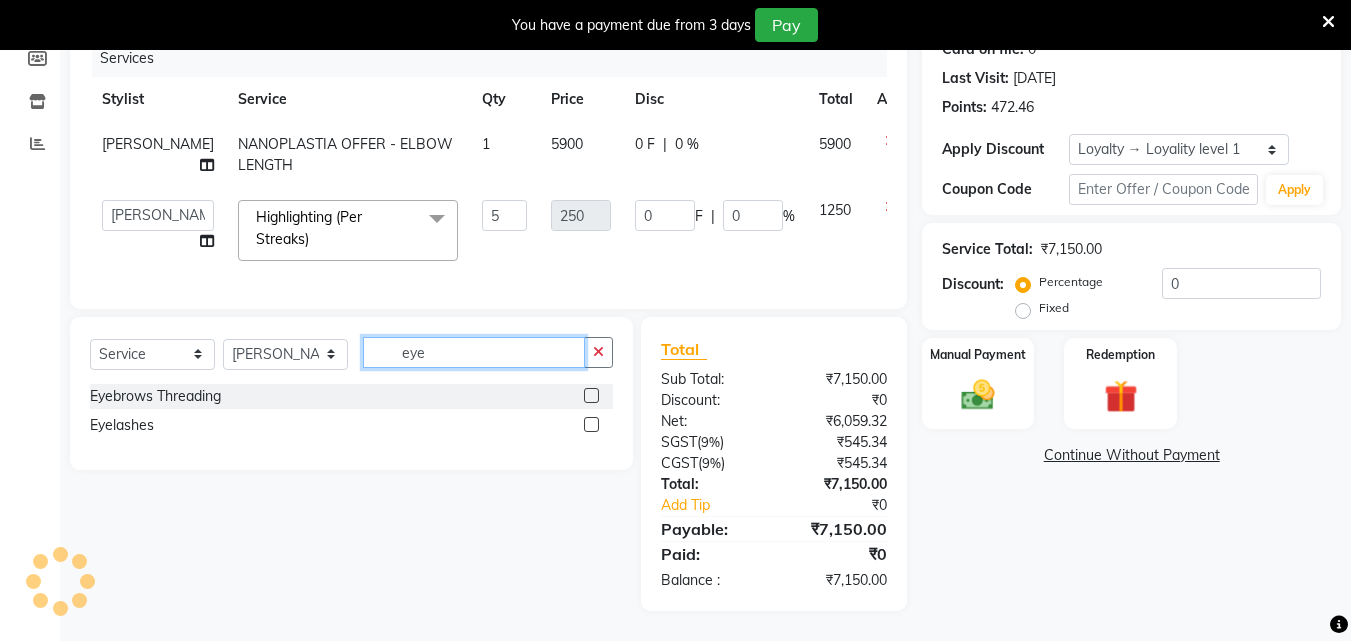 type on "eye" 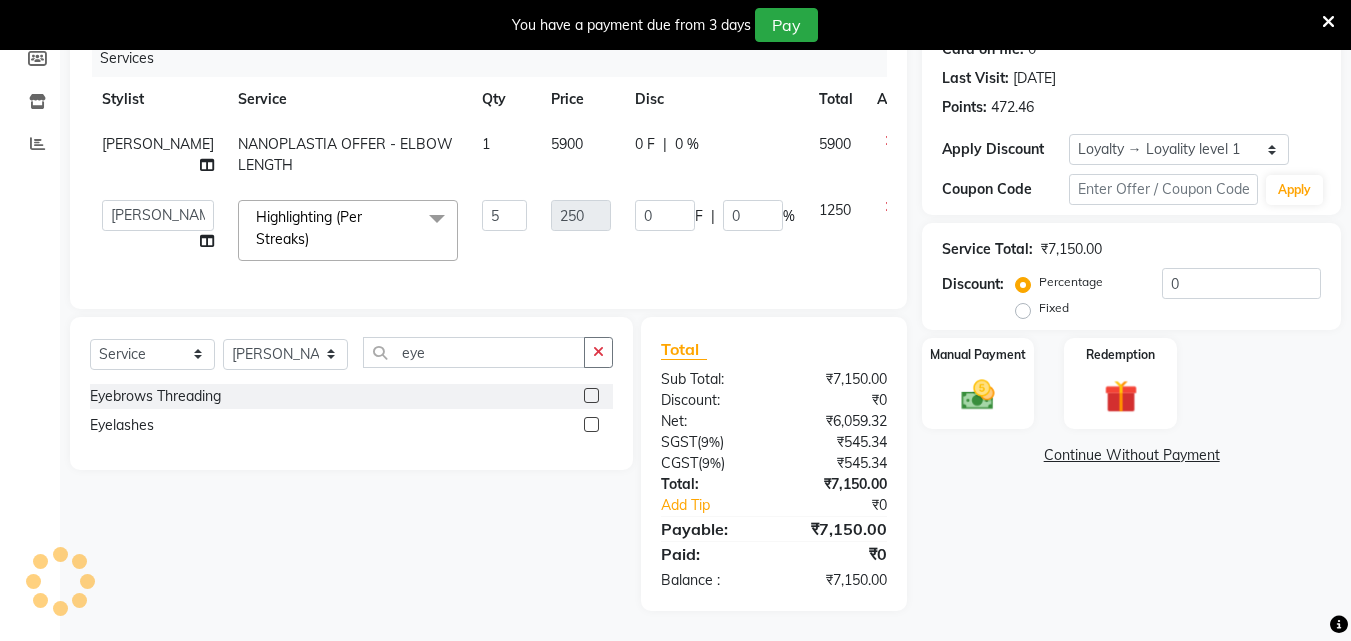 click 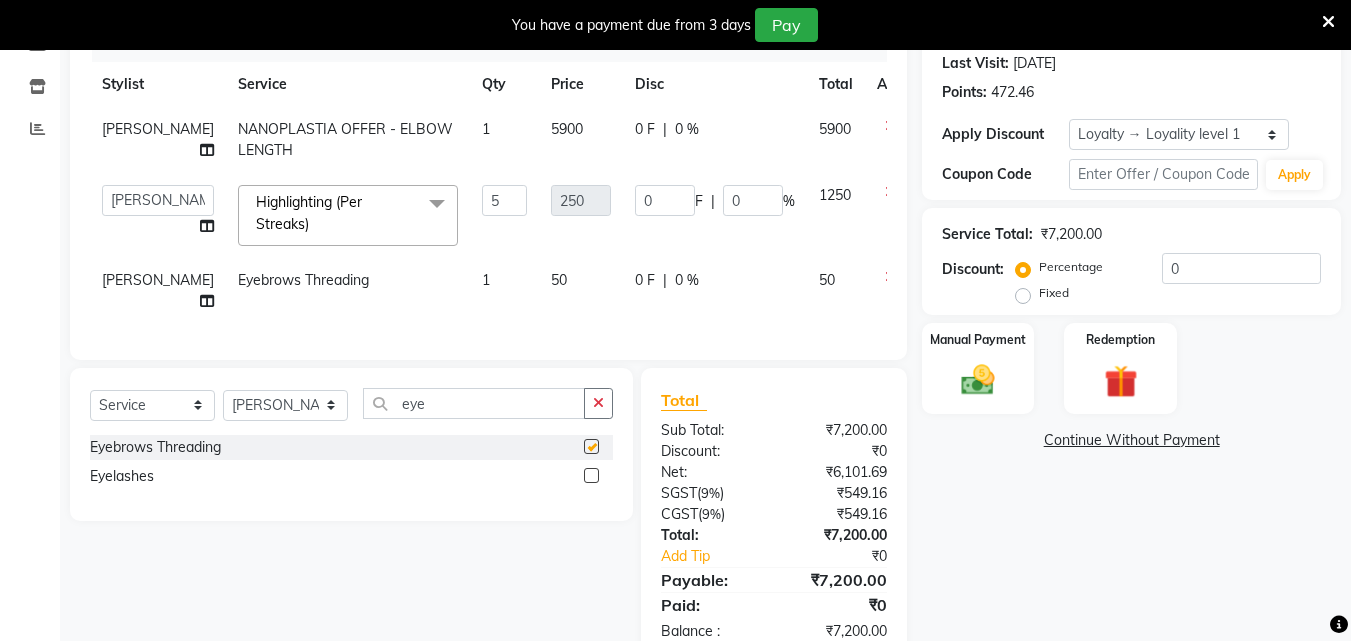 checkbox on "false" 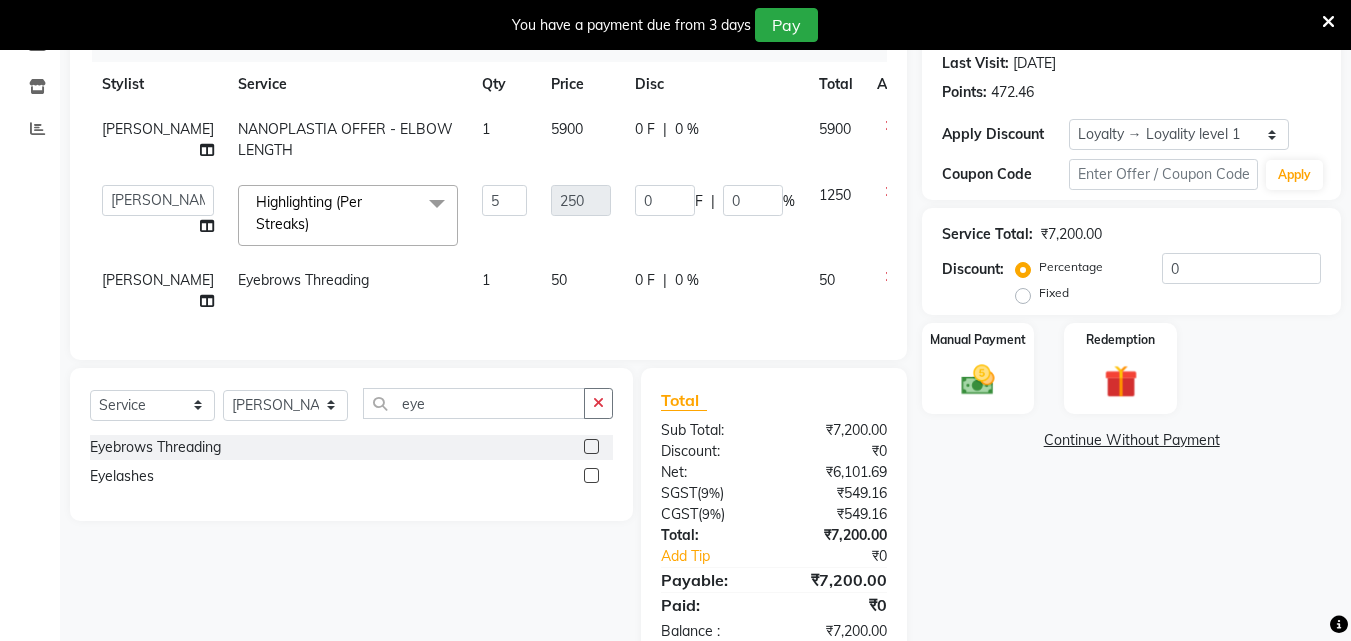 click 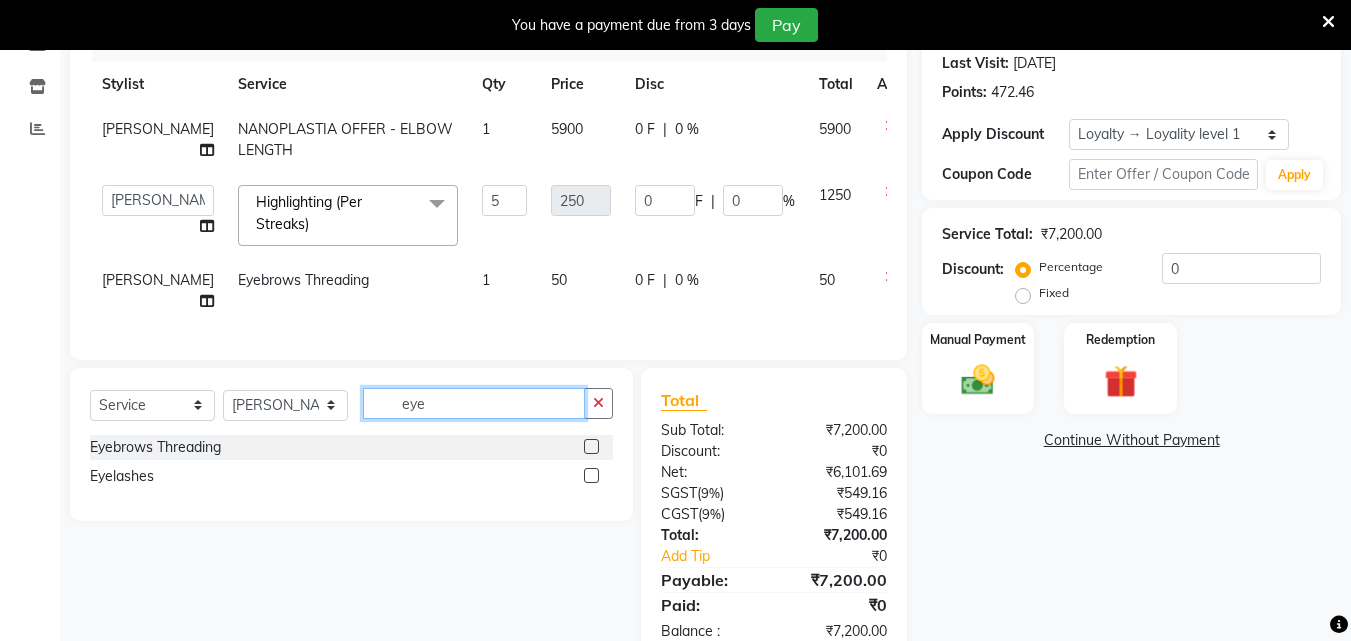type 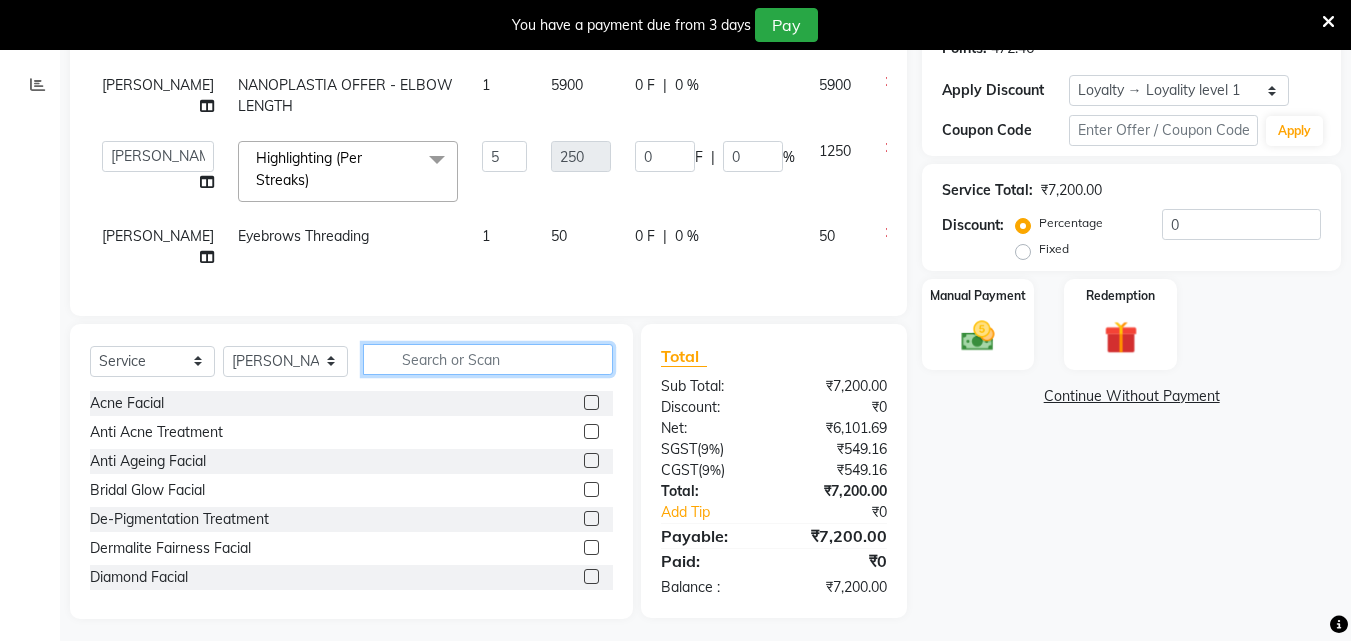 scroll, scrollTop: 346, scrollLeft: 0, axis: vertical 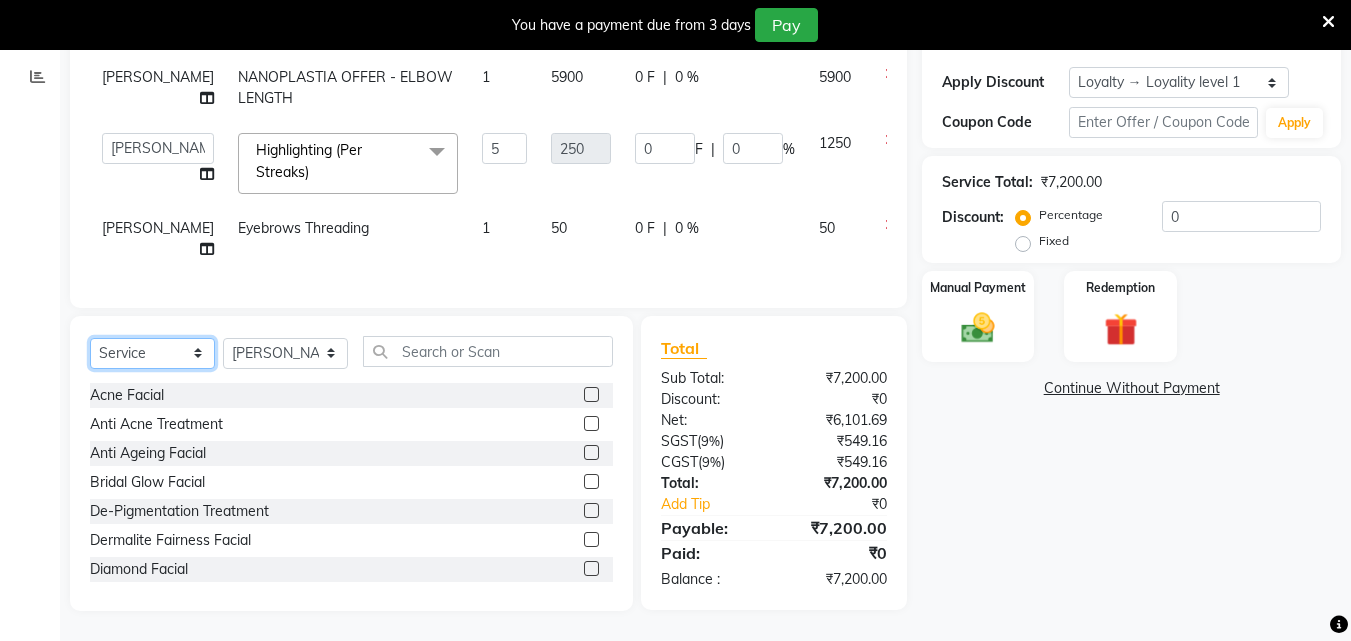 drag, startPoint x: 146, startPoint y: 357, endPoint x: 140, endPoint y: 368, distance: 12.529964 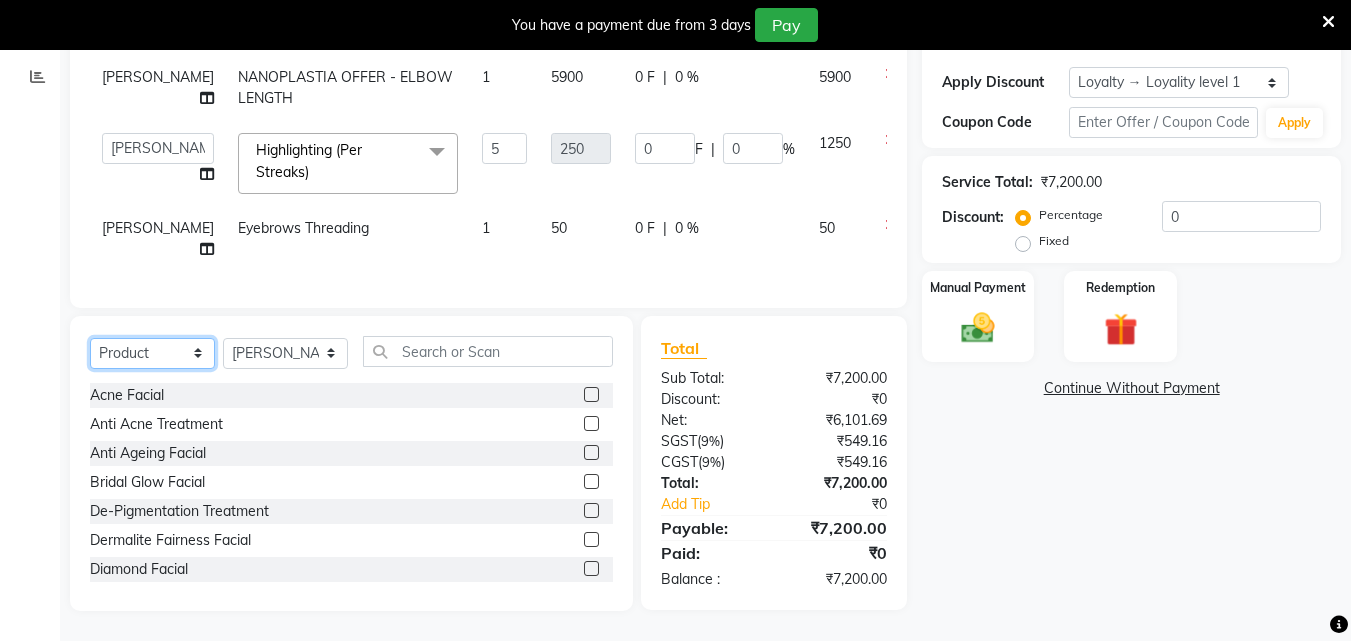 click on "Select  Service  Product  Membership  Package Voucher Prepaid Gift Card" 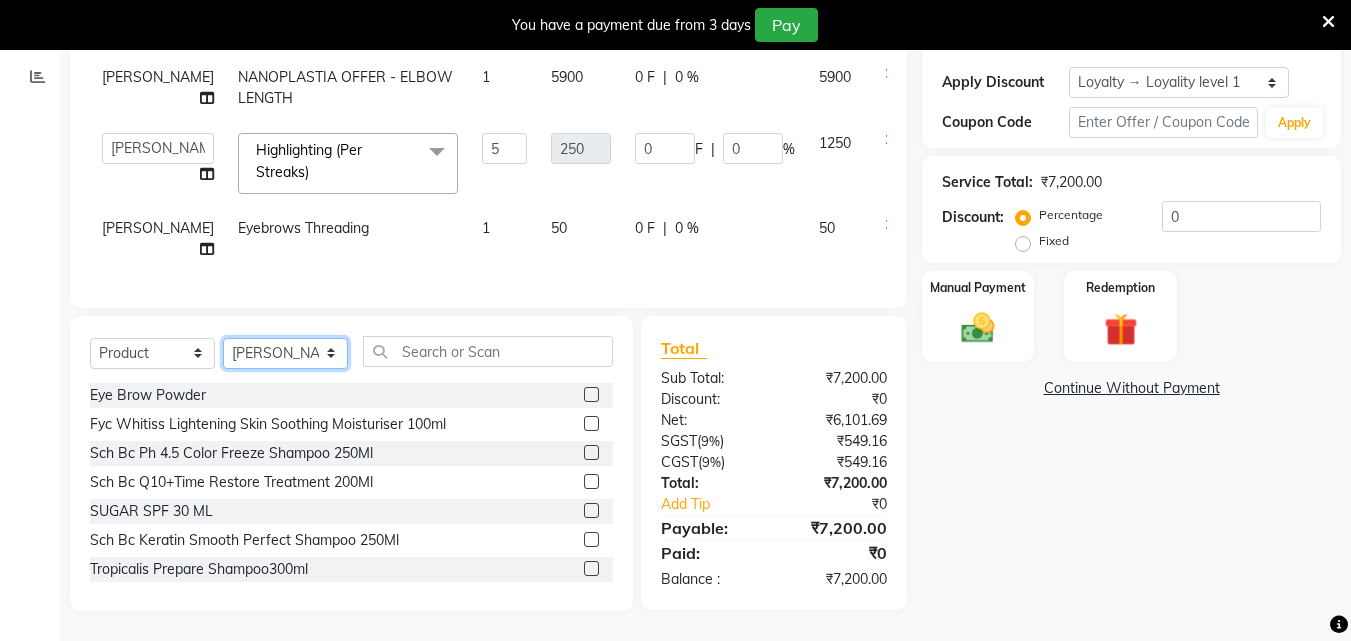 click on "Select Stylist ALLEPPEY ASHTAMUDI Jyothy [PERSON_NAME] [PERSON_NAME]" 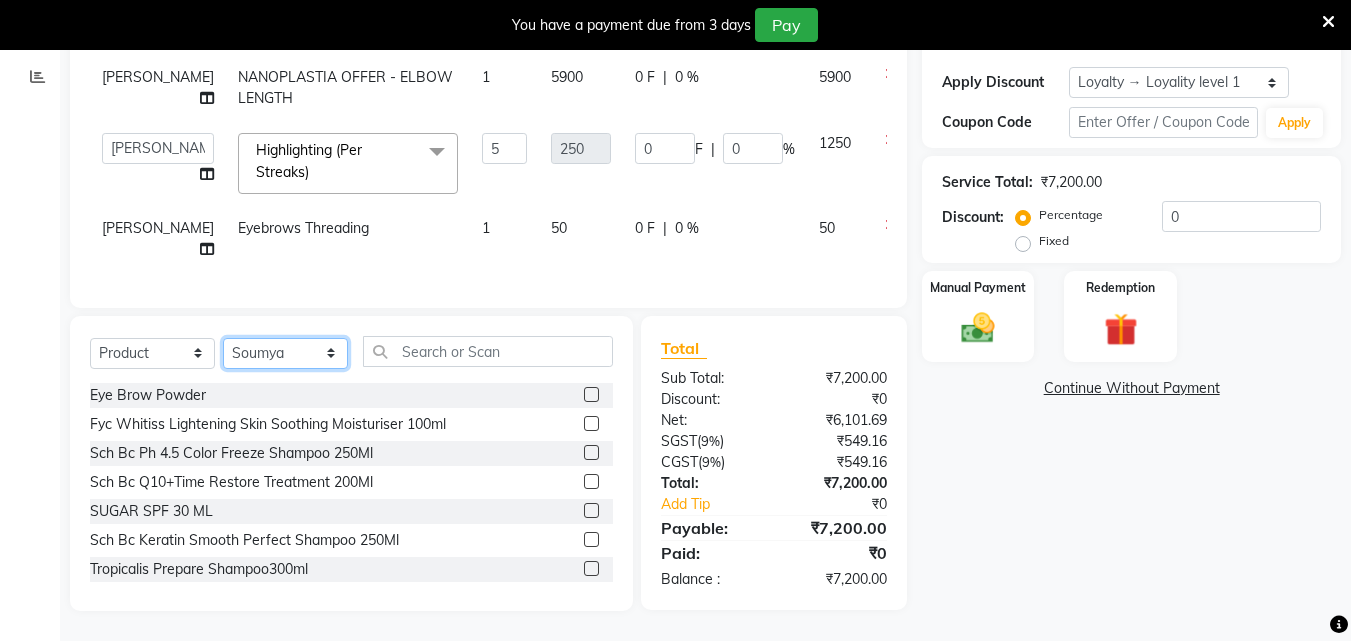 click on "Select Stylist ALLEPPEY ASHTAMUDI Jyothy [PERSON_NAME] [PERSON_NAME]" 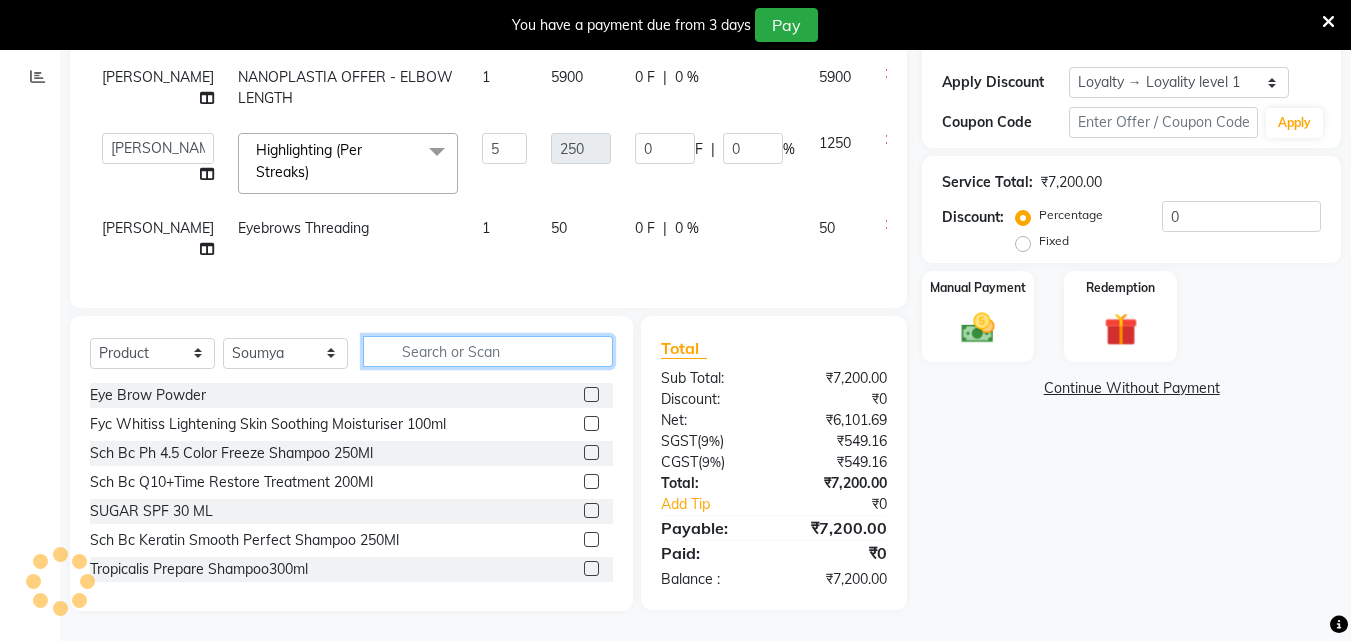 click 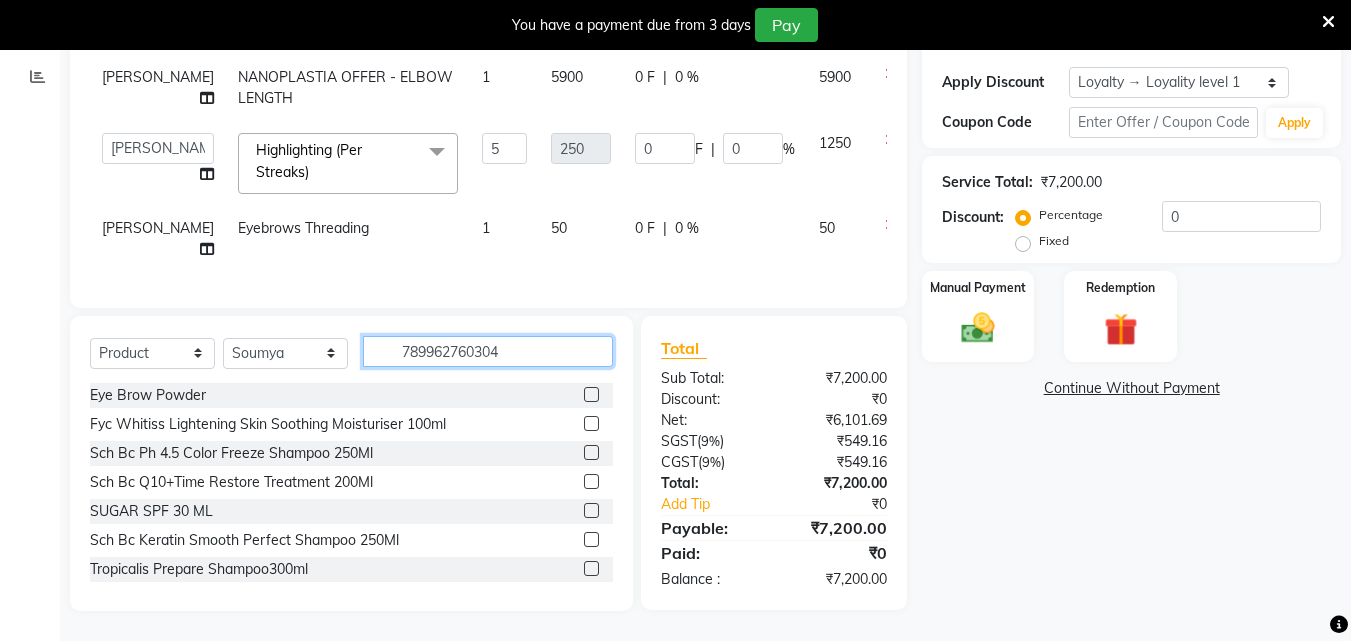 type on "7899627603045" 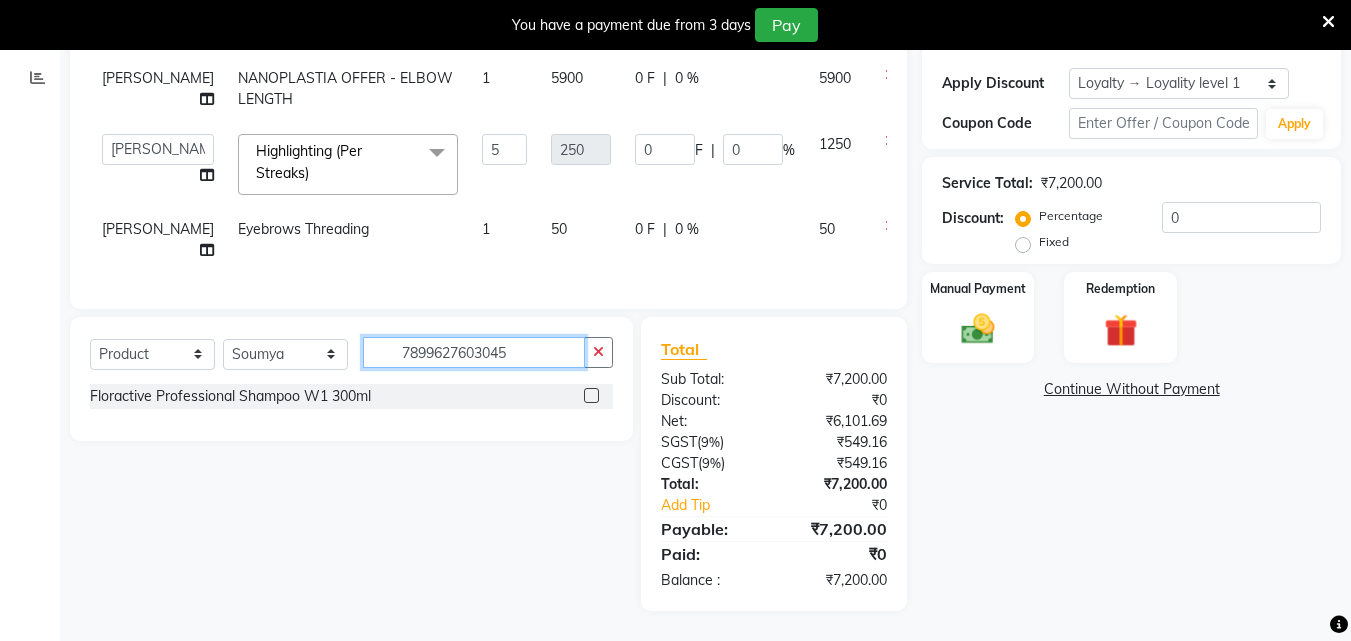 scroll, scrollTop: 346, scrollLeft: 0, axis: vertical 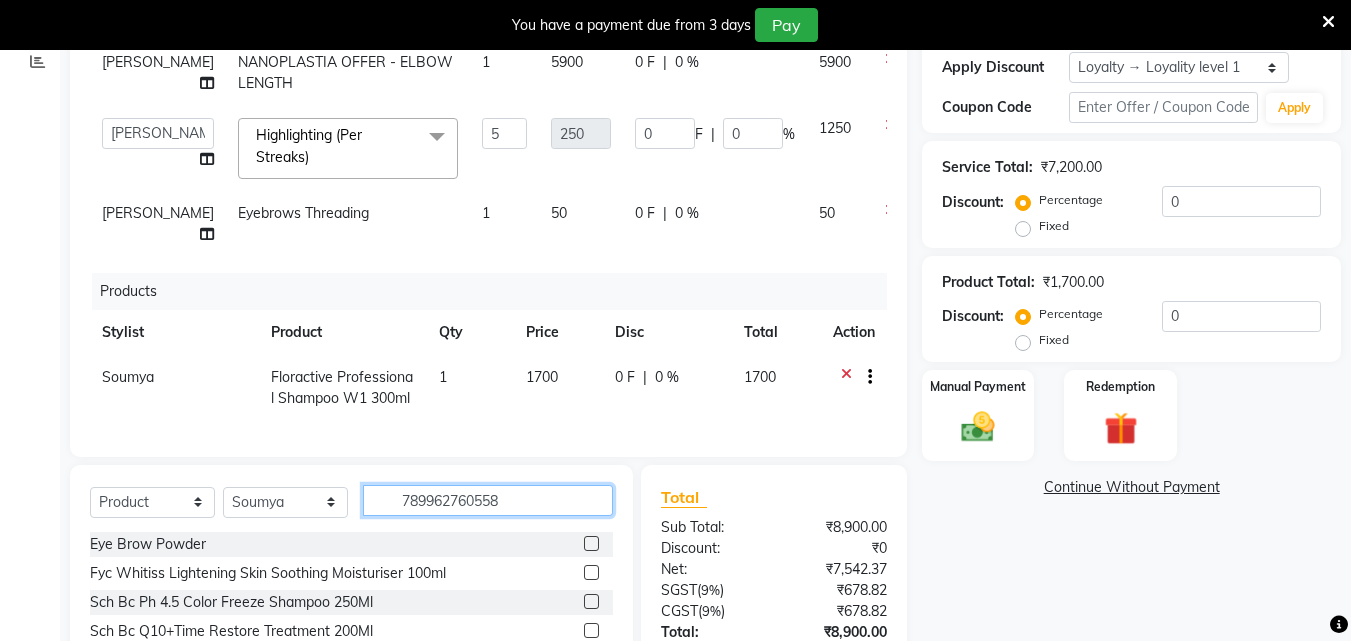 type on "7899627605582" 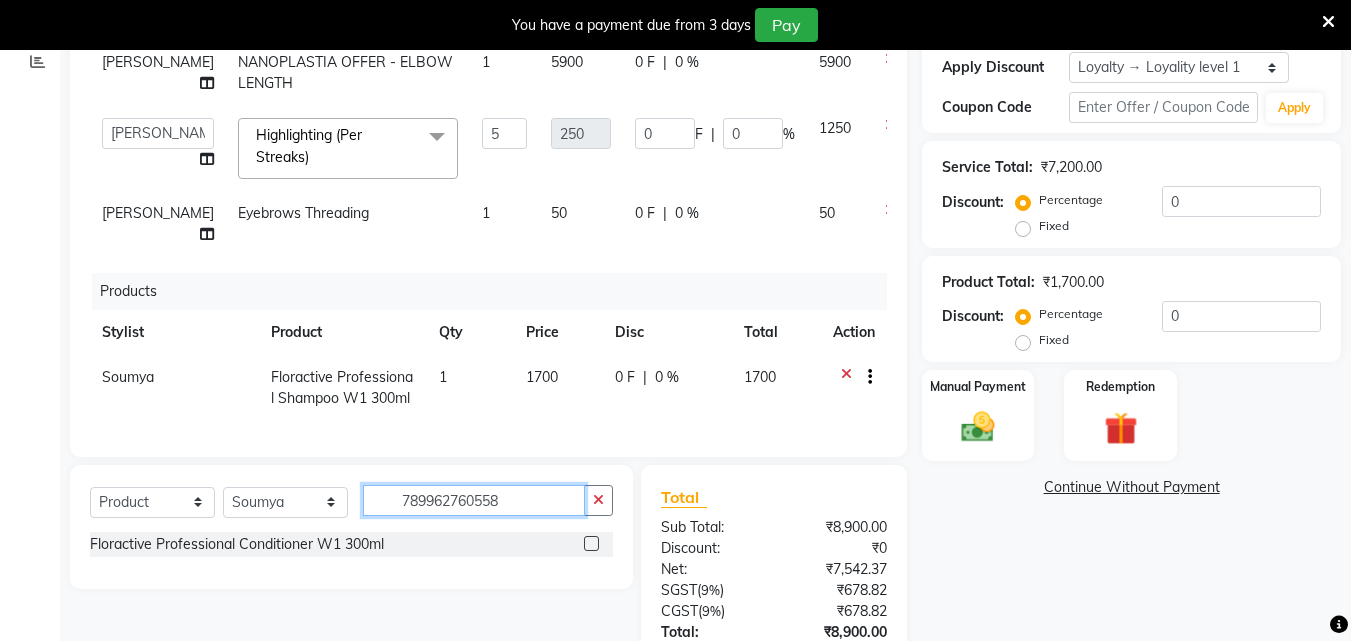 type on "7899627605582" 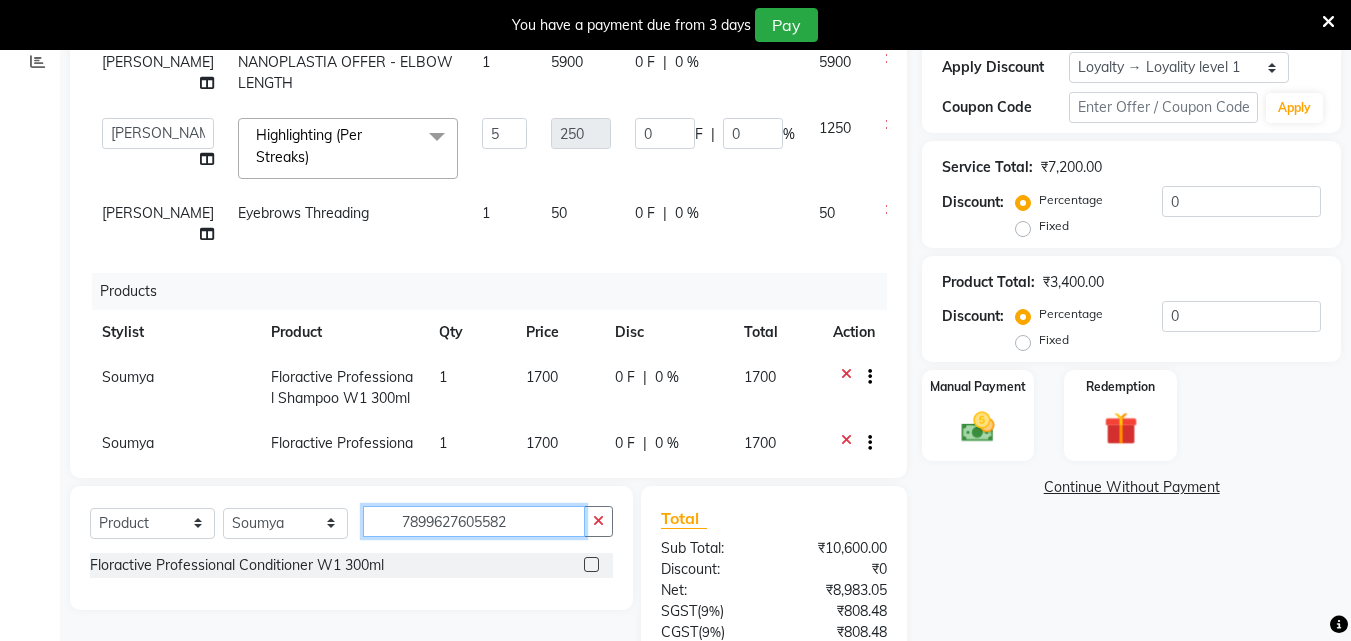 type 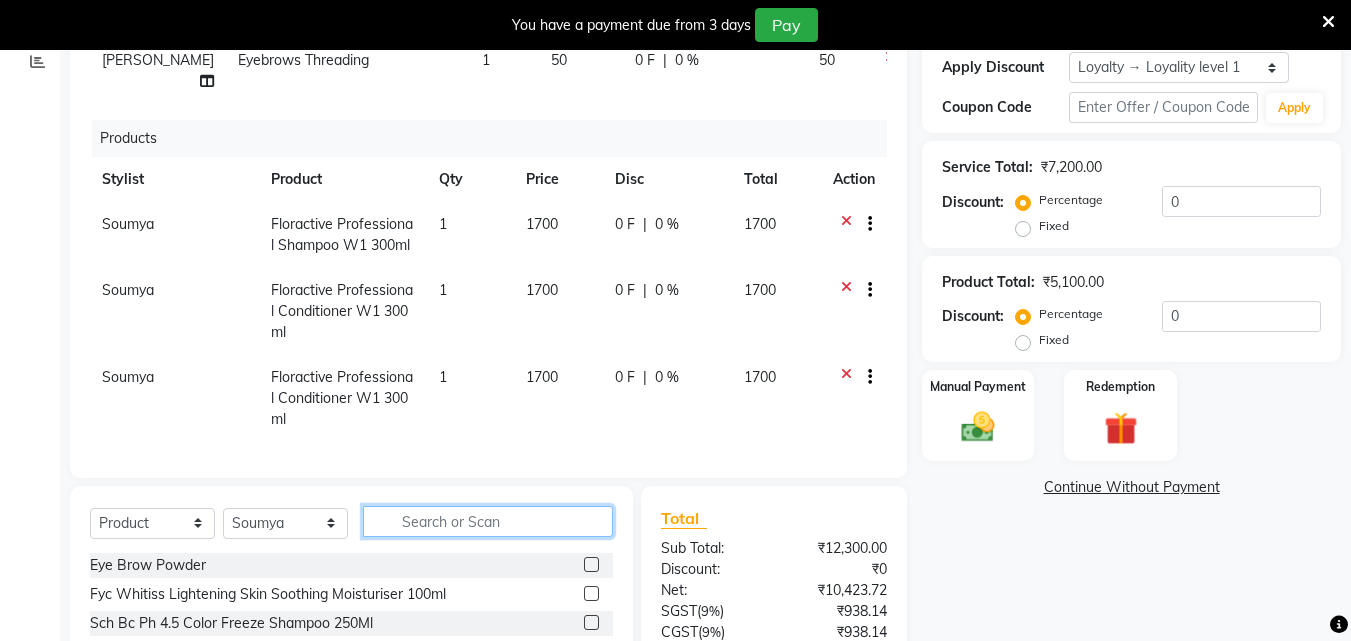 scroll, scrollTop: 189, scrollLeft: 0, axis: vertical 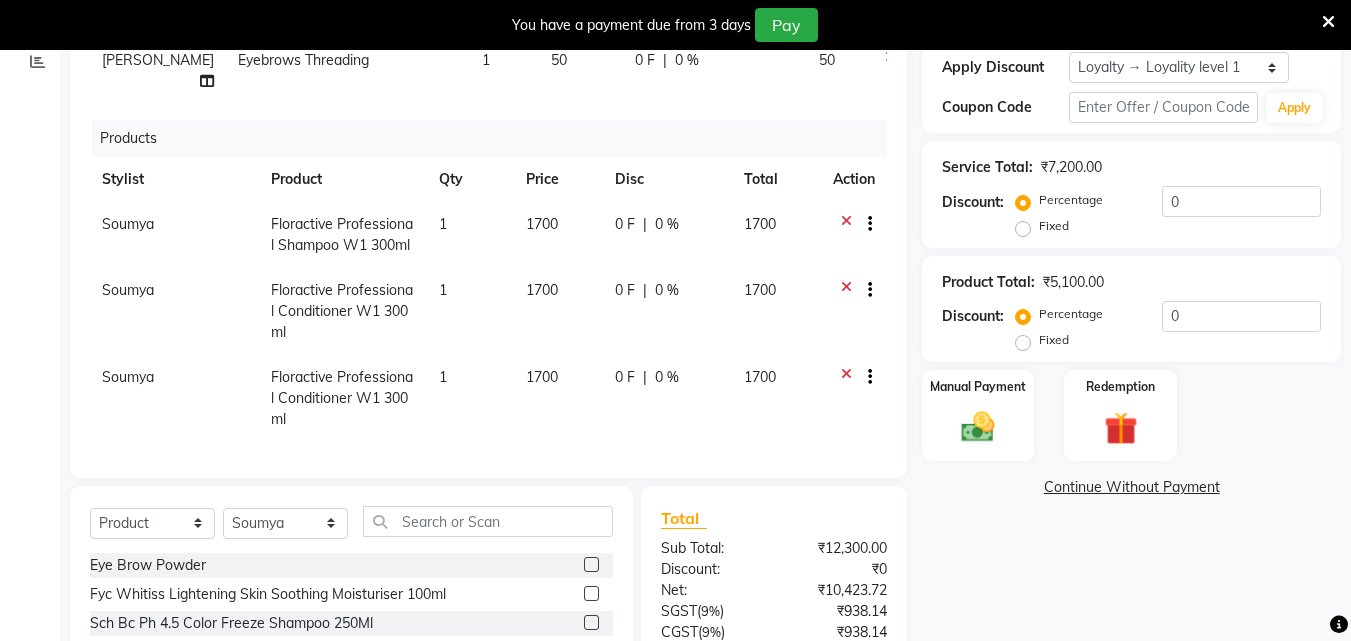 click 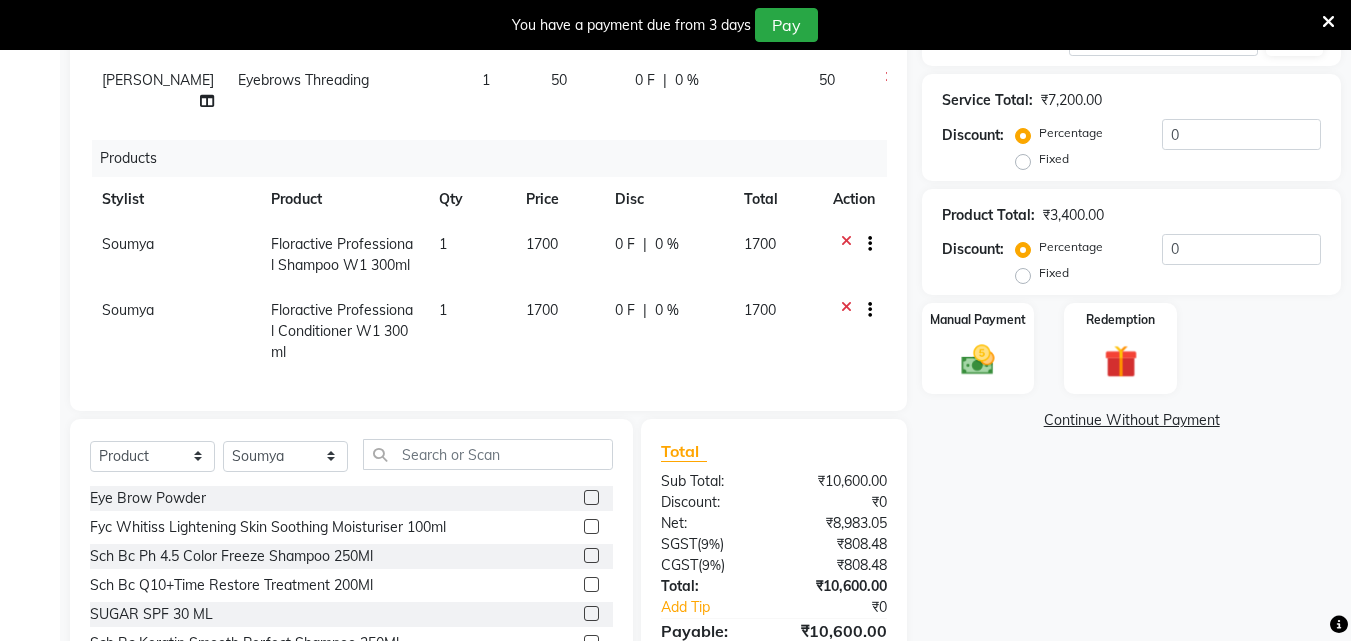 scroll, scrollTop: 516, scrollLeft: 0, axis: vertical 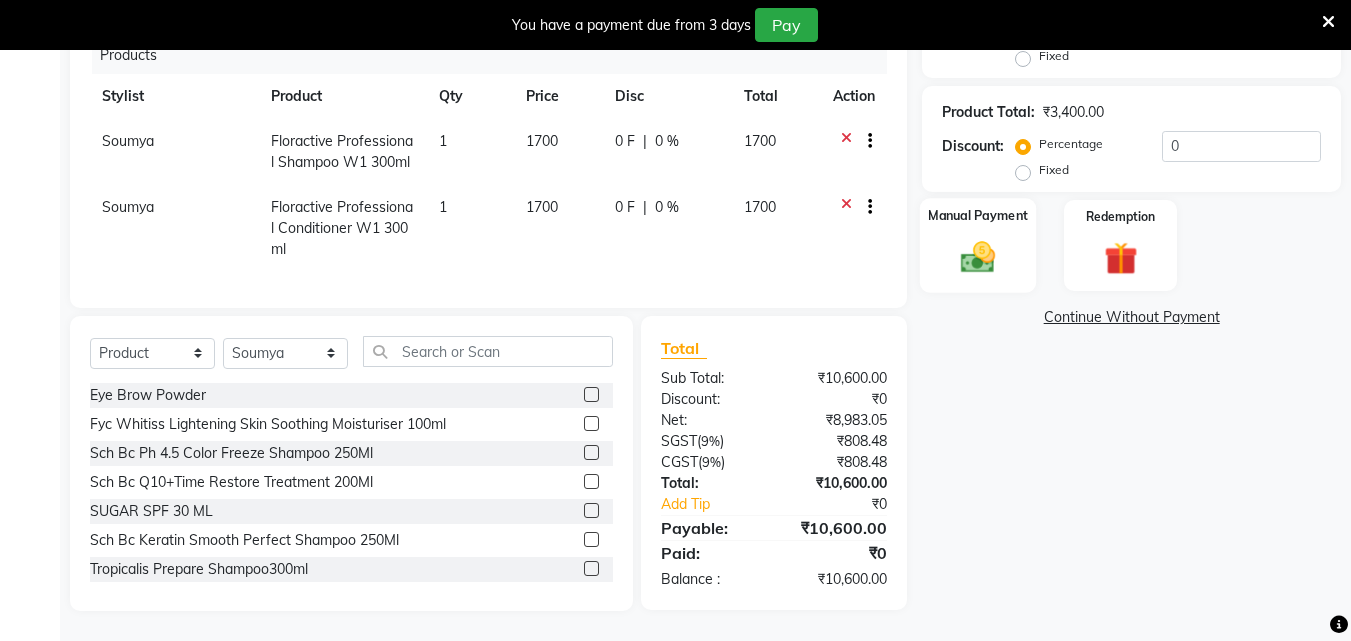 click 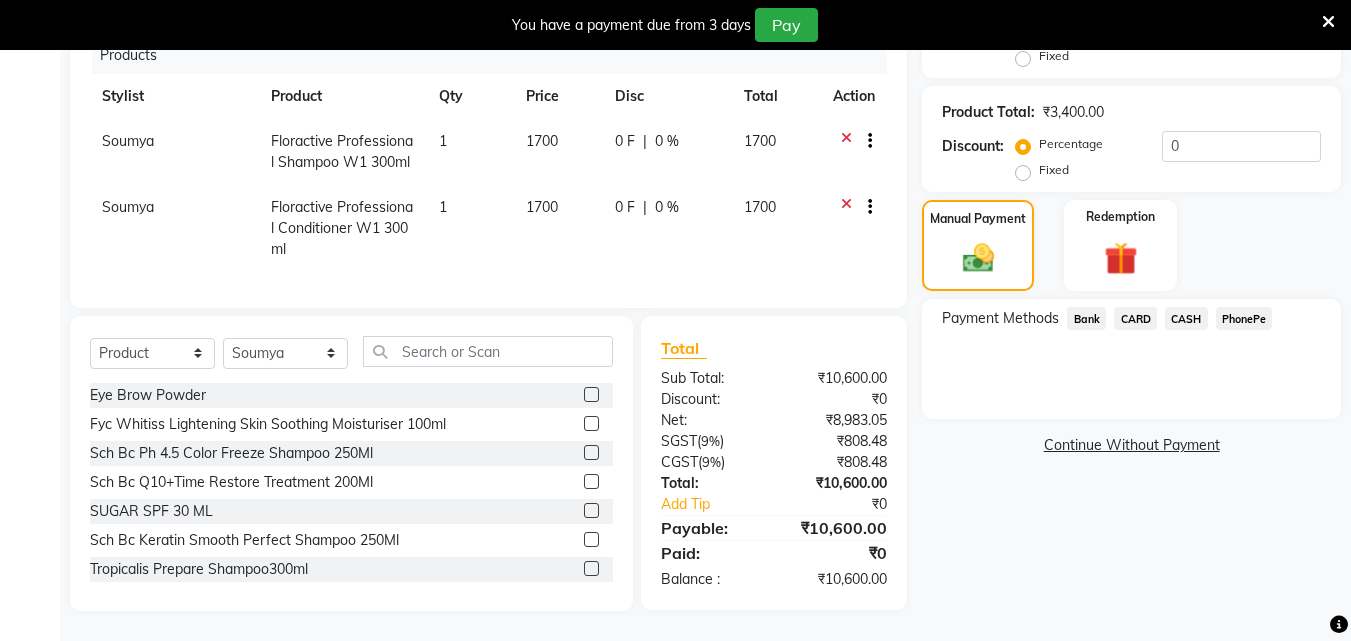 click on "PhonePe" 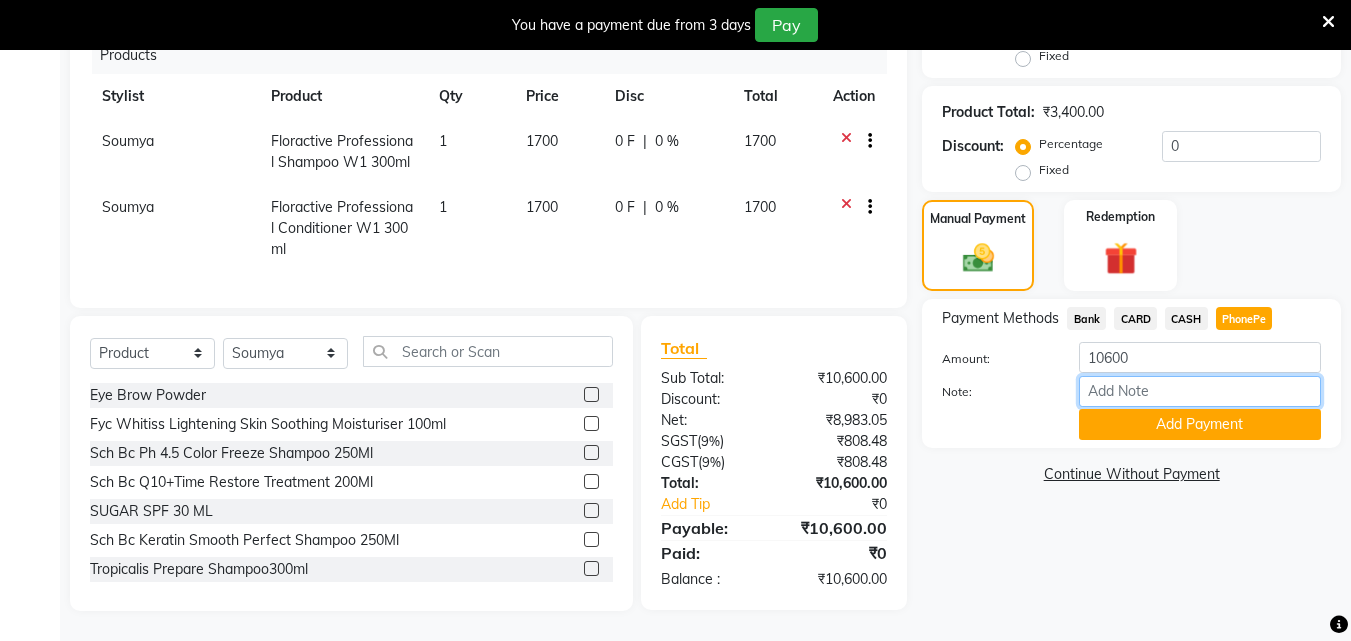 click on "Note:" at bounding box center (1200, 391) 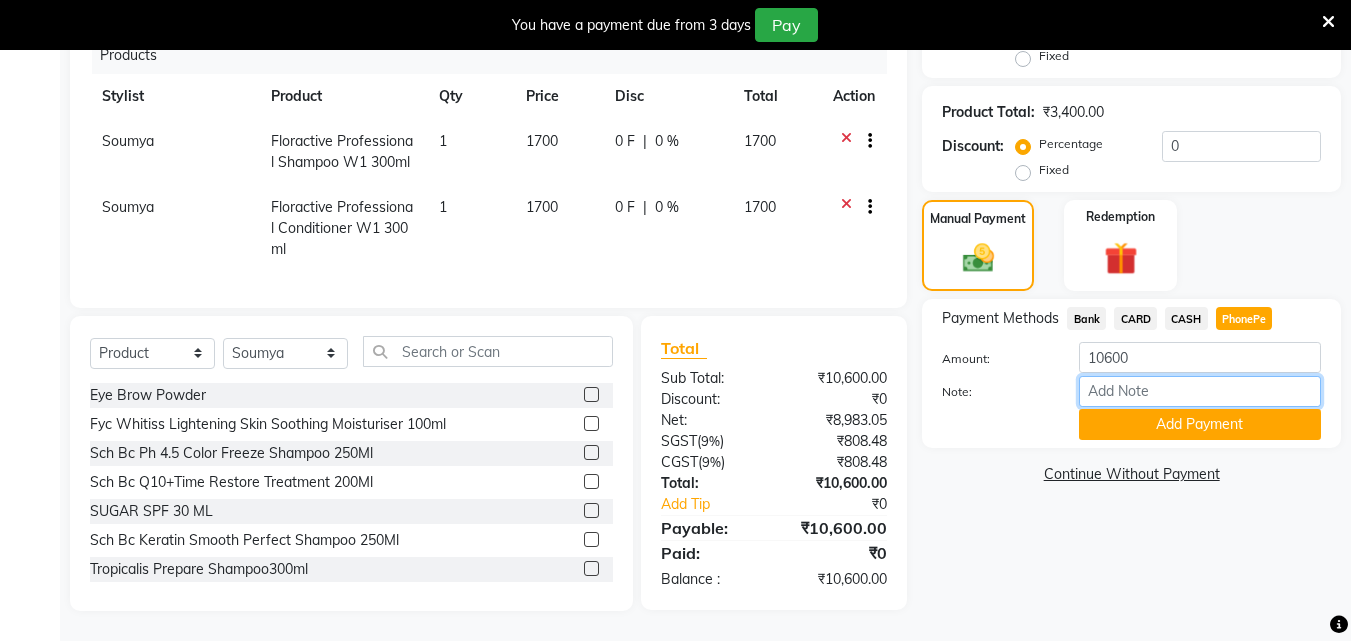type on "[PERSON_NAME]" 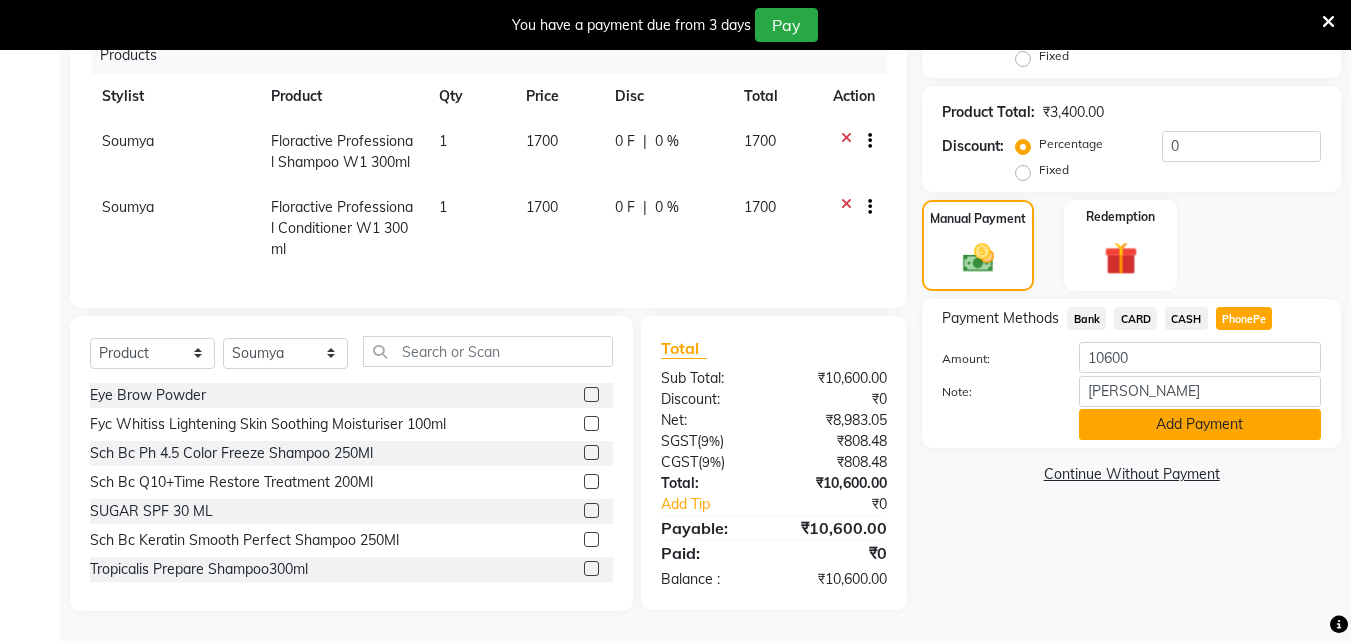 click on "Add Payment" 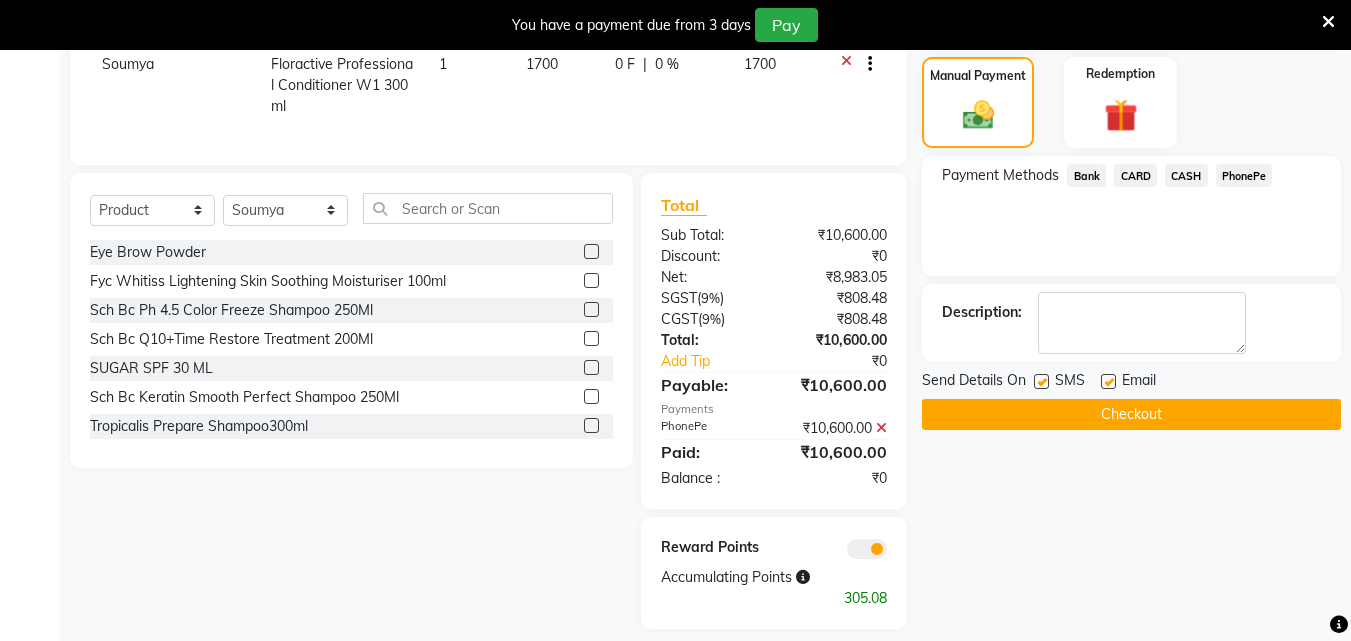 scroll, scrollTop: 677, scrollLeft: 0, axis: vertical 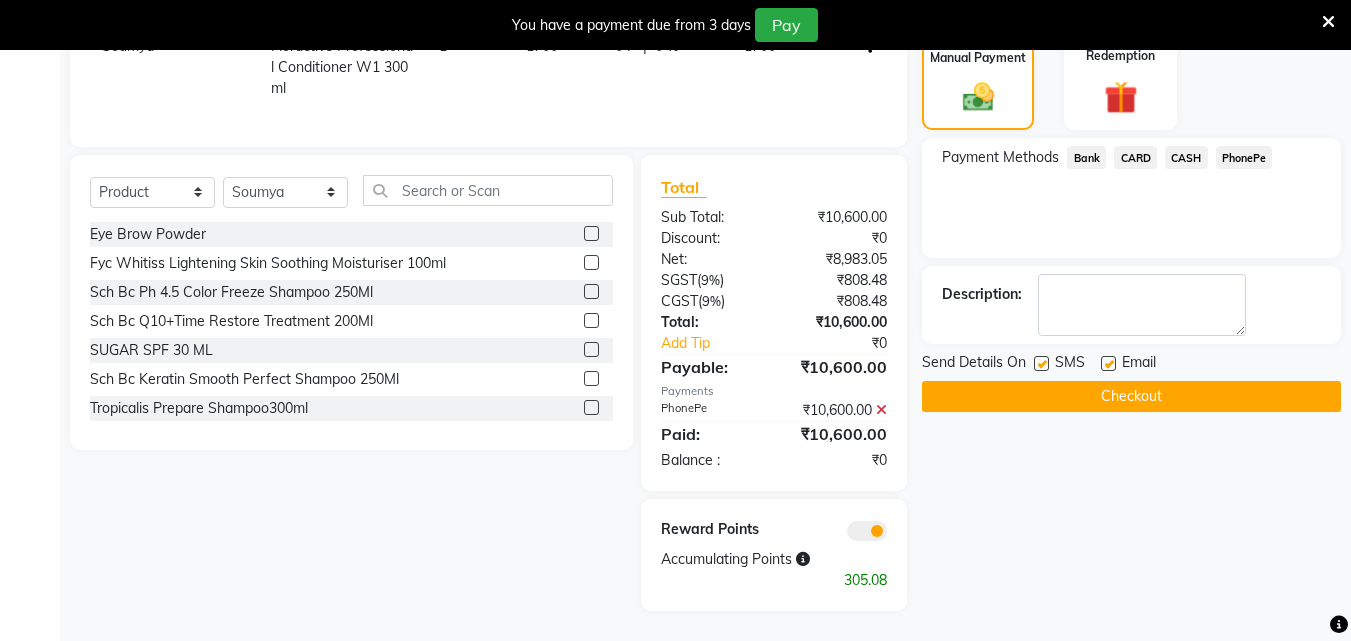 click on "Checkout" 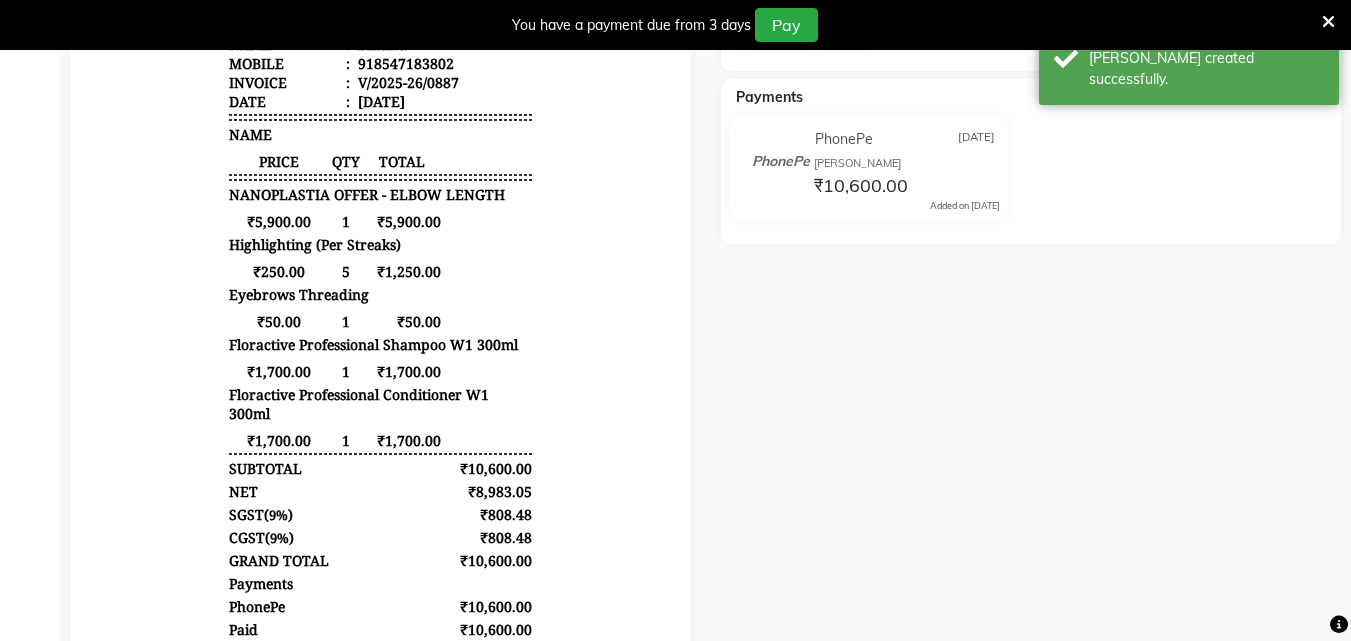 scroll, scrollTop: 226, scrollLeft: 0, axis: vertical 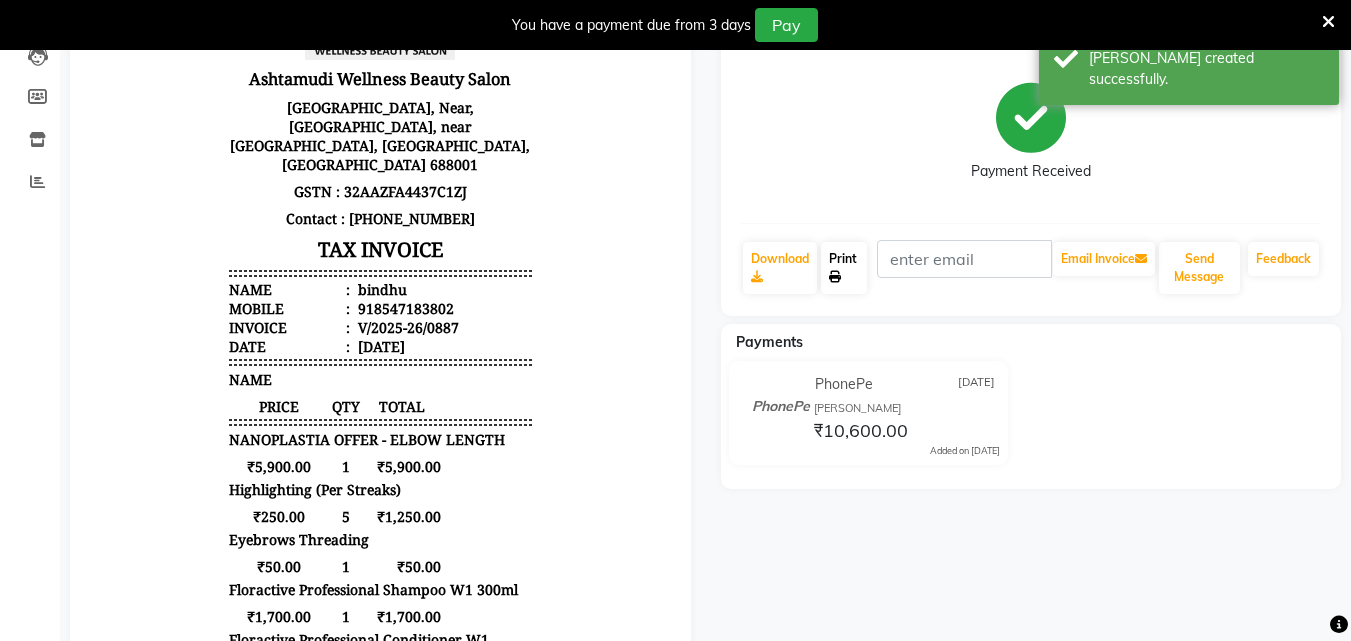 click on "Print" 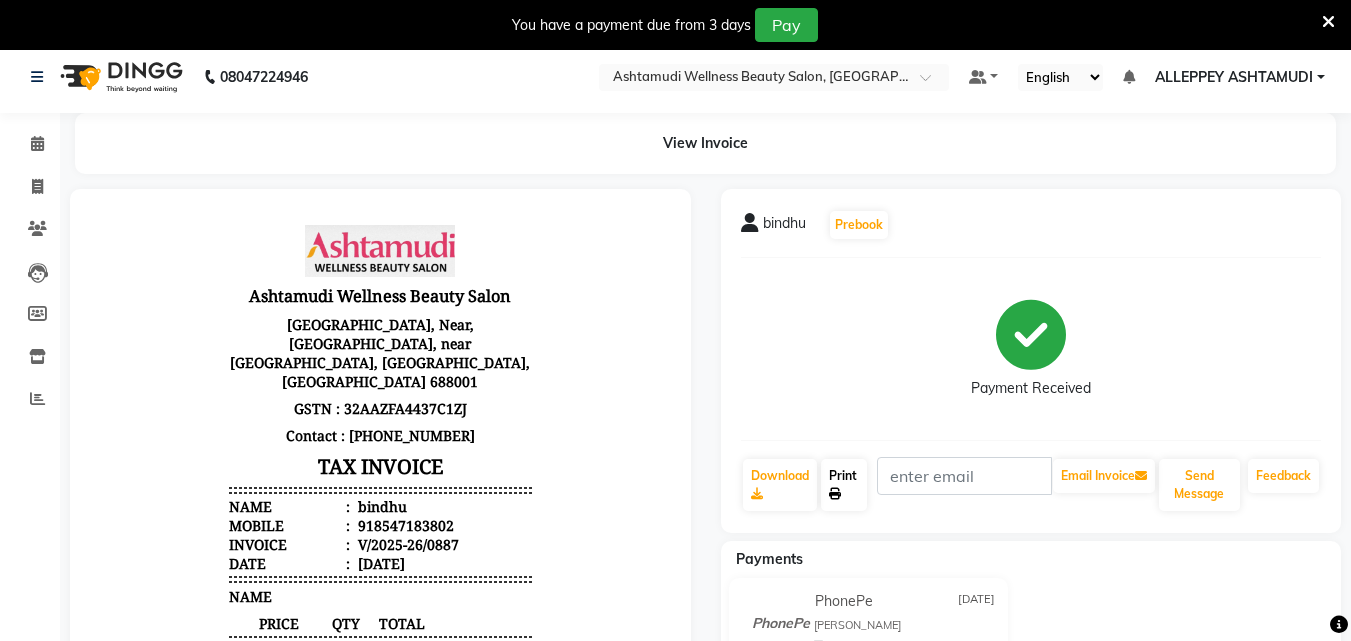 scroll, scrollTop: 0, scrollLeft: 0, axis: both 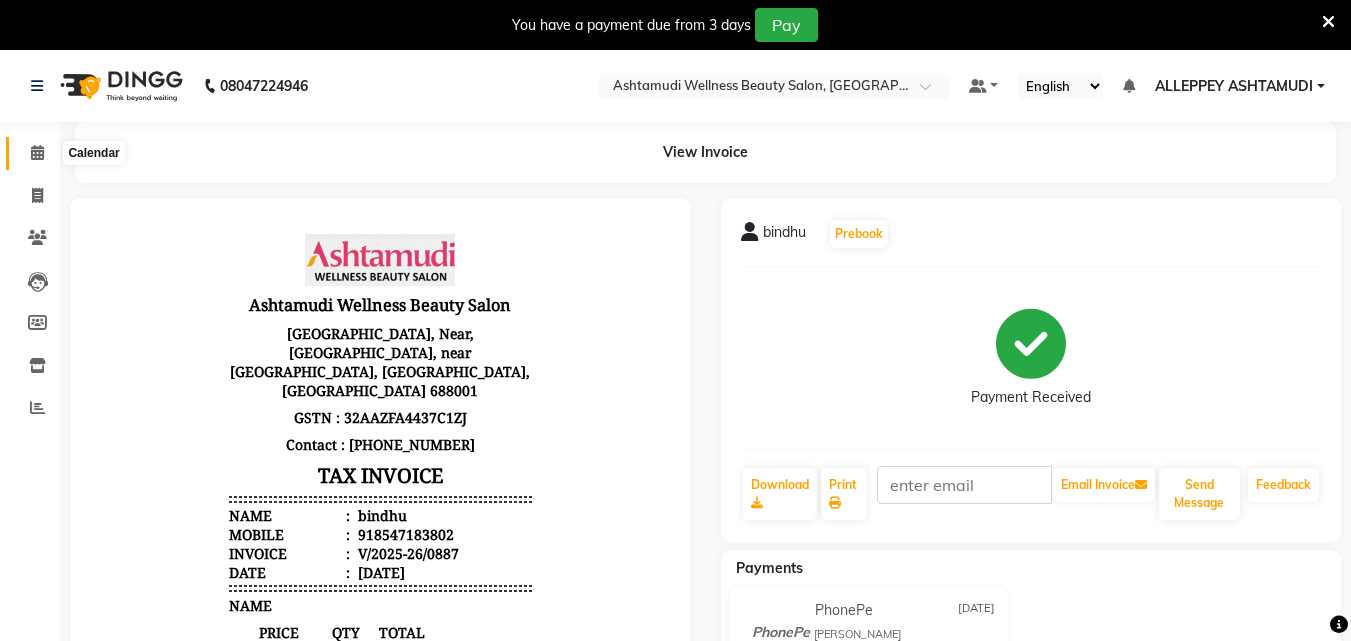 click 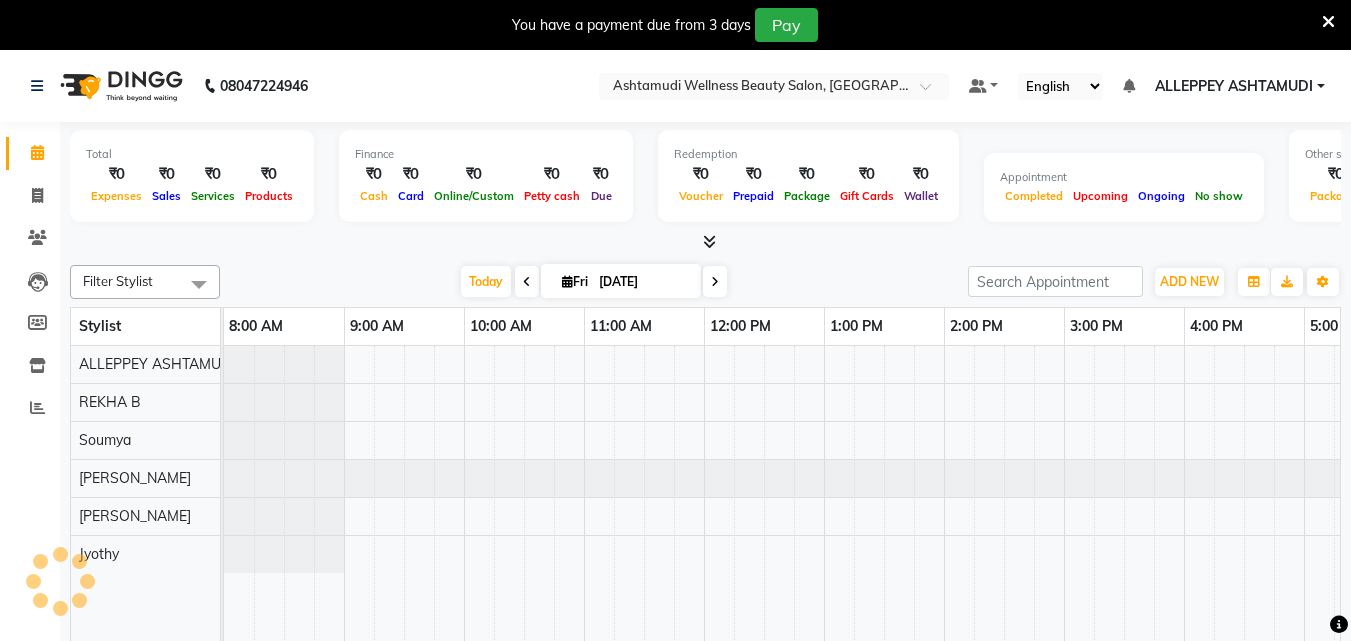 scroll, scrollTop: 0, scrollLeft: 444, axis: horizontal 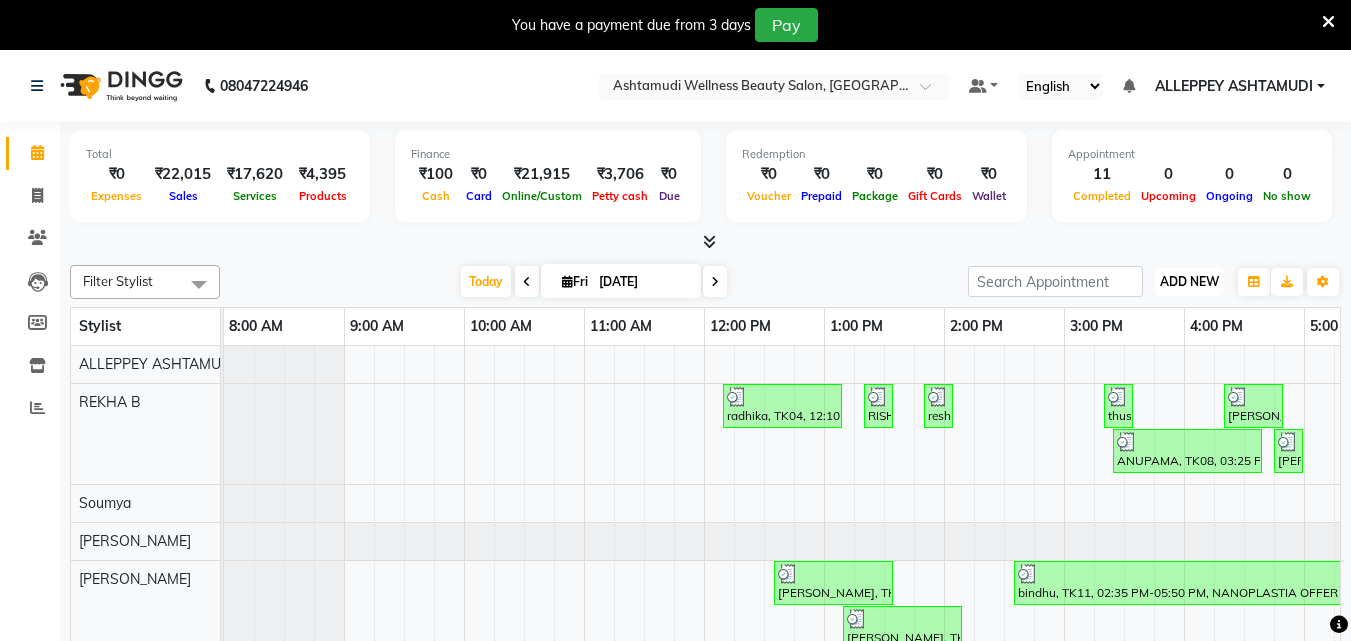 click on "ADD NEW Toggle Dropdown" at bounding box center (1189, 282) 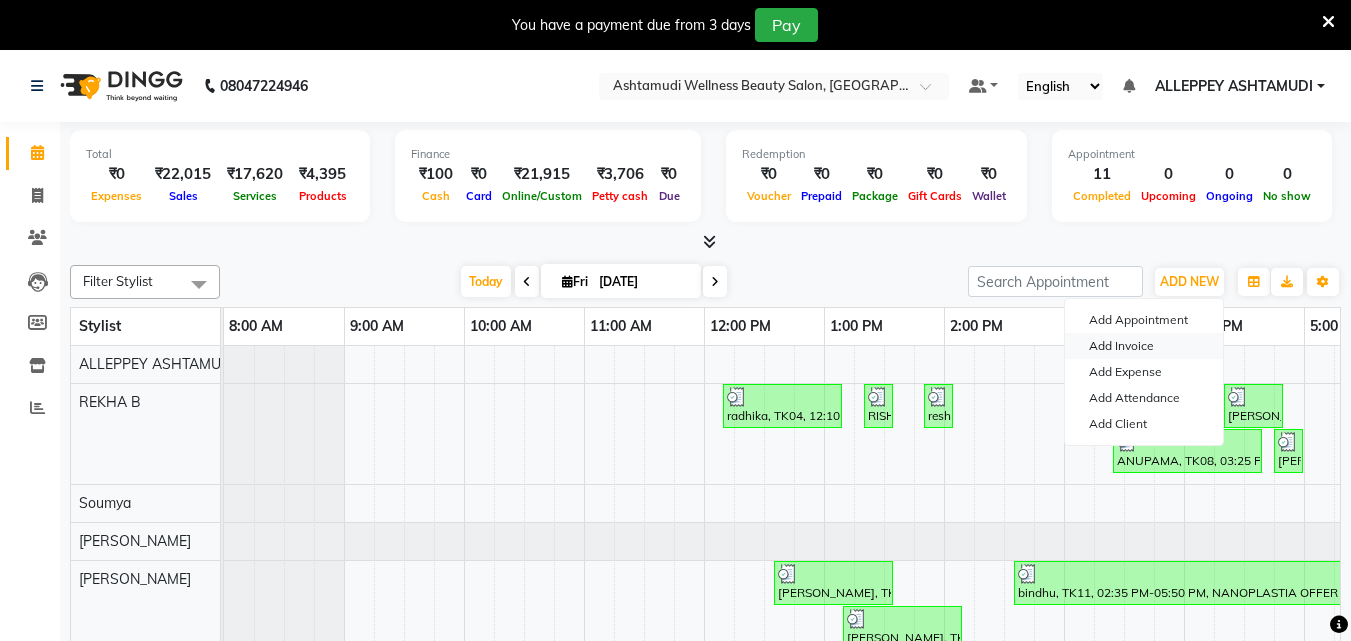 click on "Add Invoice" at bounding box center (1144, 346) 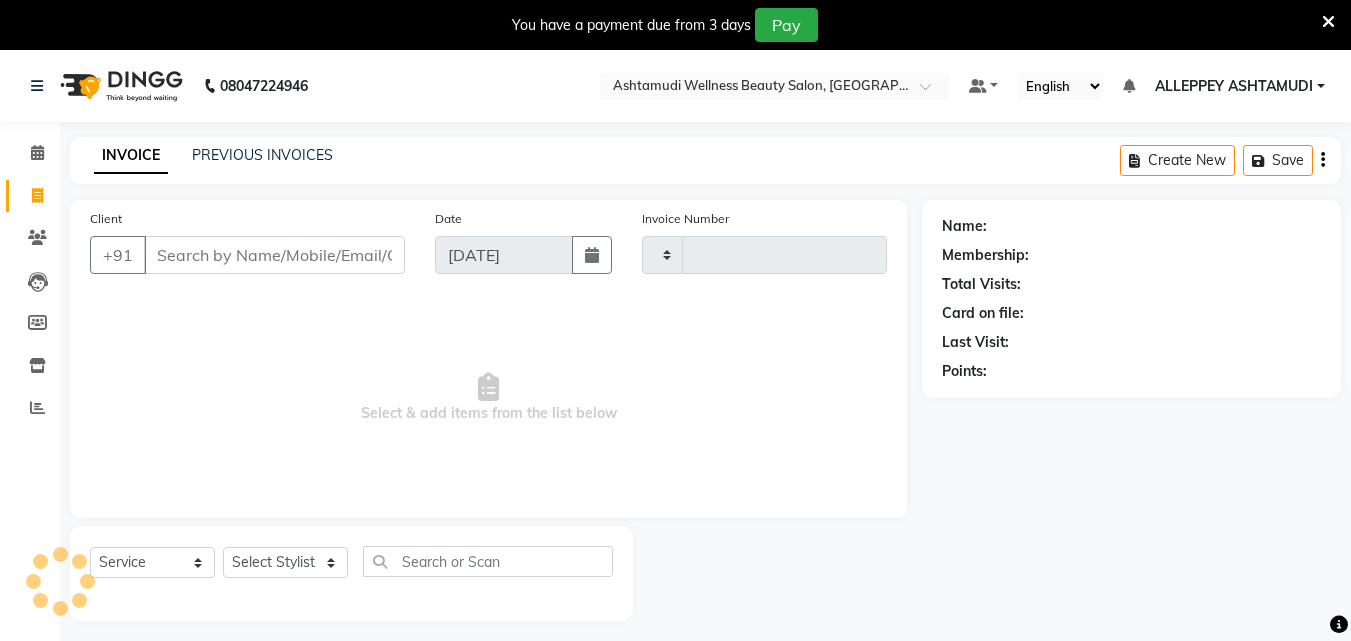 type on "0888" 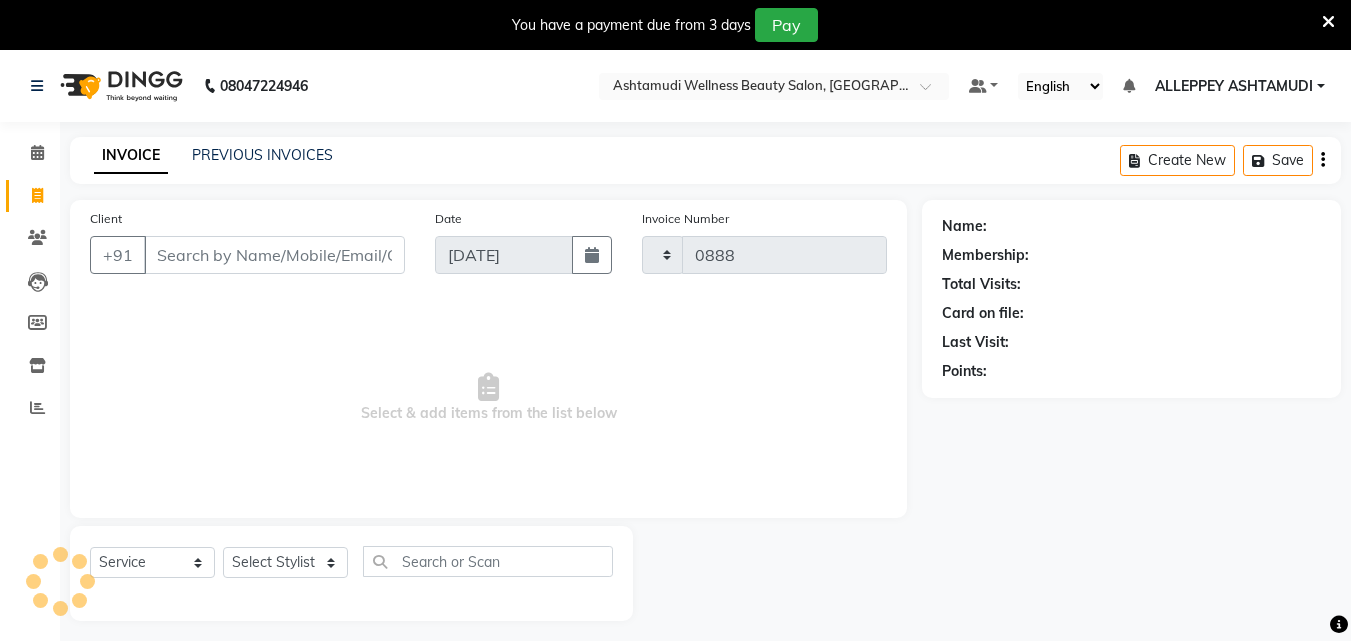 select on "4626" 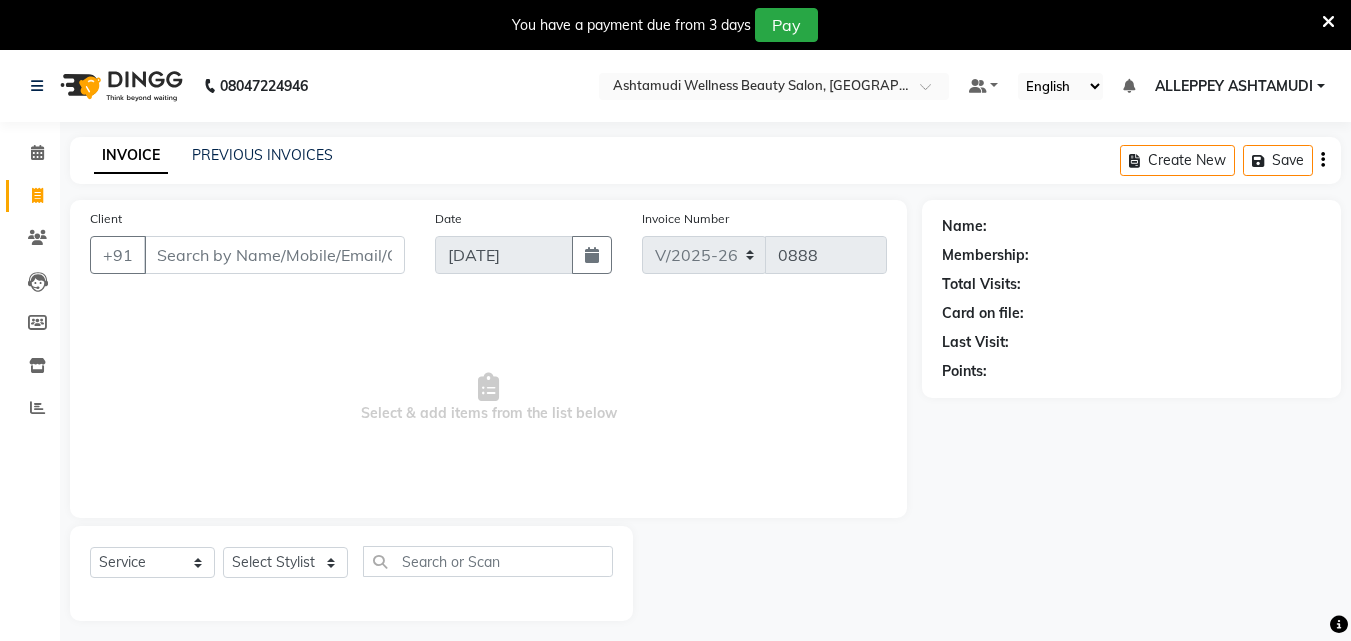 click on "Client" at bounding box center [274, 255] 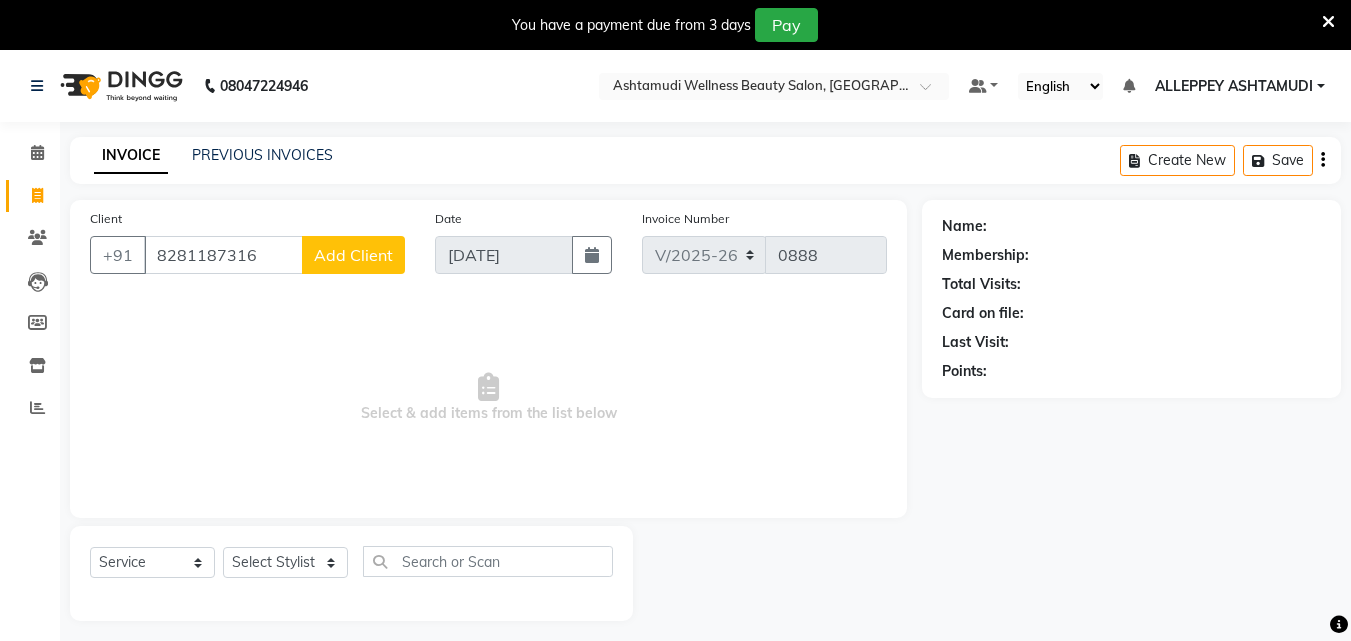 type on "8281187316" 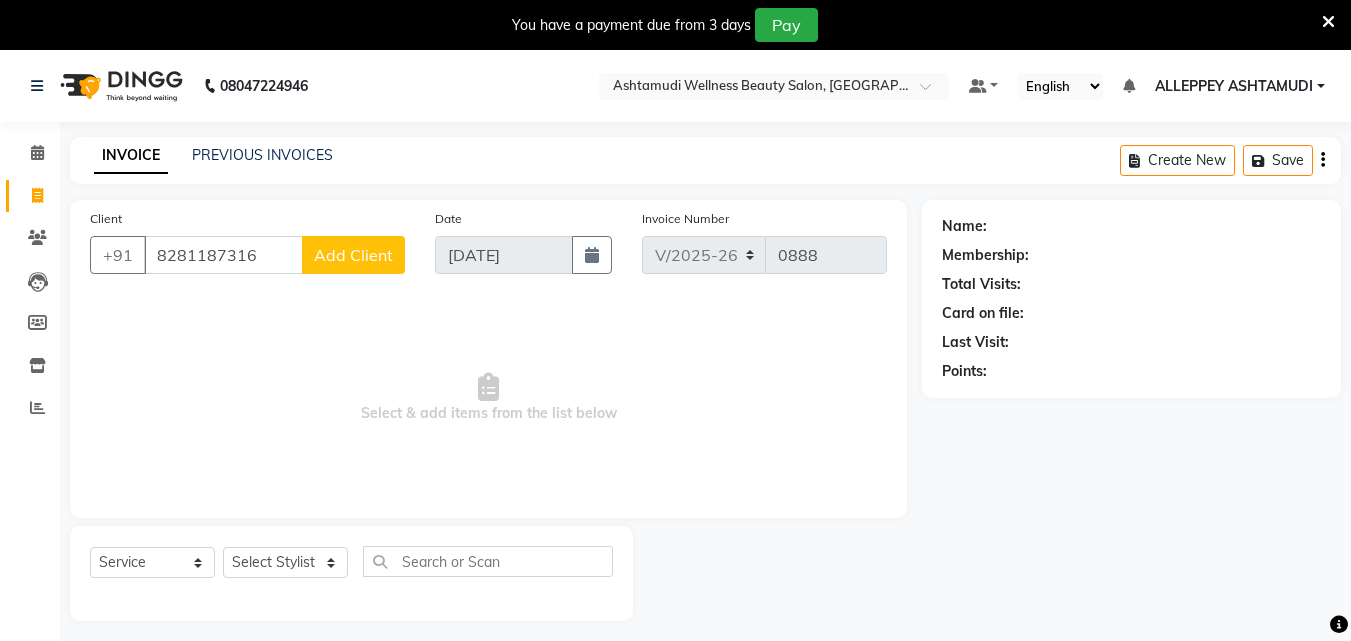 click on "Add Client" 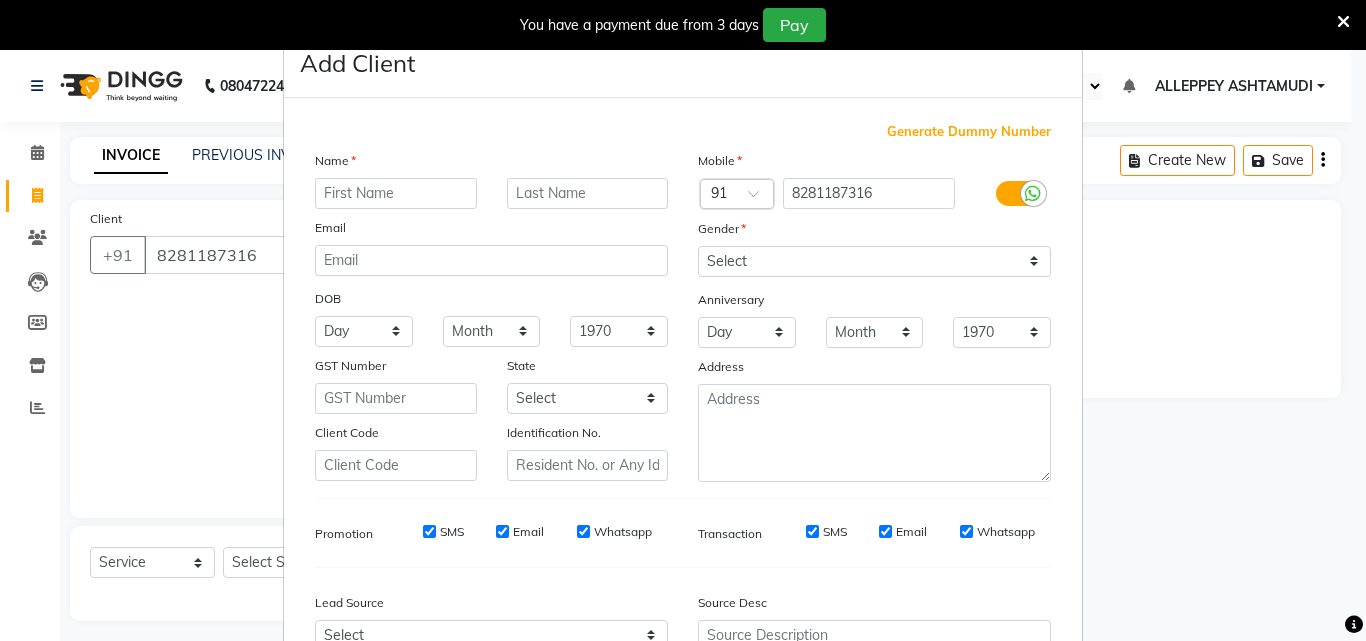 click at bounding box center (396, 193) 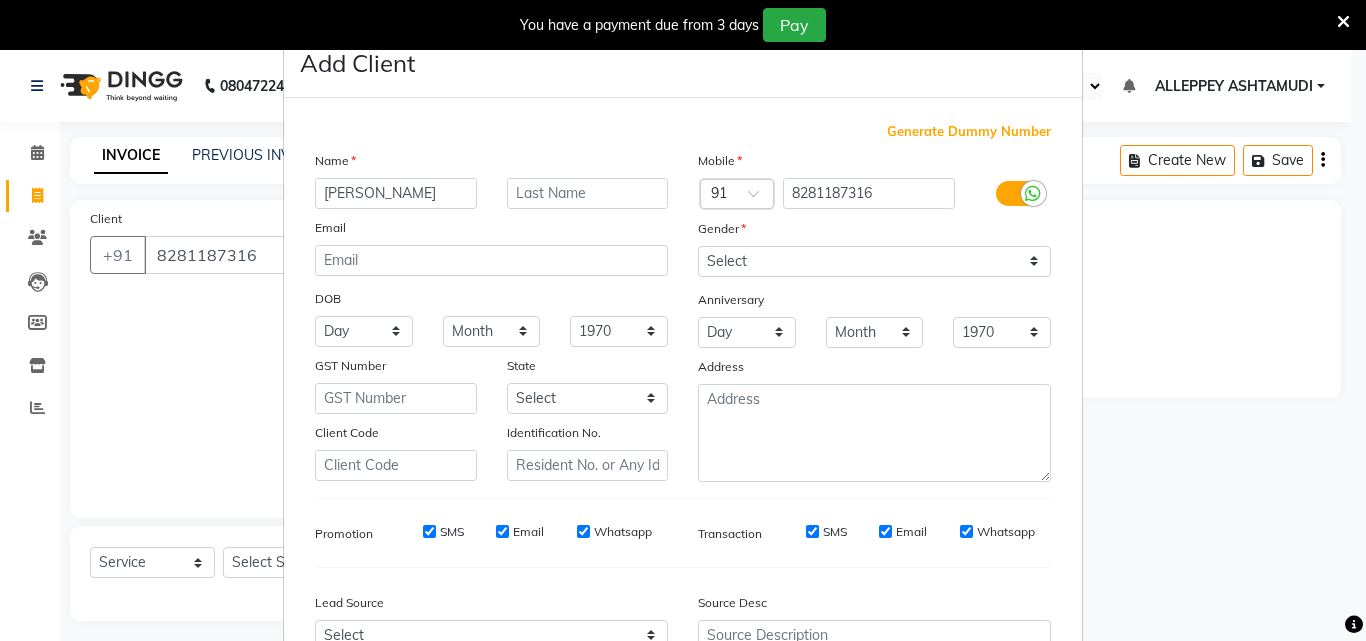 type on "[PERSON_NAME]" 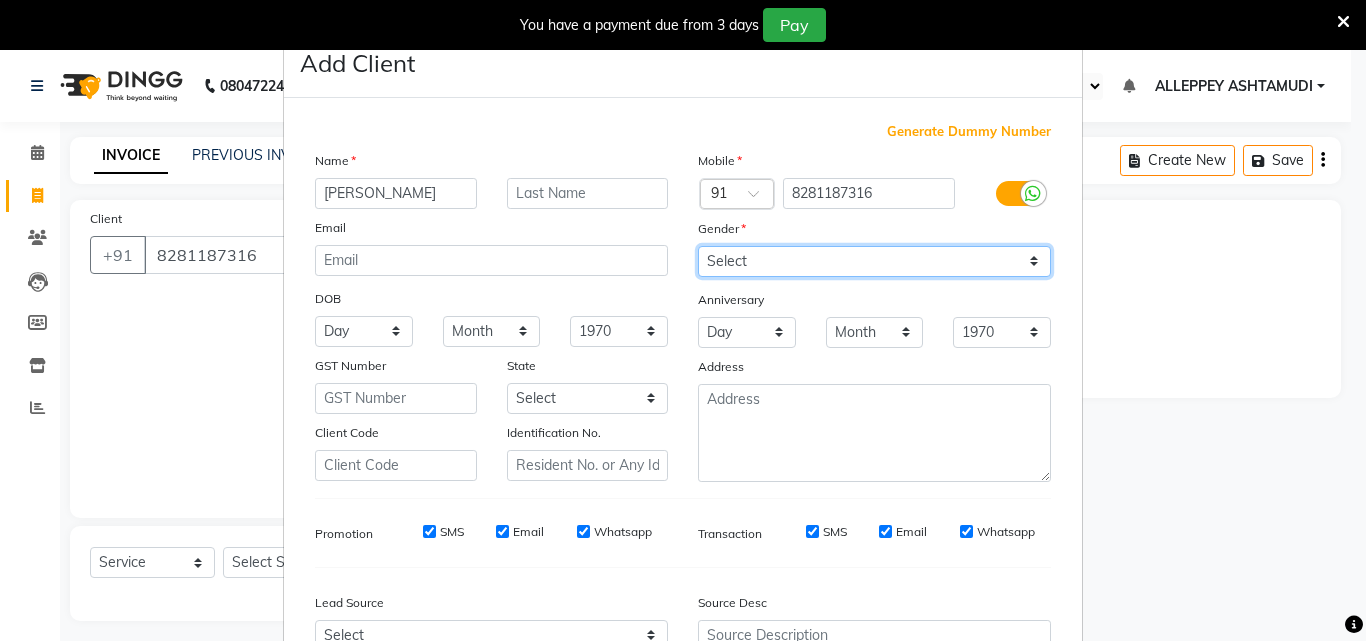 click on "Select [DEMOGRAPHIC_DATA] [DEMOGRAPHIC_DATA] Other Prefer Not To Say" at bounding box center (874, 261) 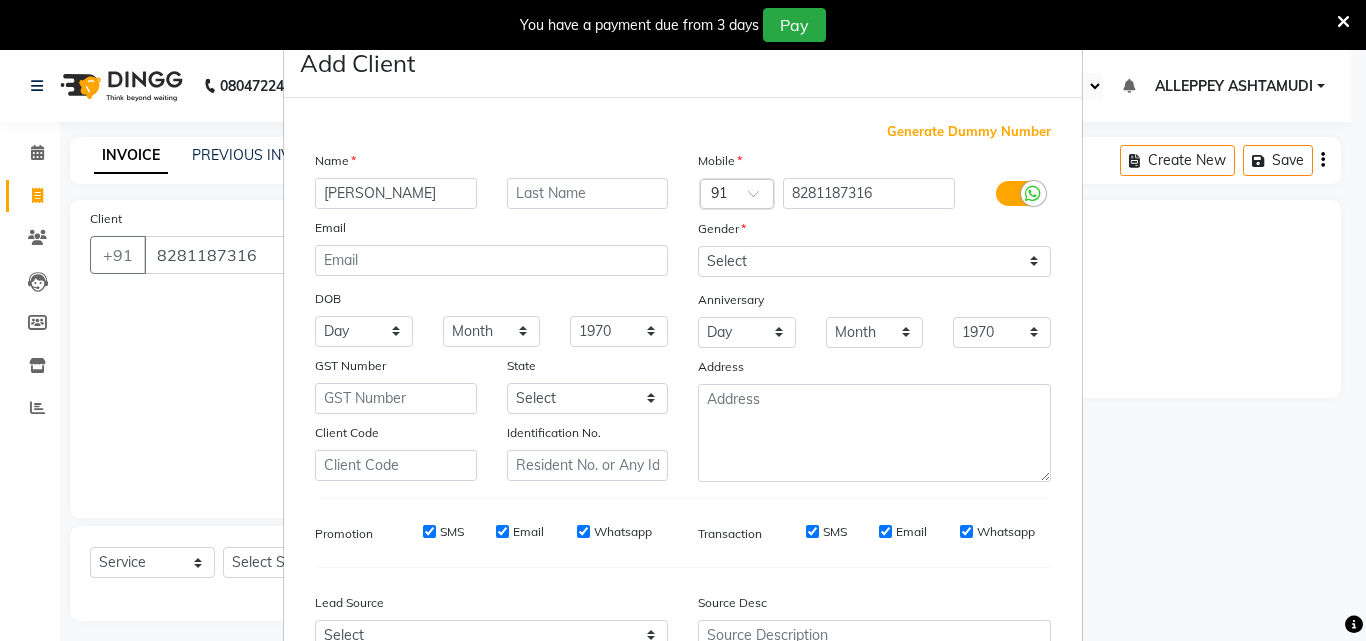 click on "Mobile Country Code × 91 8281187316 Gender Select [DEMOGRAPHIC_DATA] [DEMOGRAPHIC_DATA] Other Prefer Not To Say Anniversary Day 01 02 03 04 05 06 07 08 09 10 11 12 13 14 15 16 17 18 19 20 21 22 23 24 25 26 27 28 29 30 31 Month January February March April May June July August September October November [DATE] 1971 1972 1973 1974 1975 1976 1977 1978 1979 1980 1981 1982 1983 1984 1985 1986 1987 1988 1989 1990 1991 1992 1993 1994 1995 1996 1997 1998 1999 2000 2001 2002 2003 2004 2005 2006 2007 2008 2009 2010 2011 2012 2013 2014 2015 2016 2017 2018 2019 2020 2021 2022 2023 2024 2025 Address" at bounding box center (874, 316) 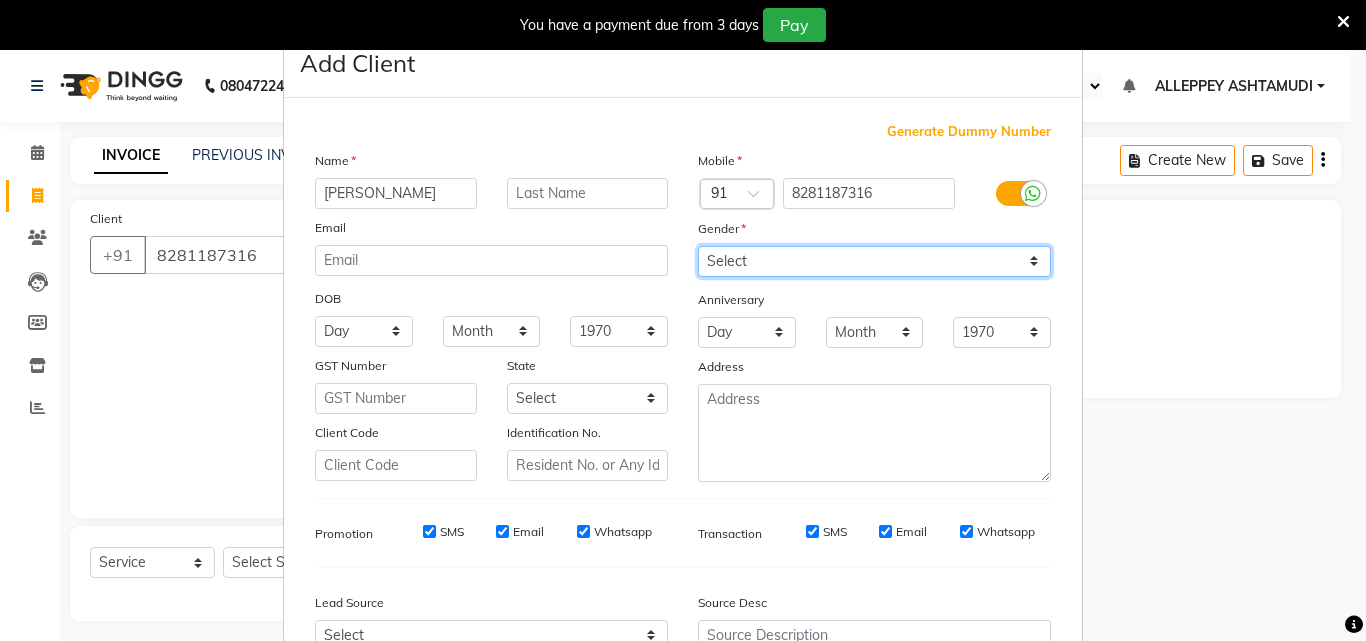 click on "Select [DEMOGRAPHIC_DATA] [DEMOGRAPHIC_DATA] Other Prefer Not To Say" at bounding box center [874, 261] 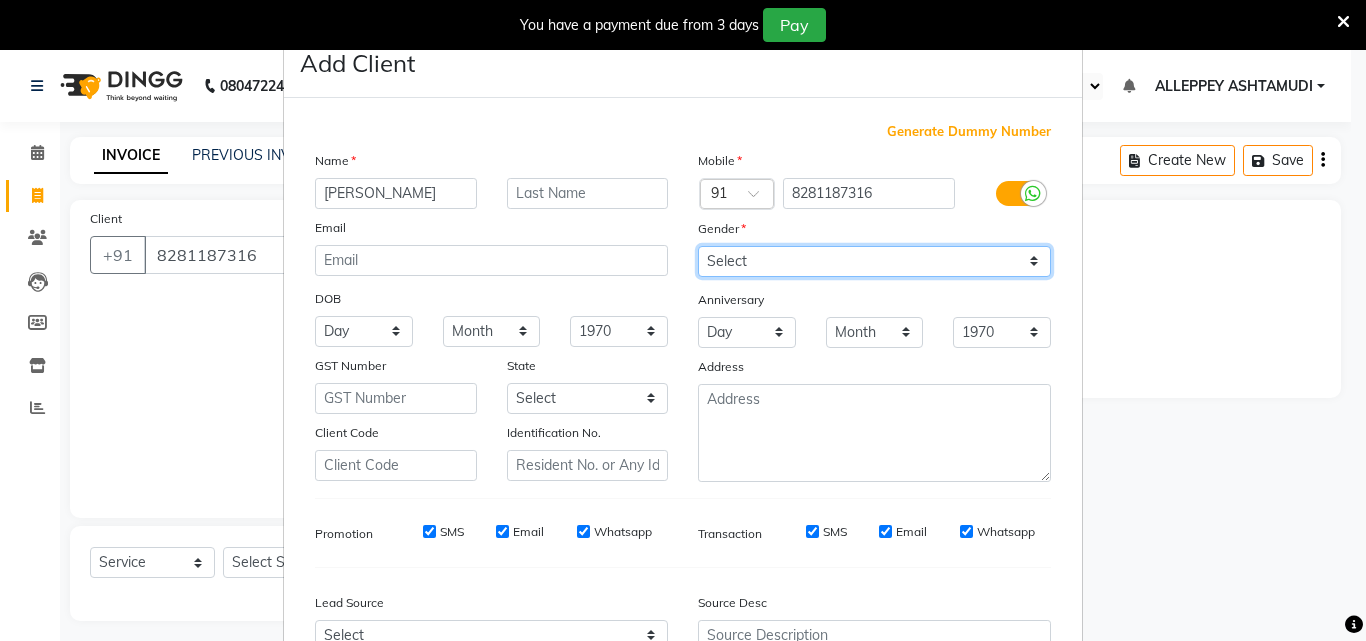 select on "[DEMOGRAPHIC_DATA]" 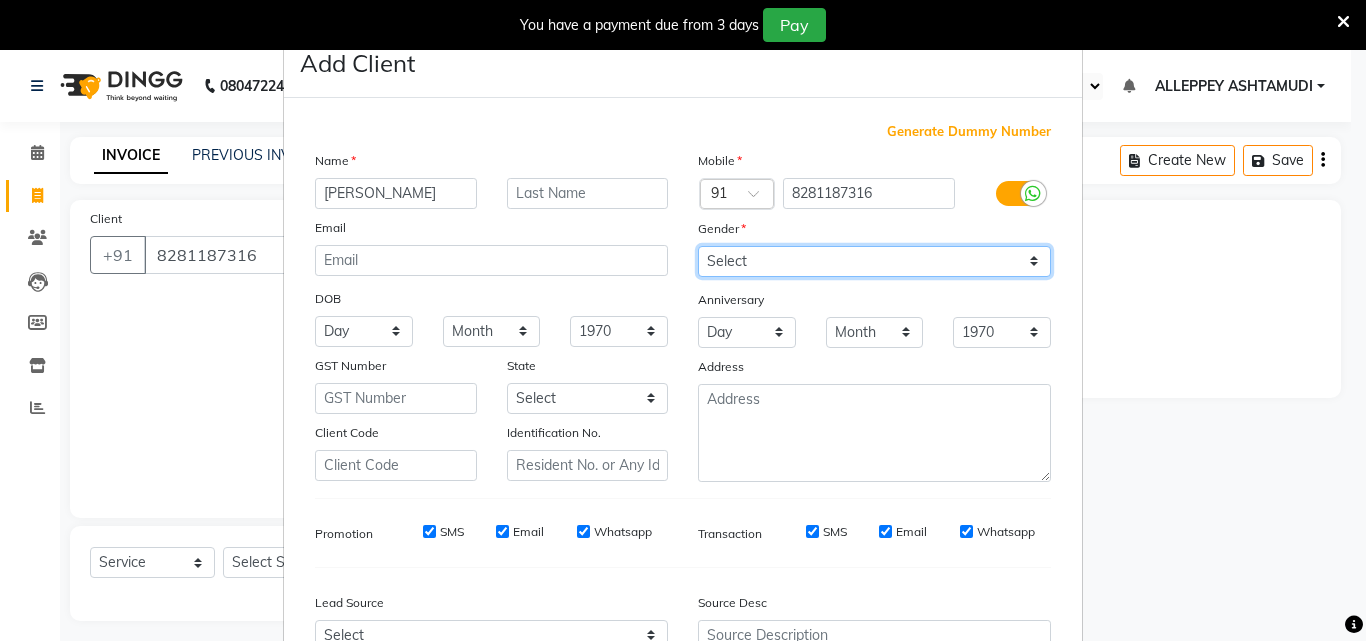 click on "Select [DEMOGRAPHIC_DATA] [DEMOGRAPHIC_DATA] Other Prefer Not To Say" at bounding box center [874, 261] 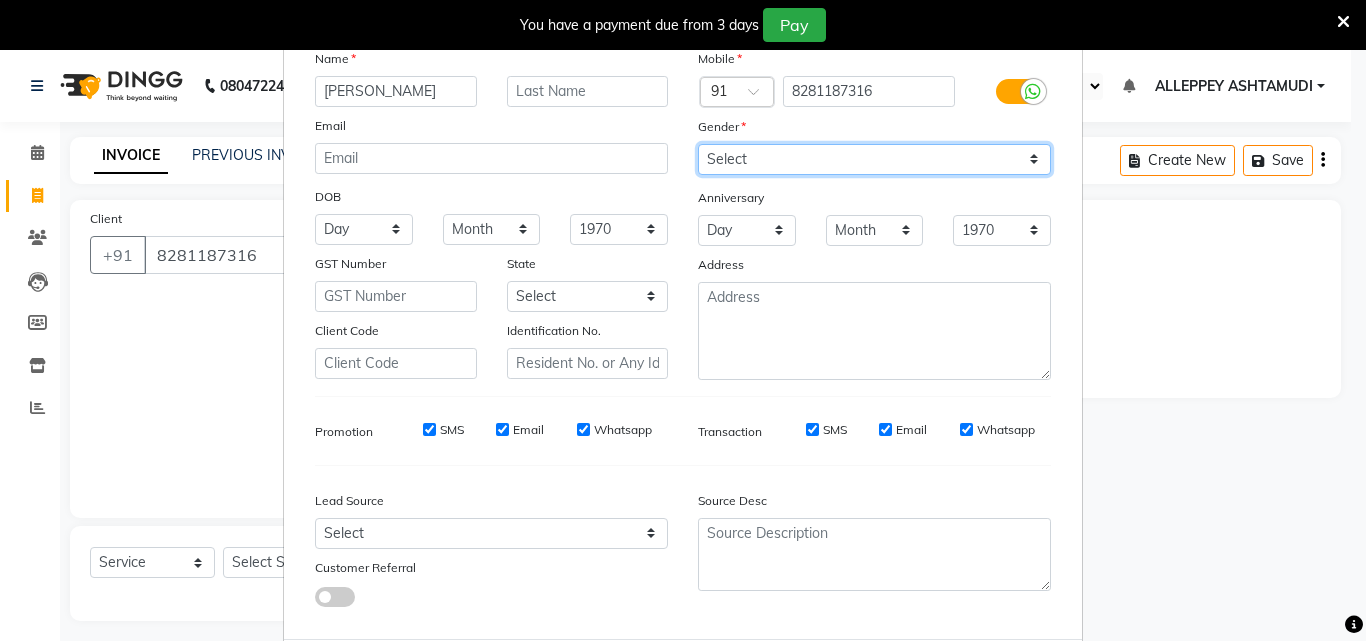 scroll, scrollTop: 208, scrollLeft: 0, axis: vertical 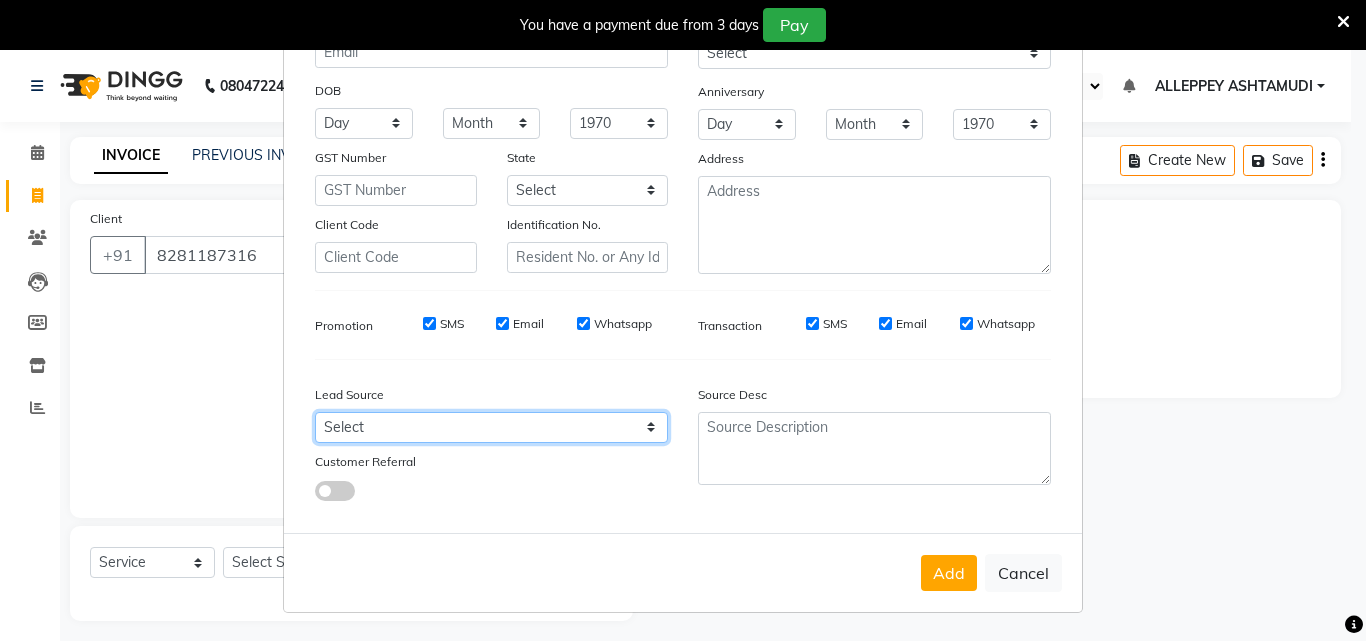 click on "Select Walk-in Referral Internet Friend Word of Mouth Advertisement Facebook JustDial Google Other Instagram  YouTube  WhatsApp" at bounding box center [491, 427] 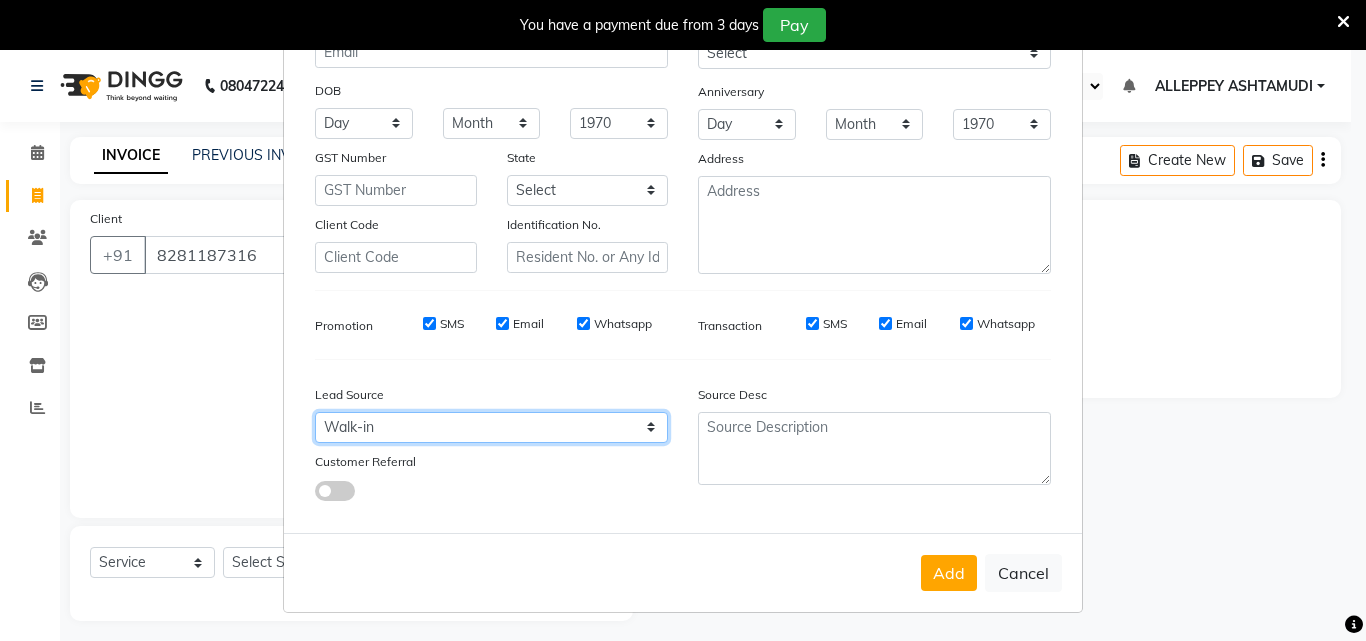 click on "Select Walk-in Referral Internet Friend Word of Mouth Advertisement Facebook JustDial Google Other Instagram  YouTube  WhatsApp" at bounding box center (491, 427) 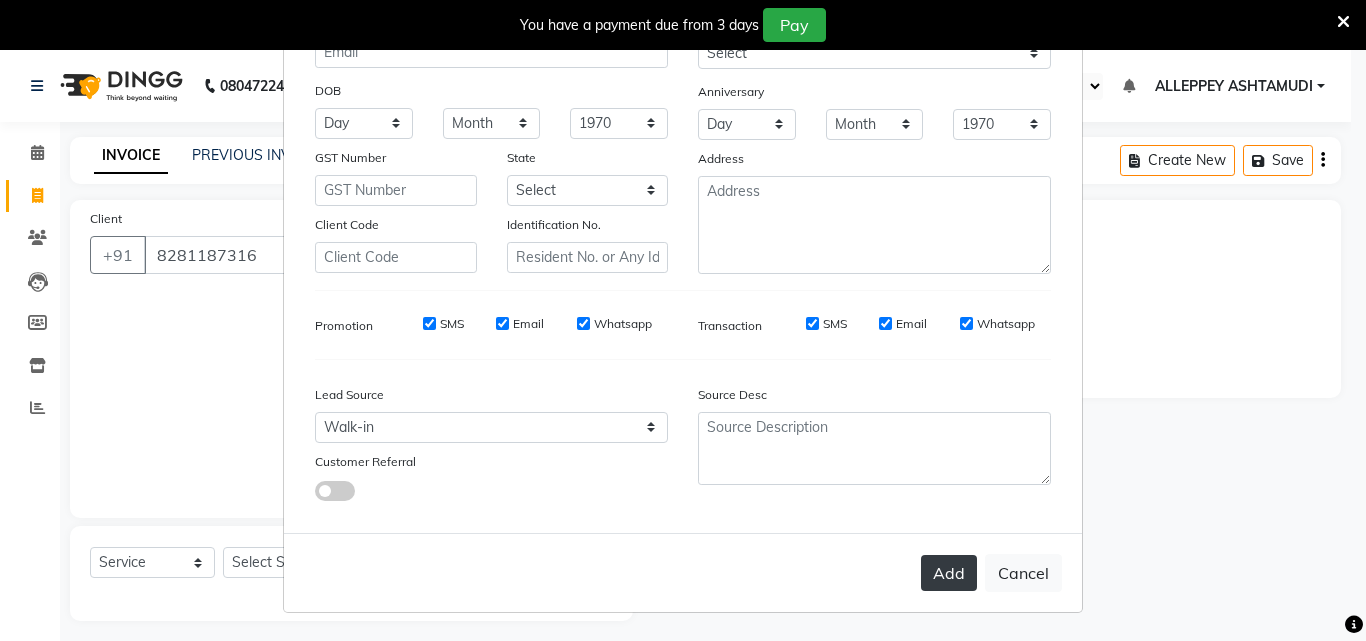 click on "Add" at bounding box center [949, 573] 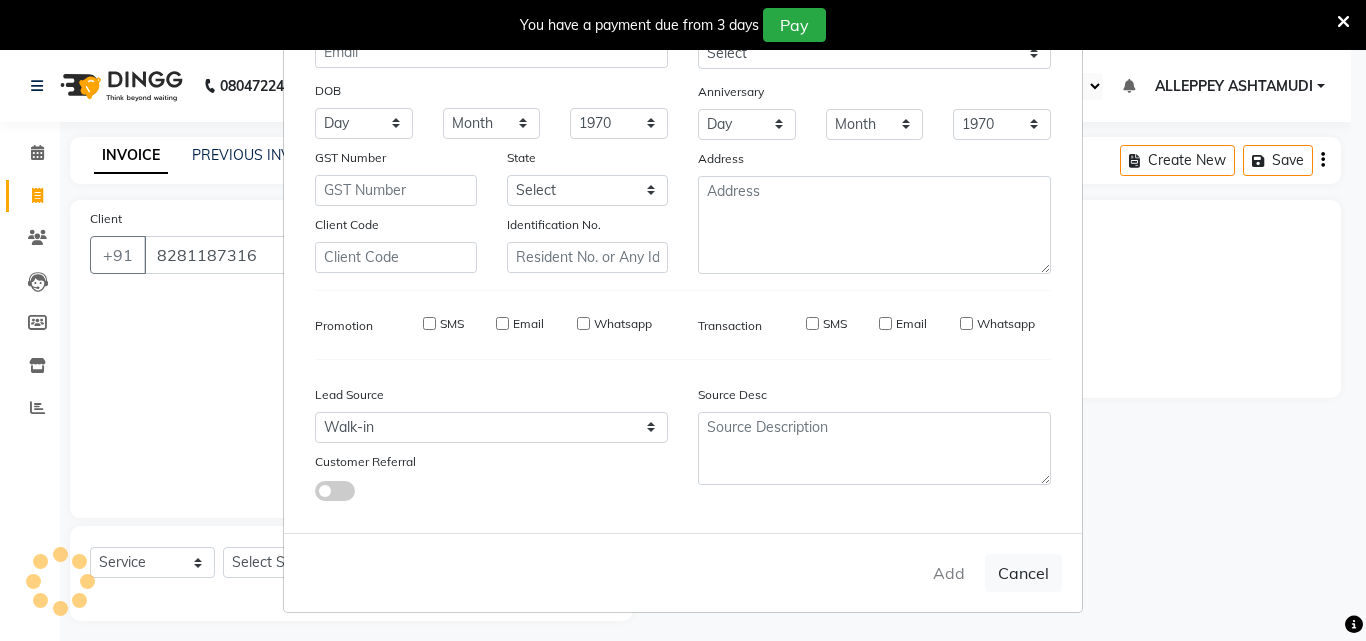 type 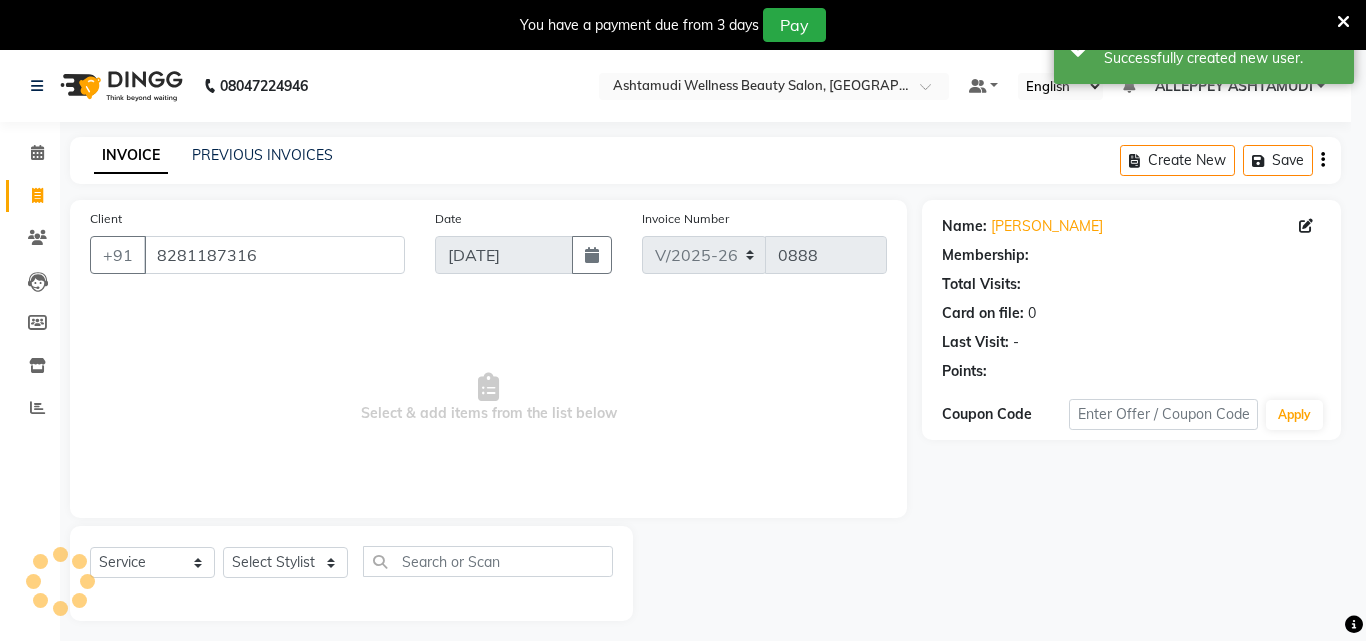 select on "1: Object" 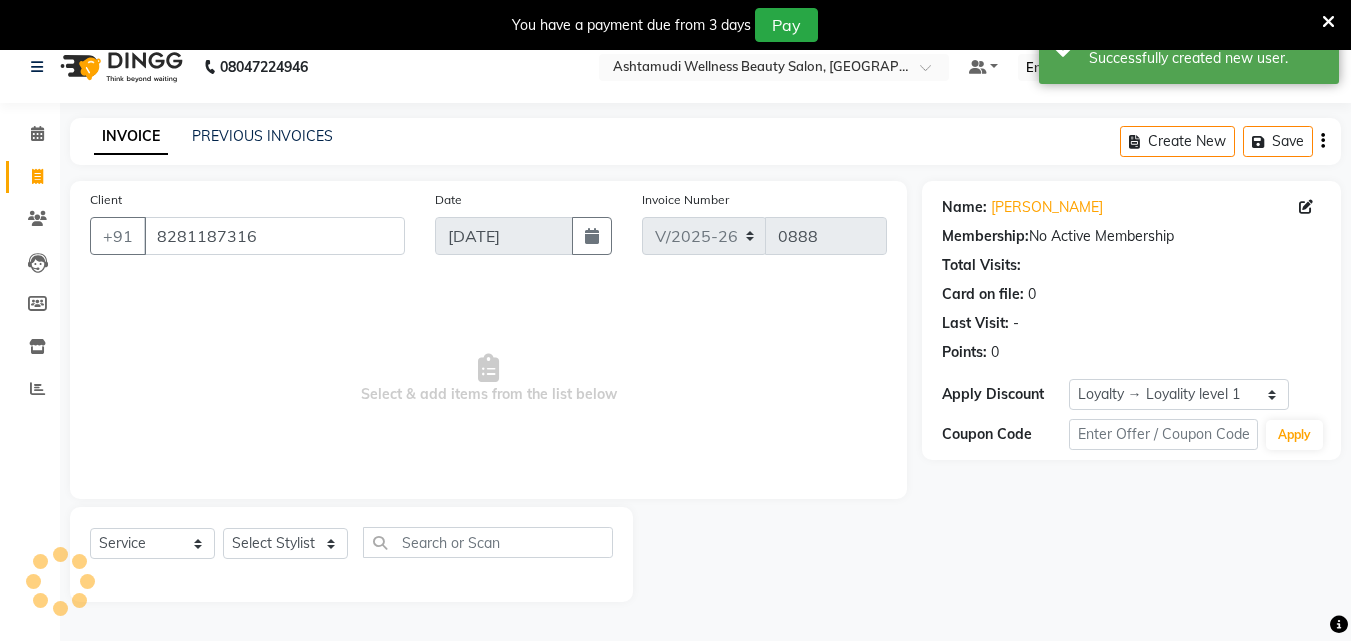 scroll, scrollTop: 50, scrollLeft: 0, axis: vertical 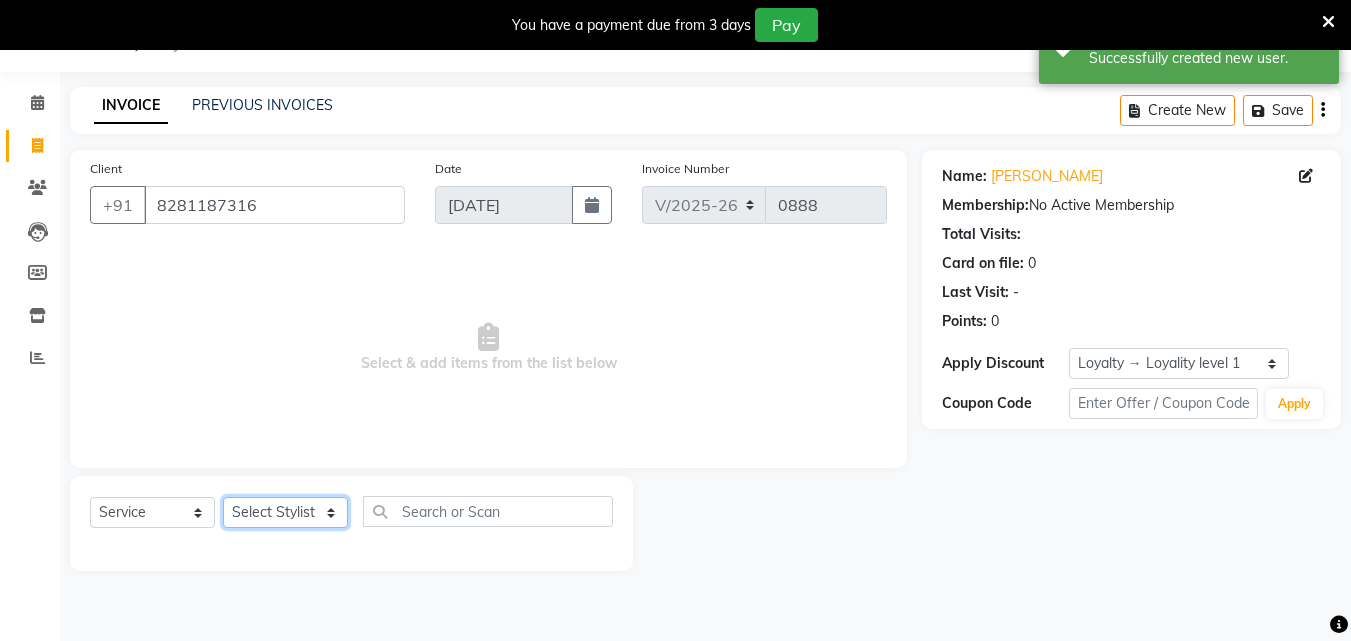 click on "Select Stylist ALLEPPEY ASHTAMUDI Jyothy [PERSON_NAME] [PERSON_NAME]" 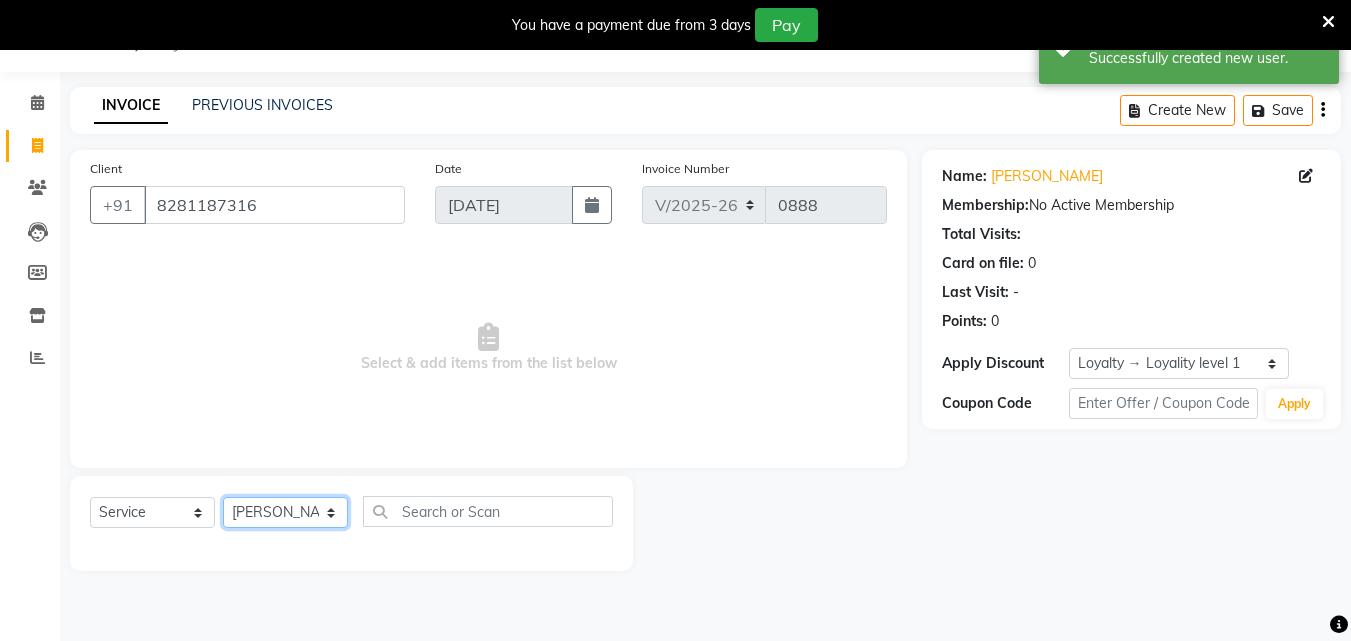 click on "Select Stylist ALLEPPEY ASHTAMUDI Jyothy [PERSON_NAME] [PERSON_NAME]" 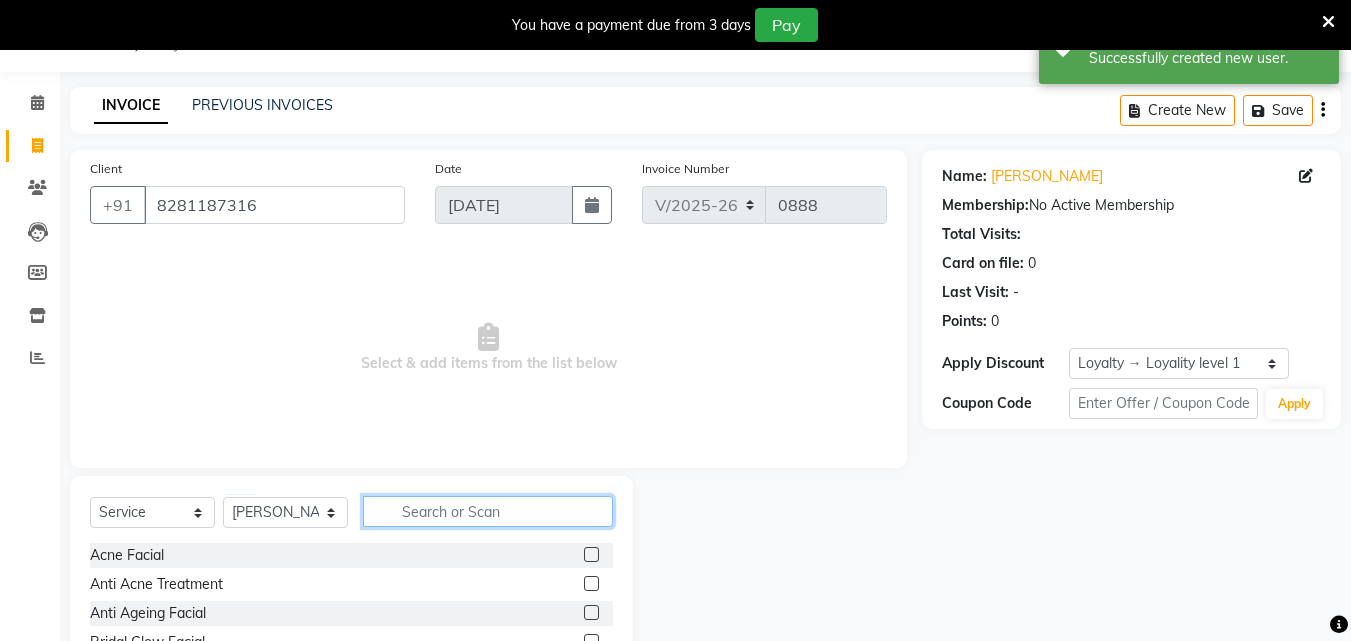 click 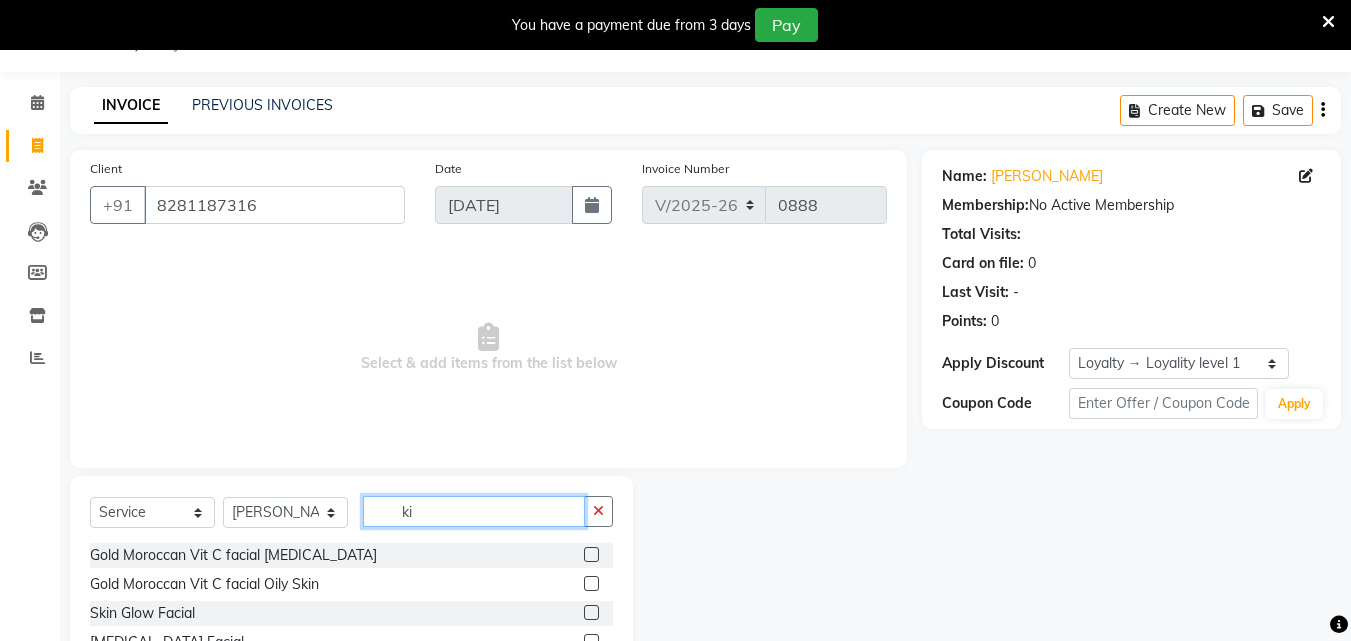 type on "k" 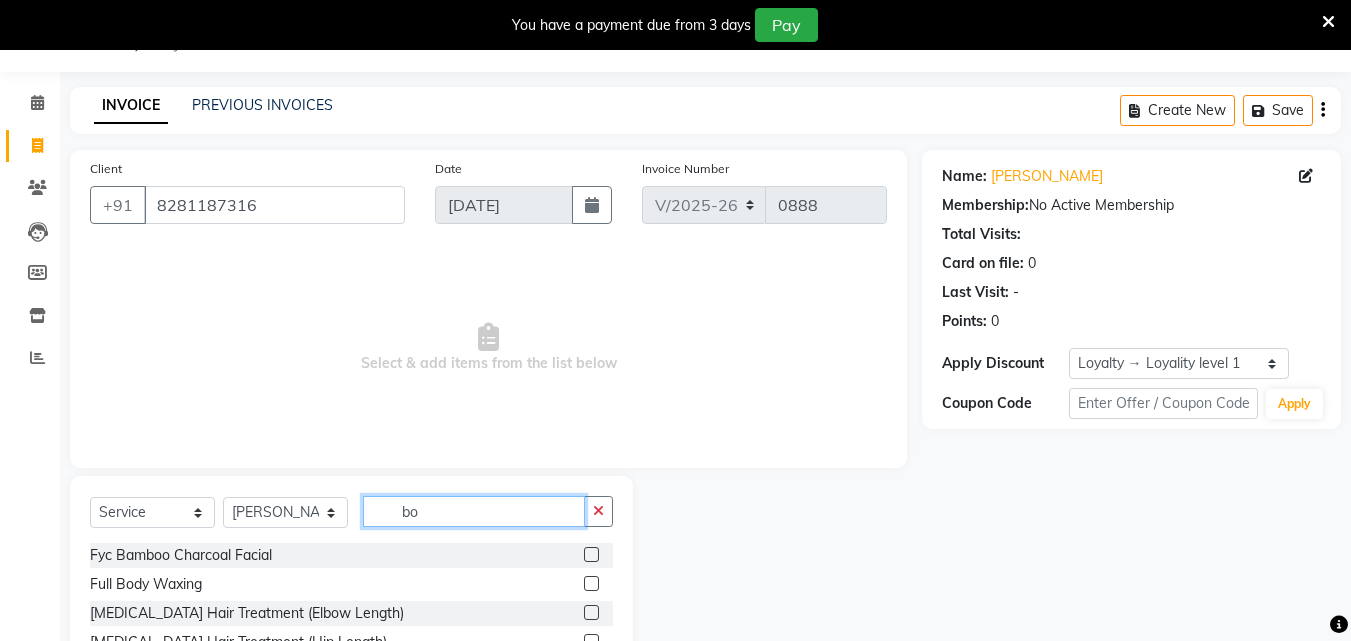 type on "b" 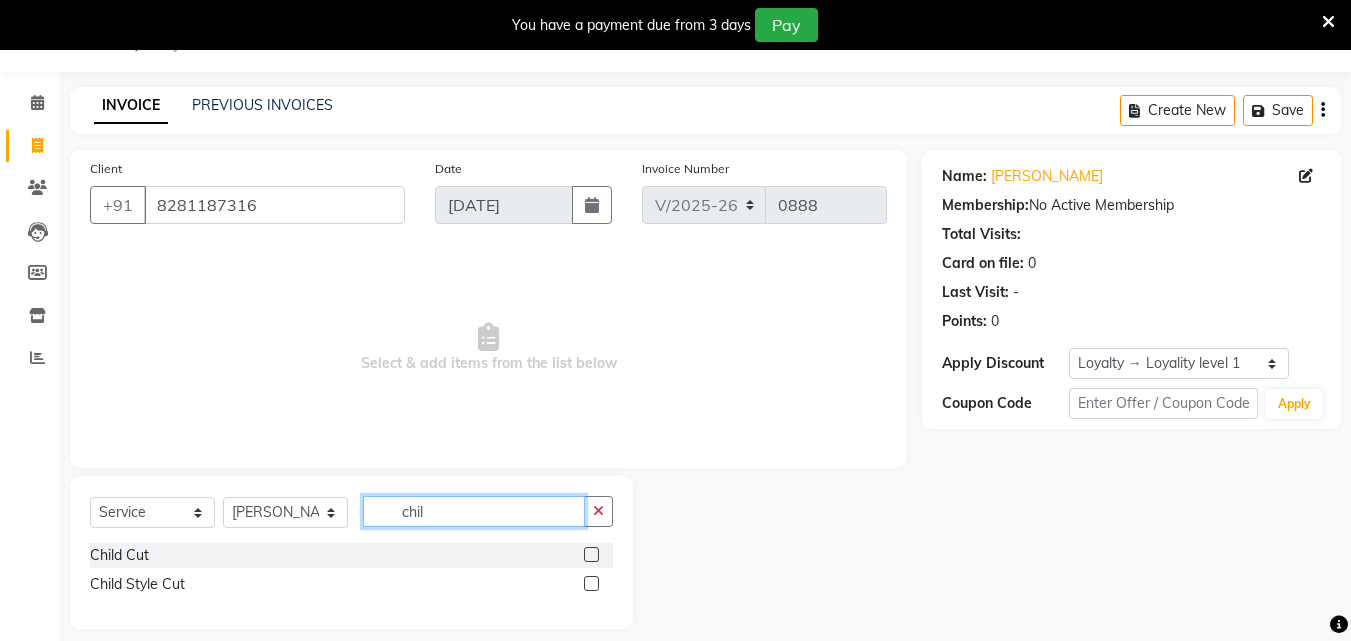 type on "chil" 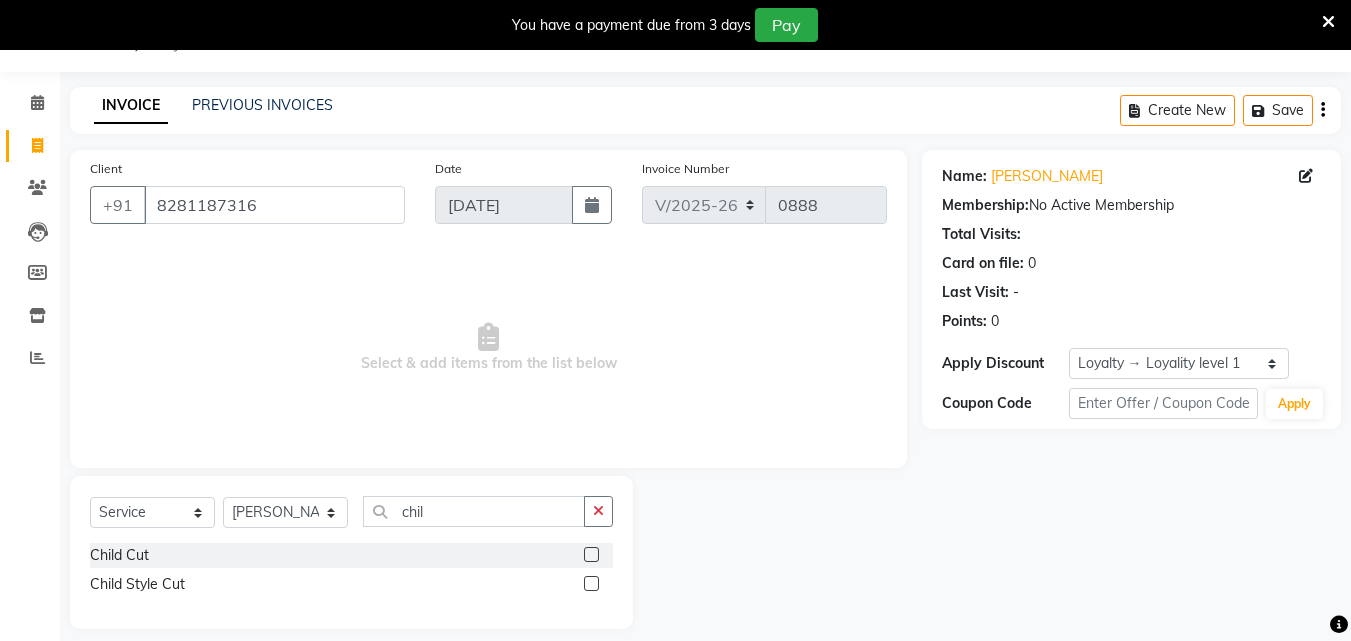 click 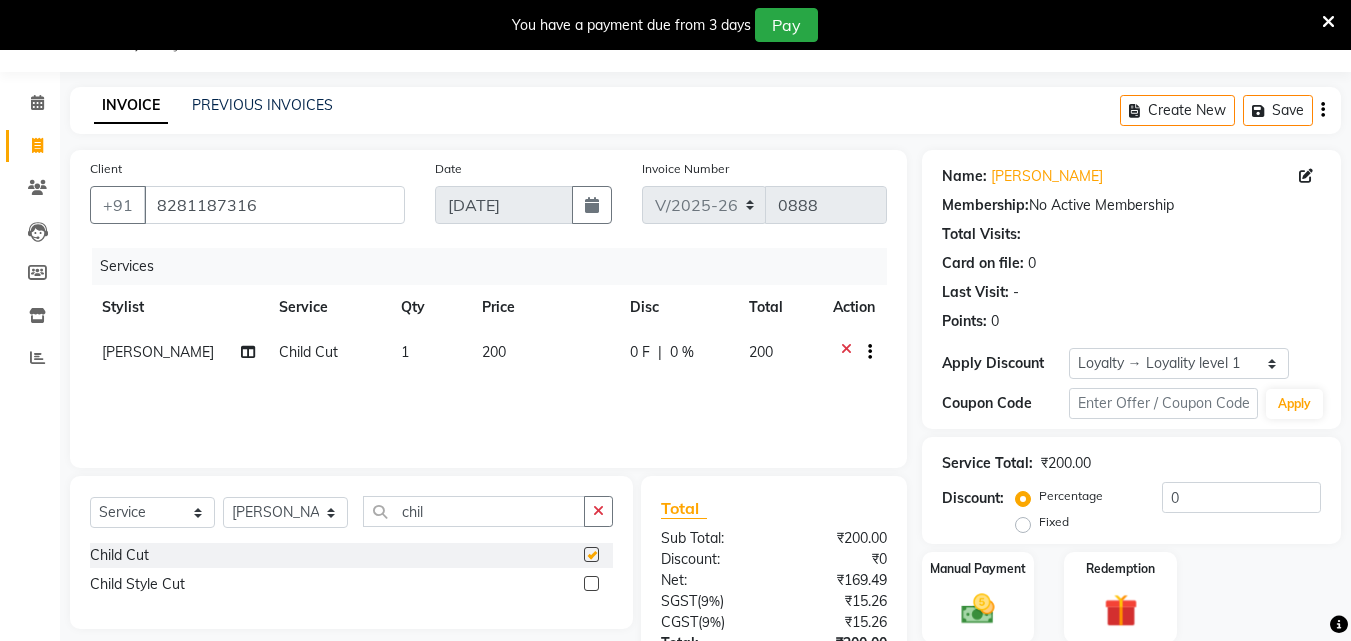 checkbox on "false" 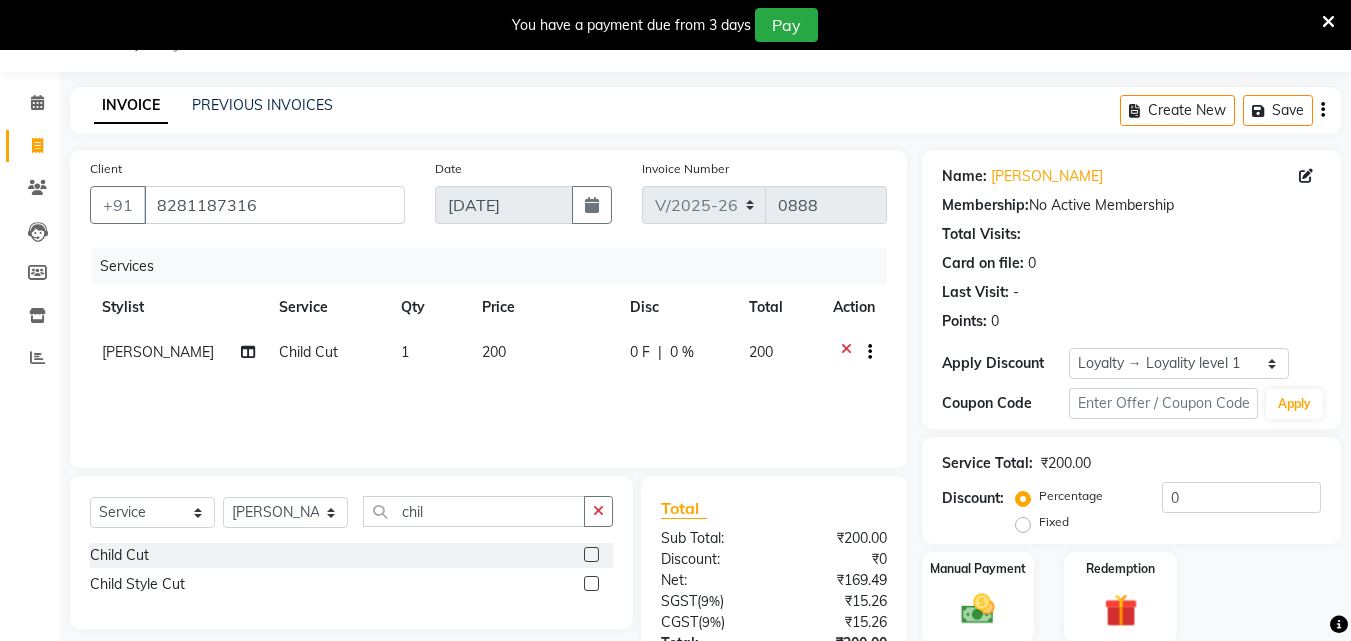 click on "Select  Service  Product  Membership  Package Voucher Prepaid Gift Card  Select Stylist ALLEPPEY ASHTAMUDI Jyothy [PERSON_NAME] [PERSON_NAME] chil Child Cut  Child Style Cut" 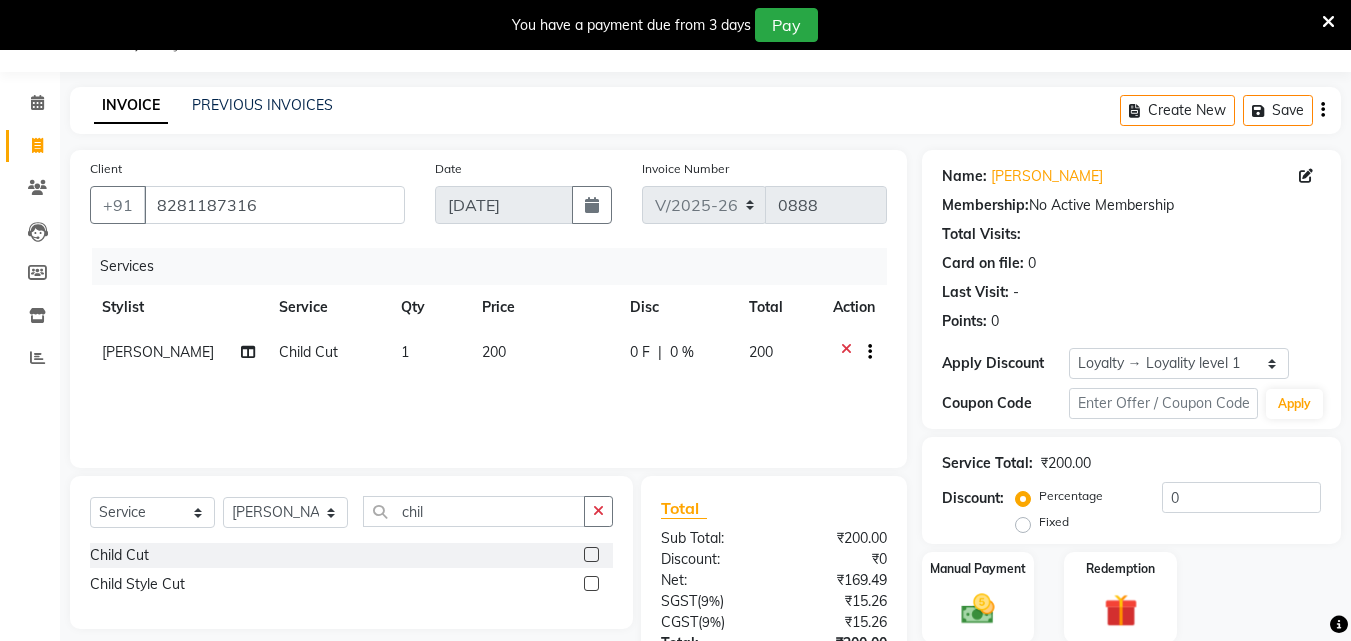click on "0 F | 0 %" 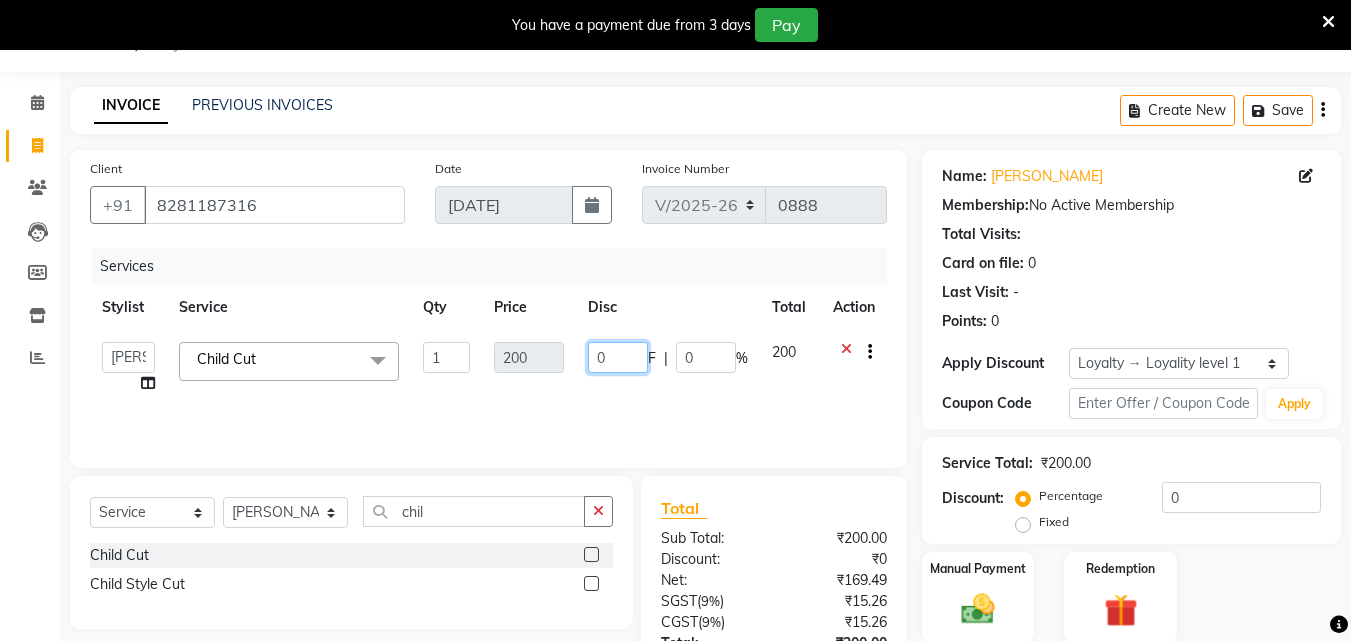 click on "0" 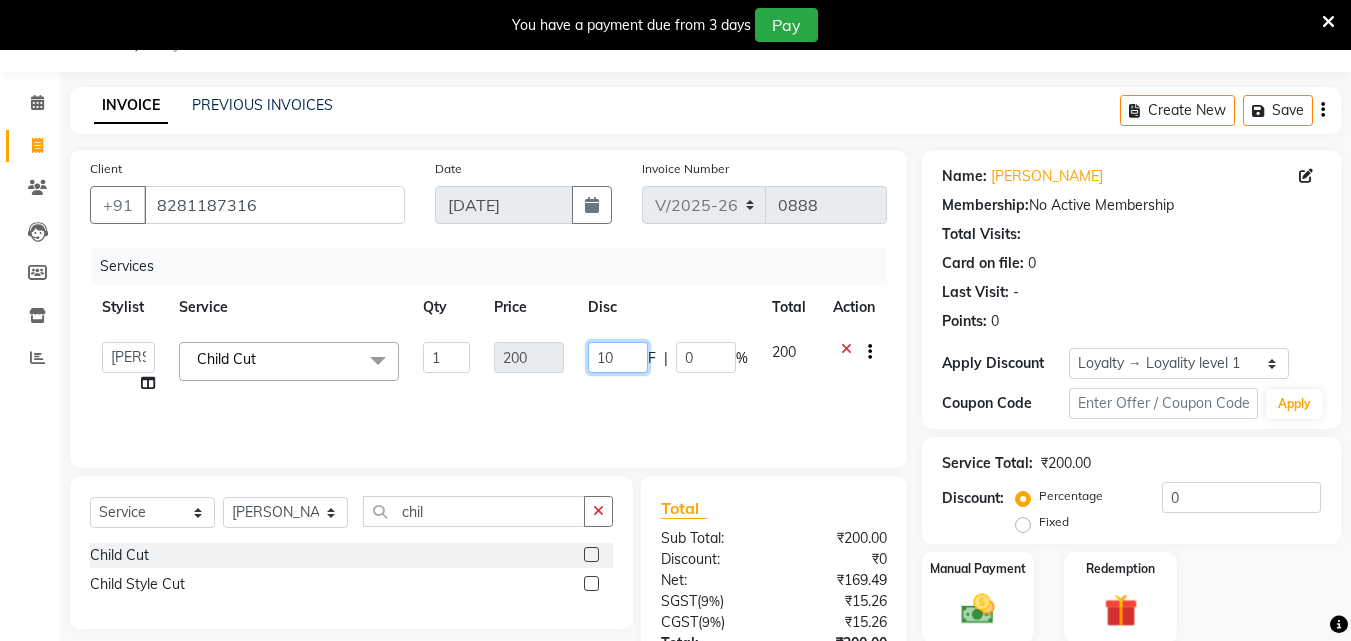 type on "100" 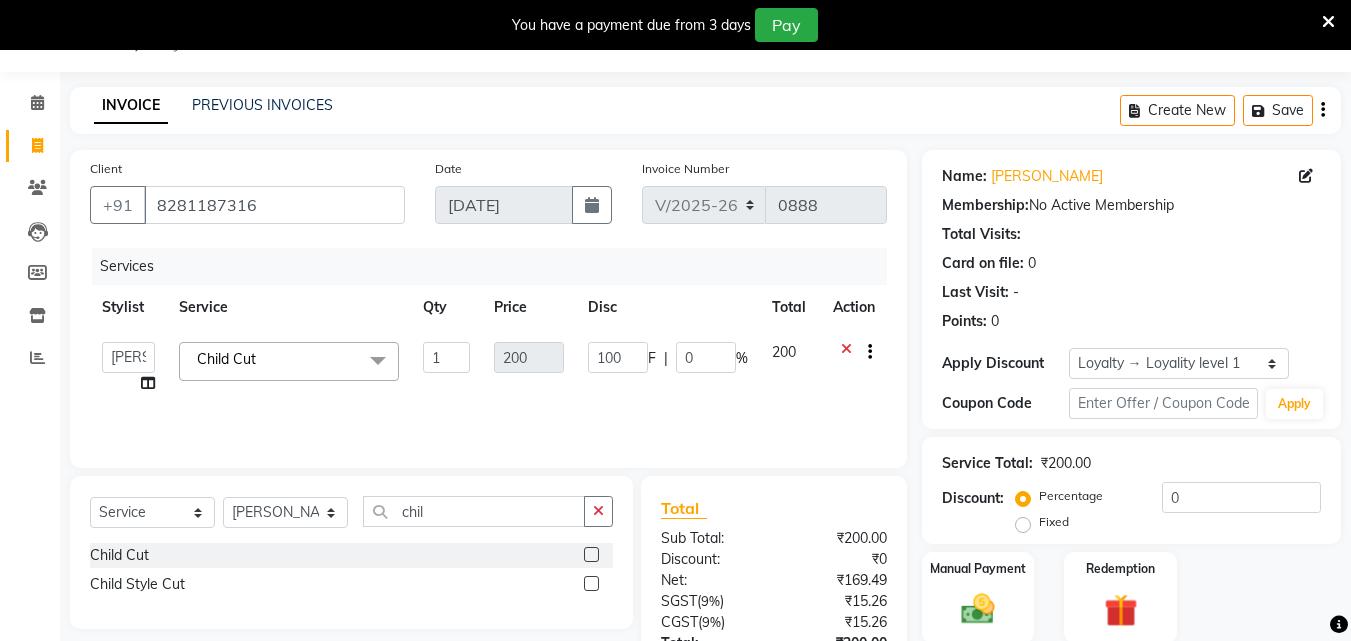 click on "Services Stylist Service Qty Price Disc Total Action  ALLEPPEY ASHTAMUDI   Jyothy   [PERSON_NAME]   [PERSON_NAME]  Child Cut  x Acne Facial Anti Acne Treatment Anti Ageing Facial Bridal Glow Facial De-Pigmentation Treatment Dermalite Fairness Facial Diamond Facial D-Tan Cleanup D-Tan Facial D-Tan Pack Fruit Facial Fyc Bamboo Charcoal Facial Fyc Bio Marine Facial Fyc Fruit Fusion Facial Fyc Luster Gold Facial Fyc Pure Vit-C Facial Fyc Red Wine Facial Glovite Facial Gold Moroccan Vit C facial [MEDICAL_DATA] Gold Moroccan Vit C facial Oily Skin Golden Facial Hydra Brightening Facial Hydra Facial Hydramoist Facial [MEDICAL_DATA] Treatment Normal Cleanup O2C2 Facial Oxy Blast Facial Oxy Bleach Pearl Facial Protein Bleach Red Carpet DNA facial Sensi Glow Facial Skin Glow Facial [MEDICAL_DATA] Facial [MEDICAL_DATA] Facial Stemcell  Facial Veg Peel Facial Un-Tan Facial  Korean Glass Skin Facial Anti-[MEDICAL_DATA] Treatment Hair Spa Hot Oil Massage Keratin Spa Protien Spa Cream Oil Massage  Aroma Manicure Heel Peel" 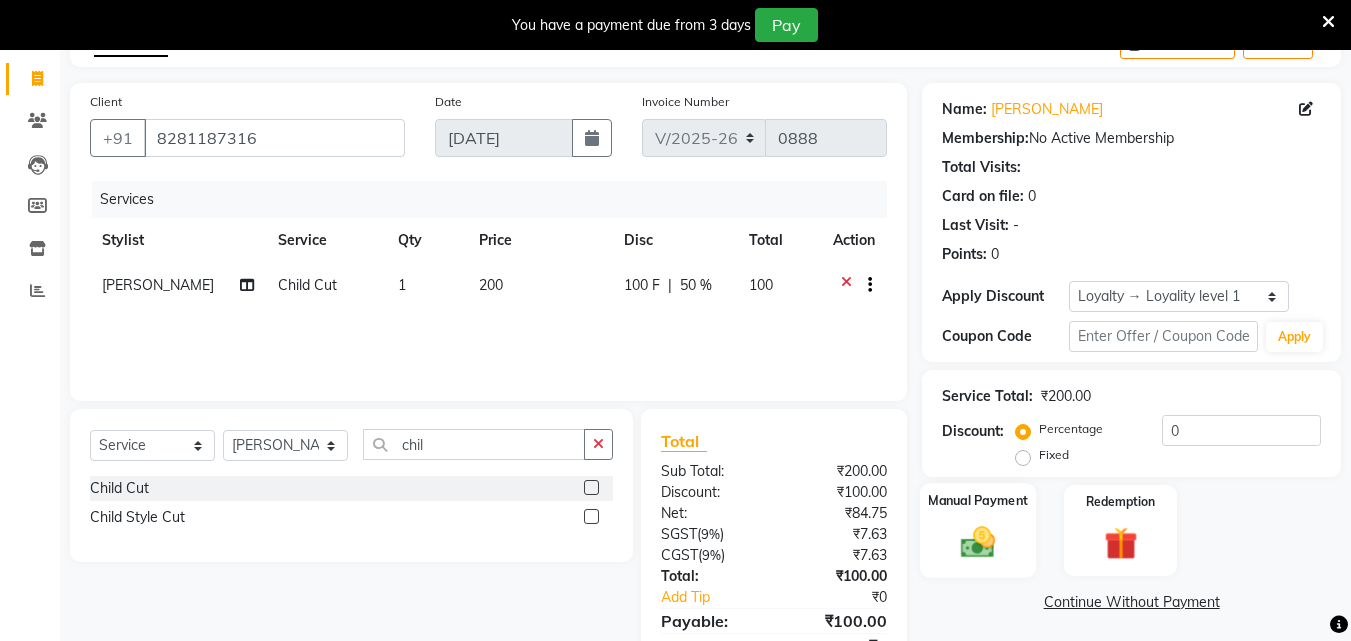 scroll, scrollTop: 209, scrollLeft: 0, axis: vertical 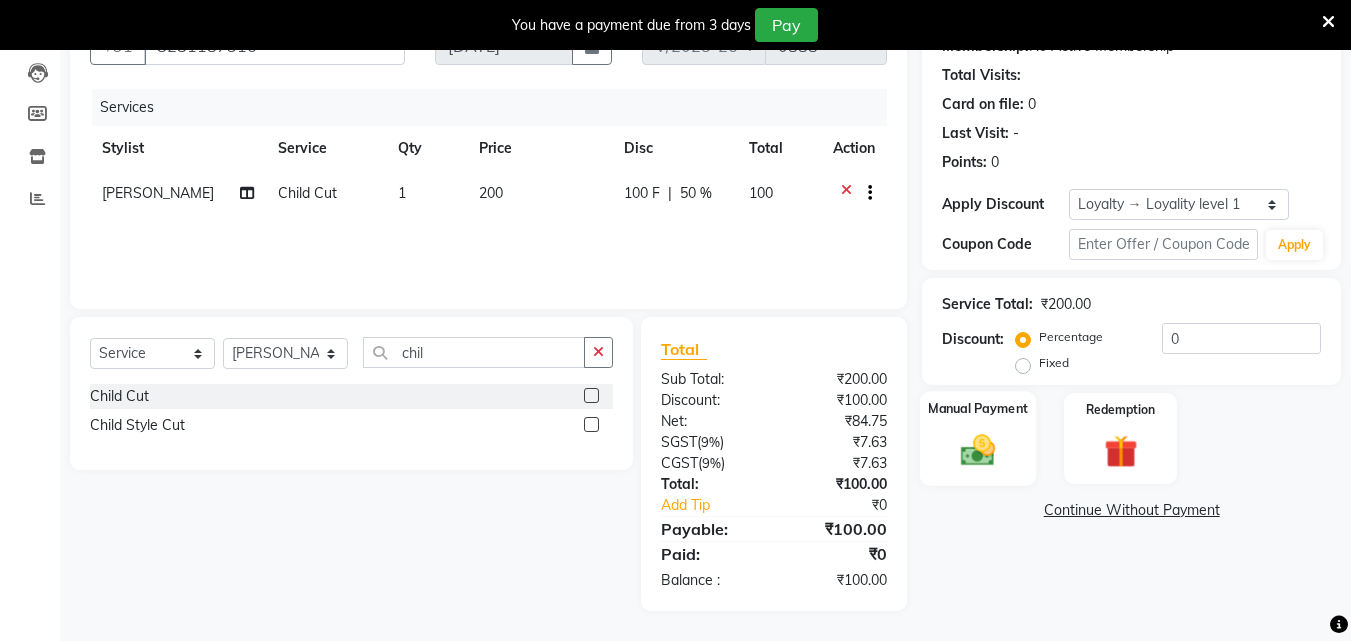 click 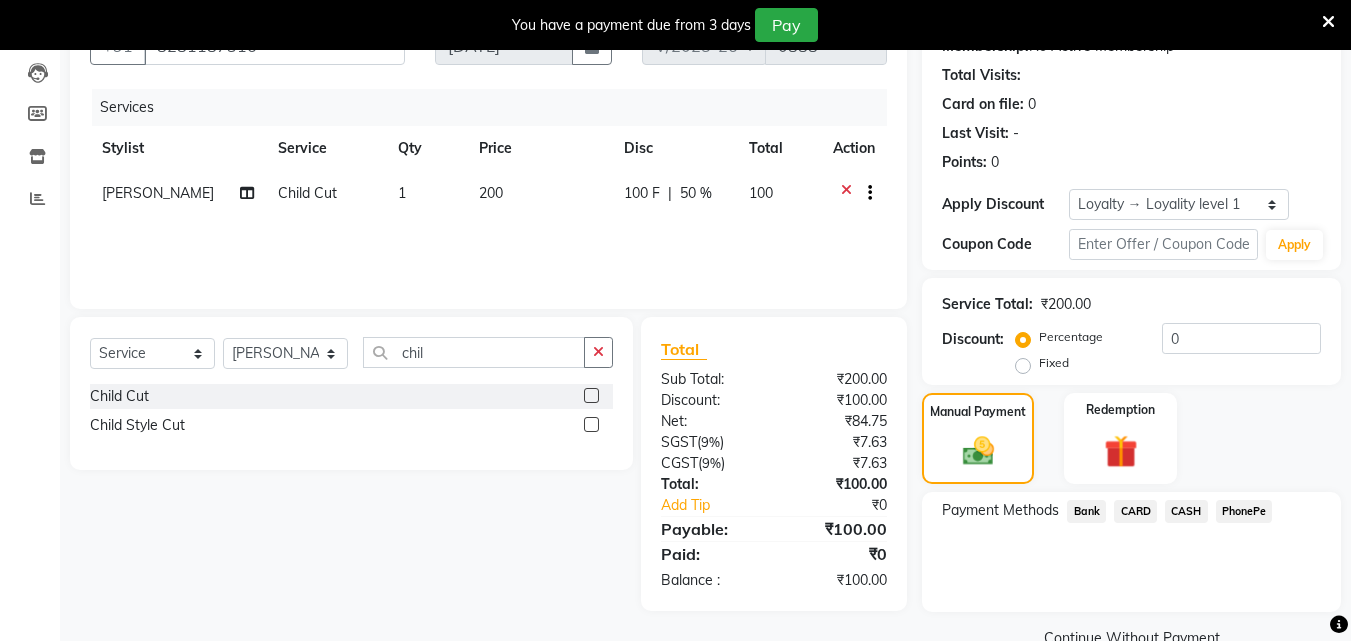 drag, startPoint x: 1232, startPoint y: 507, endPoint x: 1210, endPoint y: 532, distance: 33.30165 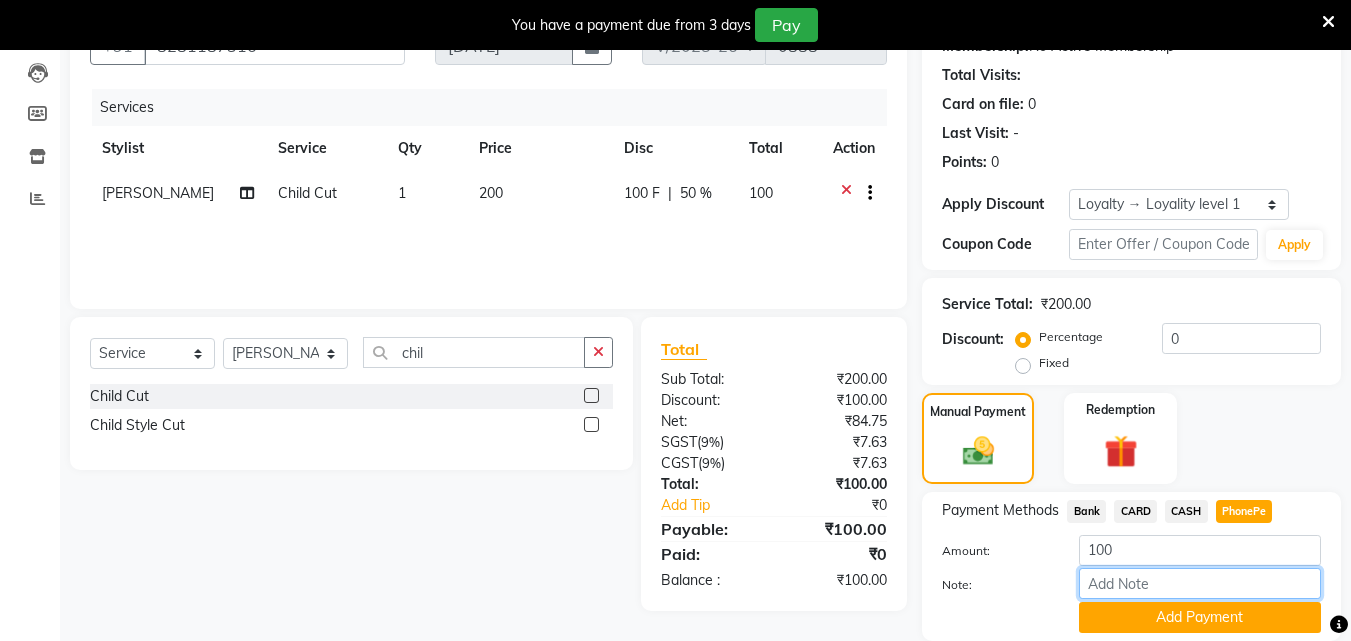 click on "Note:" at bounding box center [1200, 583] 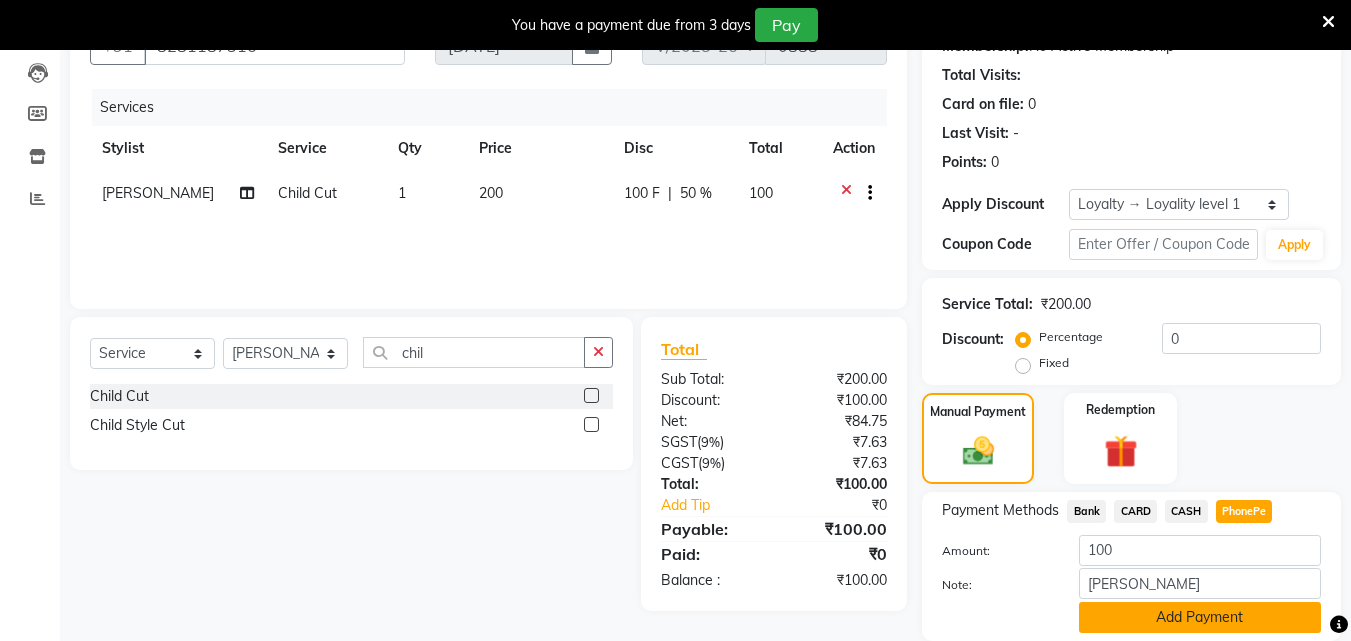 click on "Add Payment" 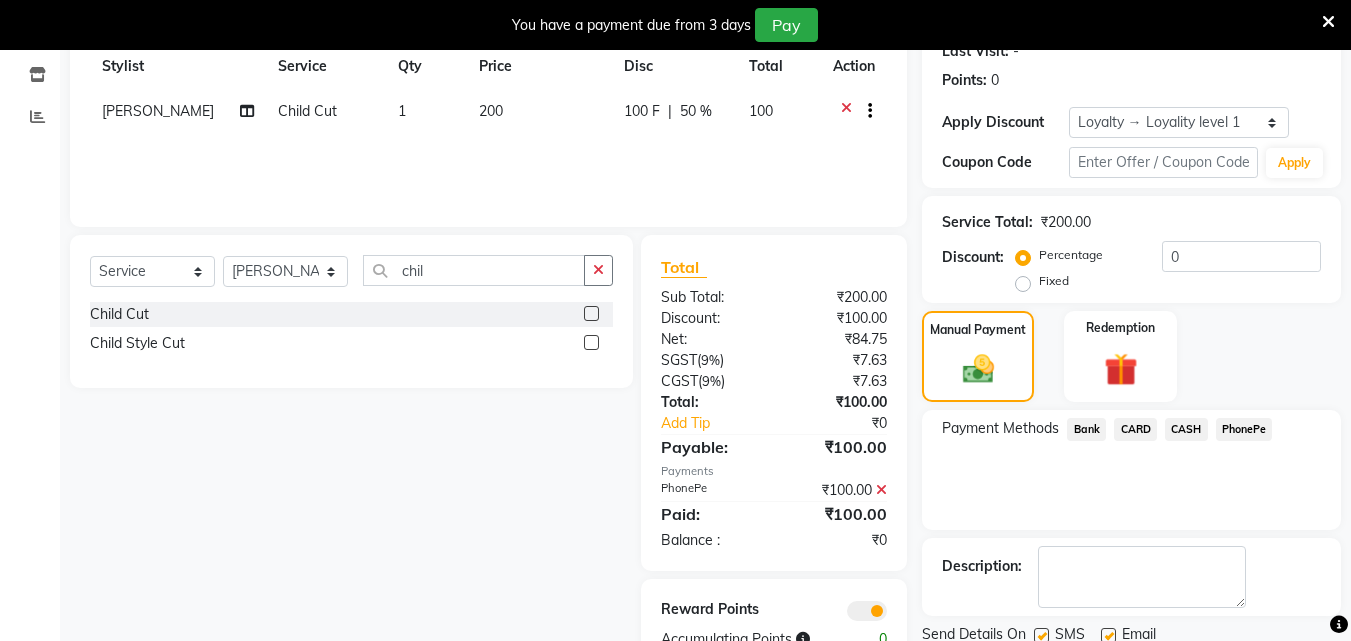 scroll, scrollTop: 364, scrollLeft: 0, axis: vertical 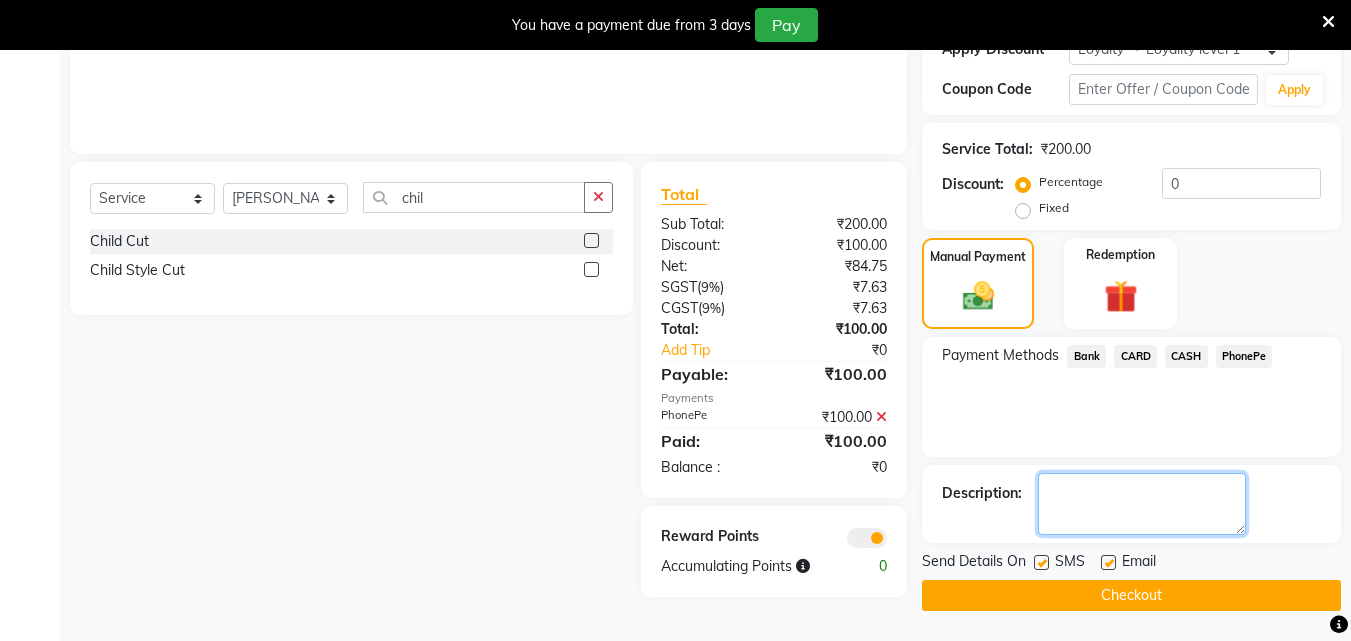 click 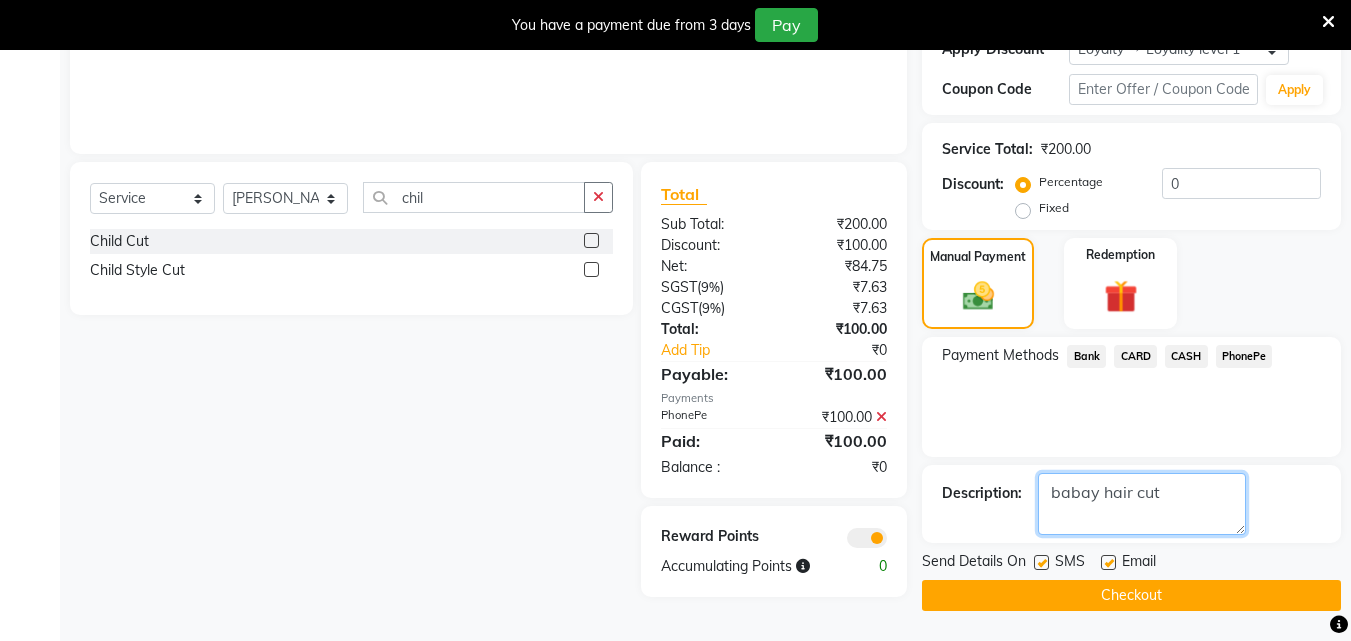 click 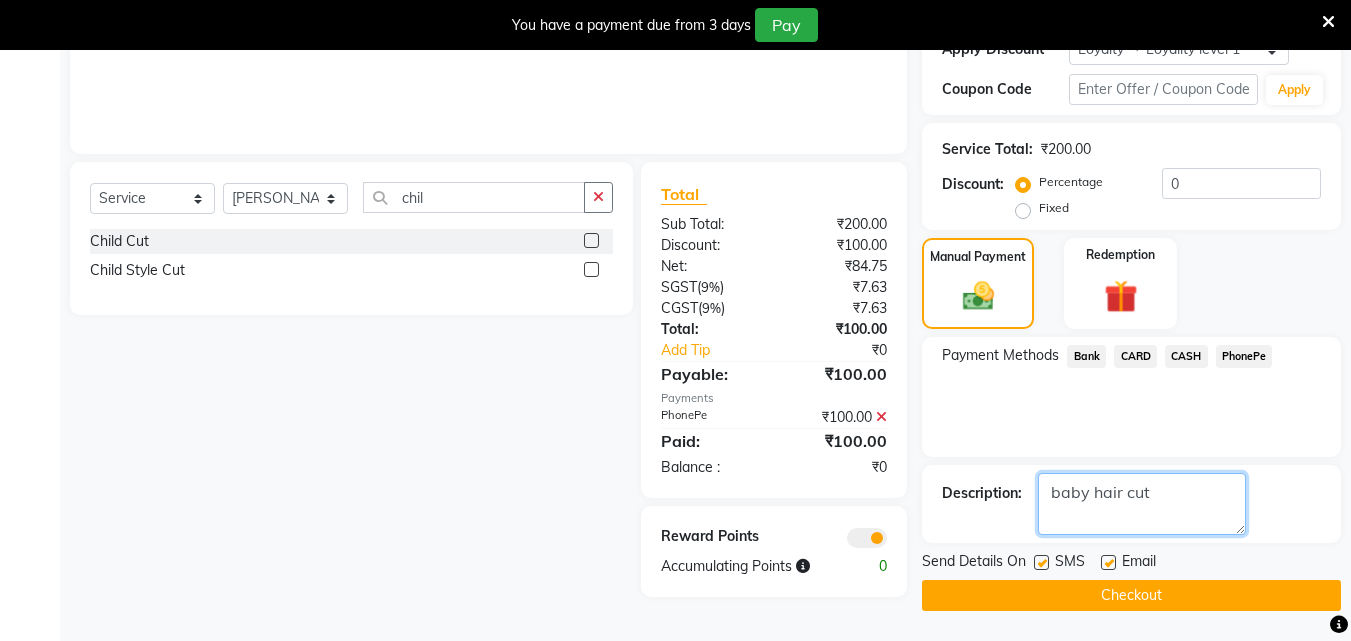type on "baby hair cut" 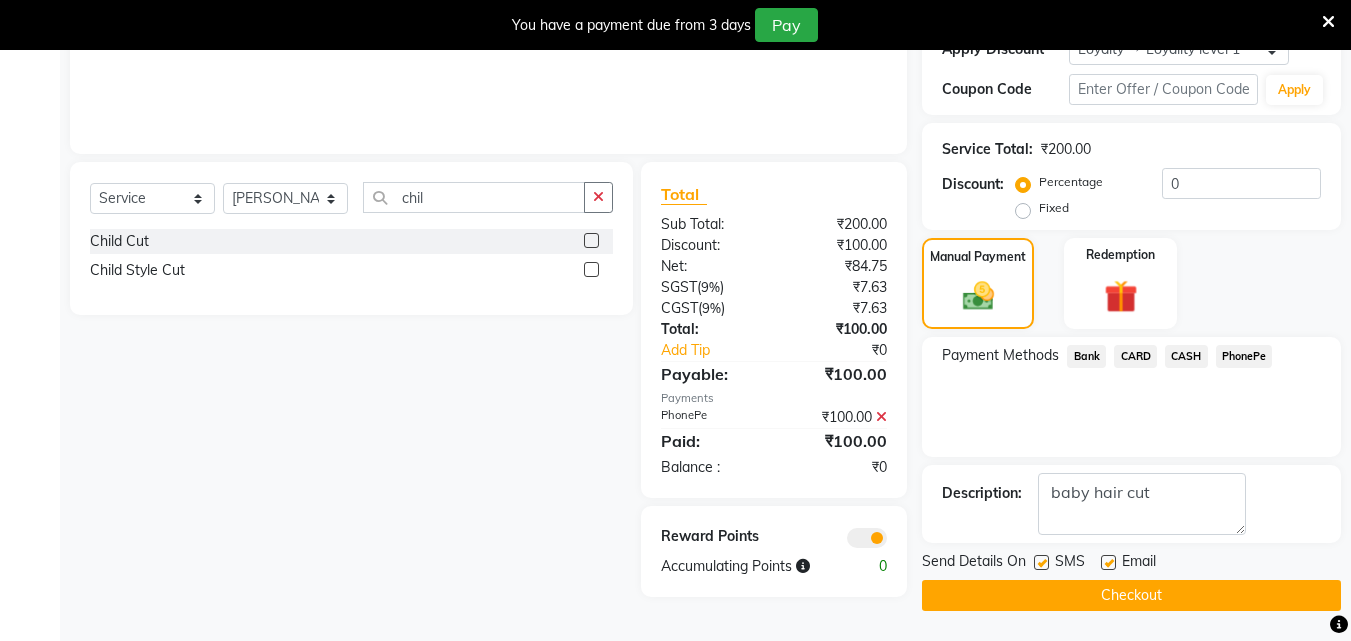 click on "Checkout" 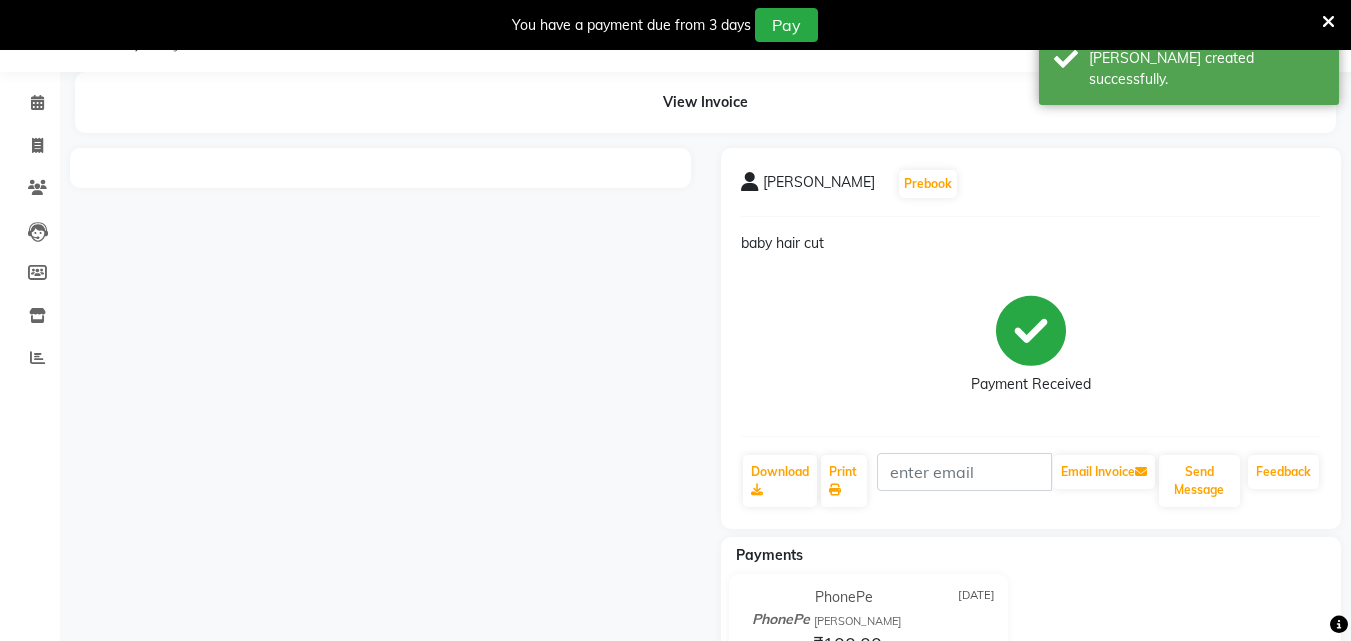 scroll, scrollTop: 141, scrollLeft: 0, axis: vertical 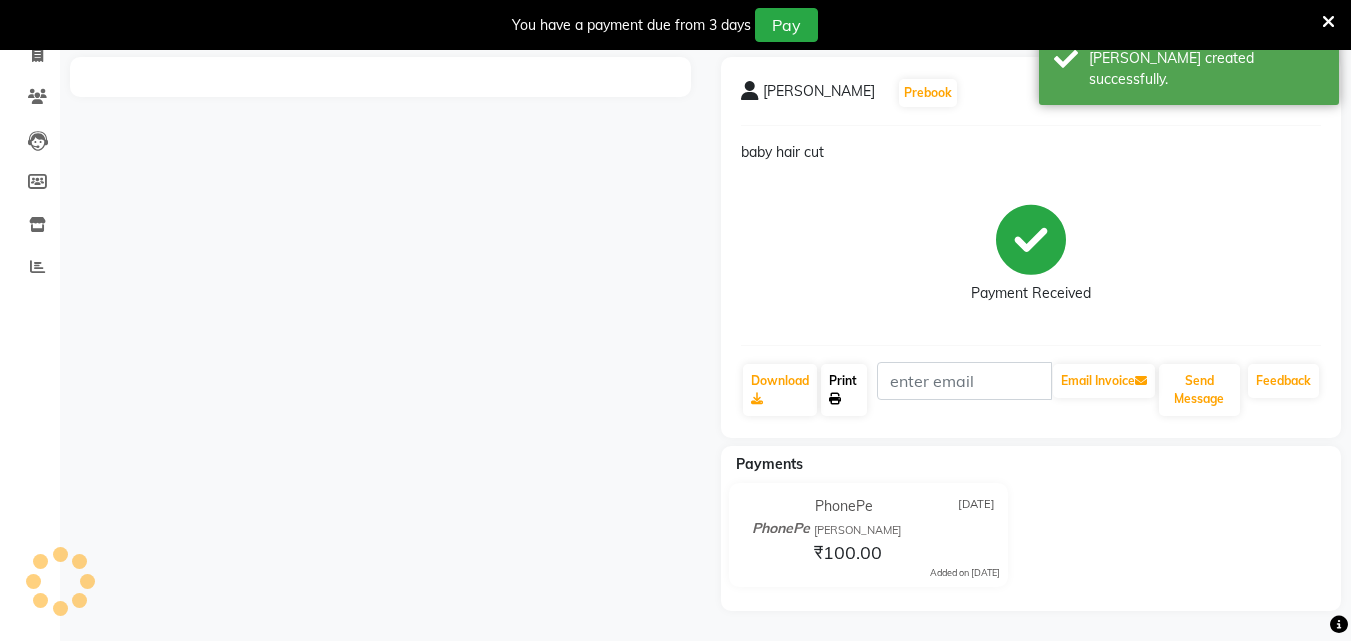 click on "Print" 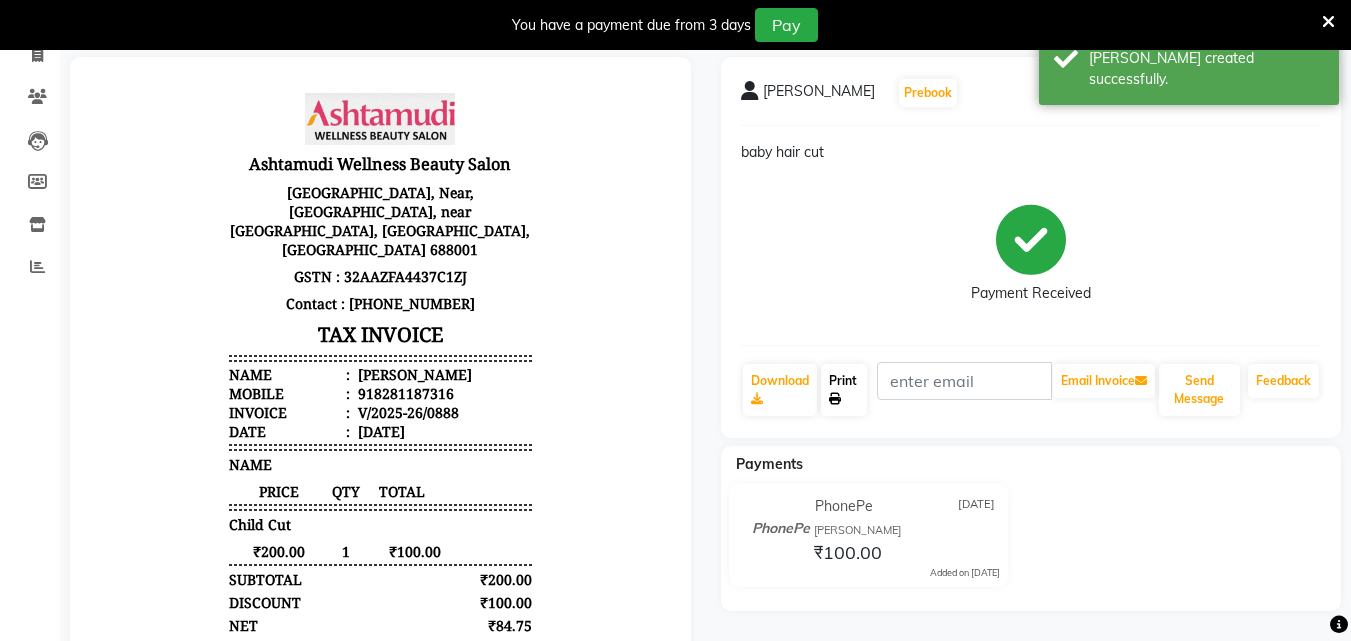 scroll, scrollTop: 0, scrollLeft: 0, axis: both 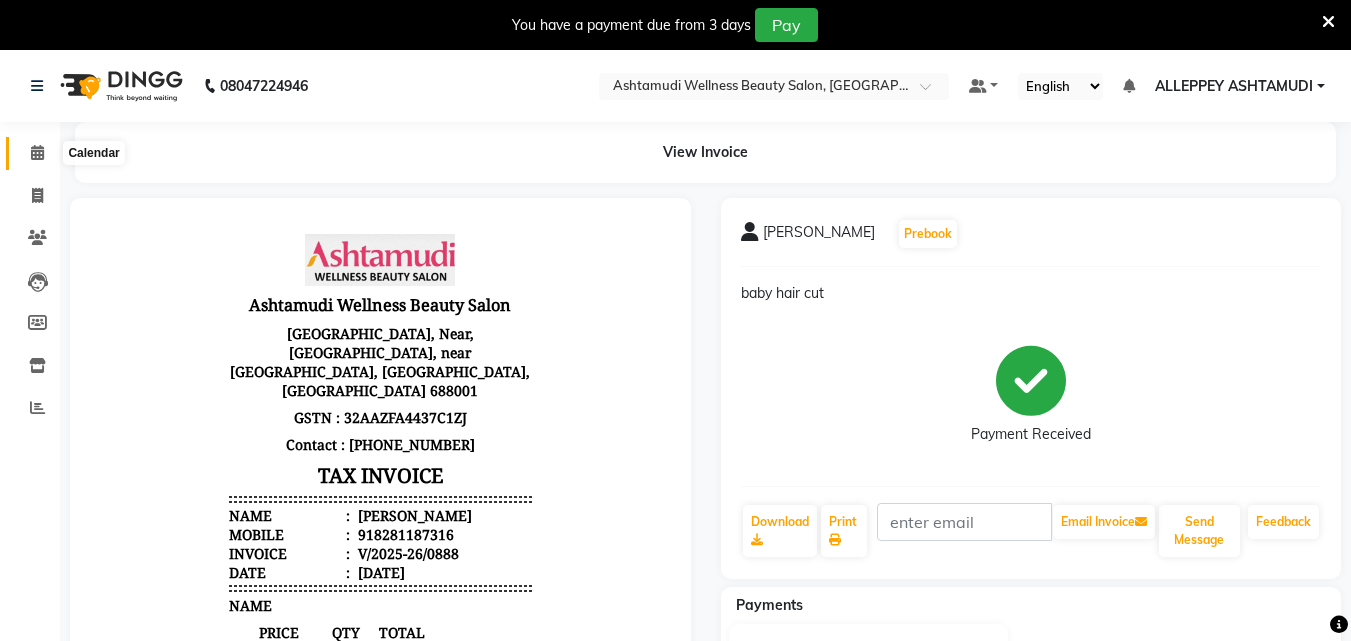 click 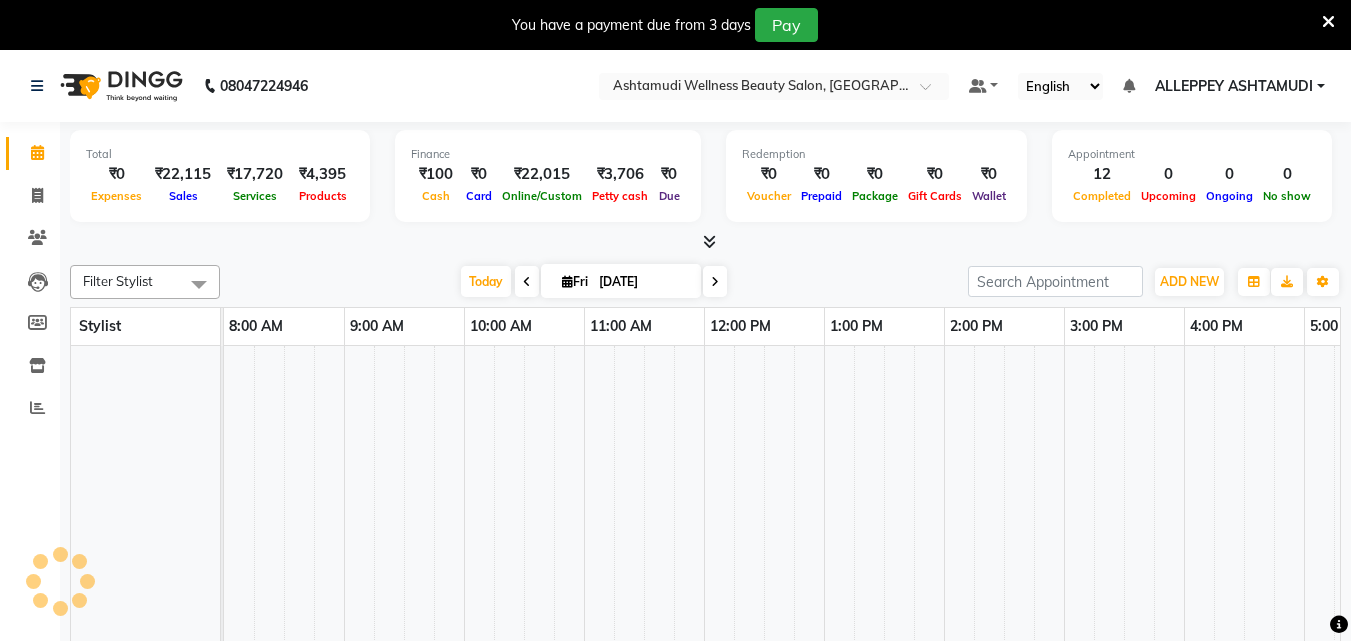 scroll, scrollTop: 0, scrollLeft: 0, axis: both 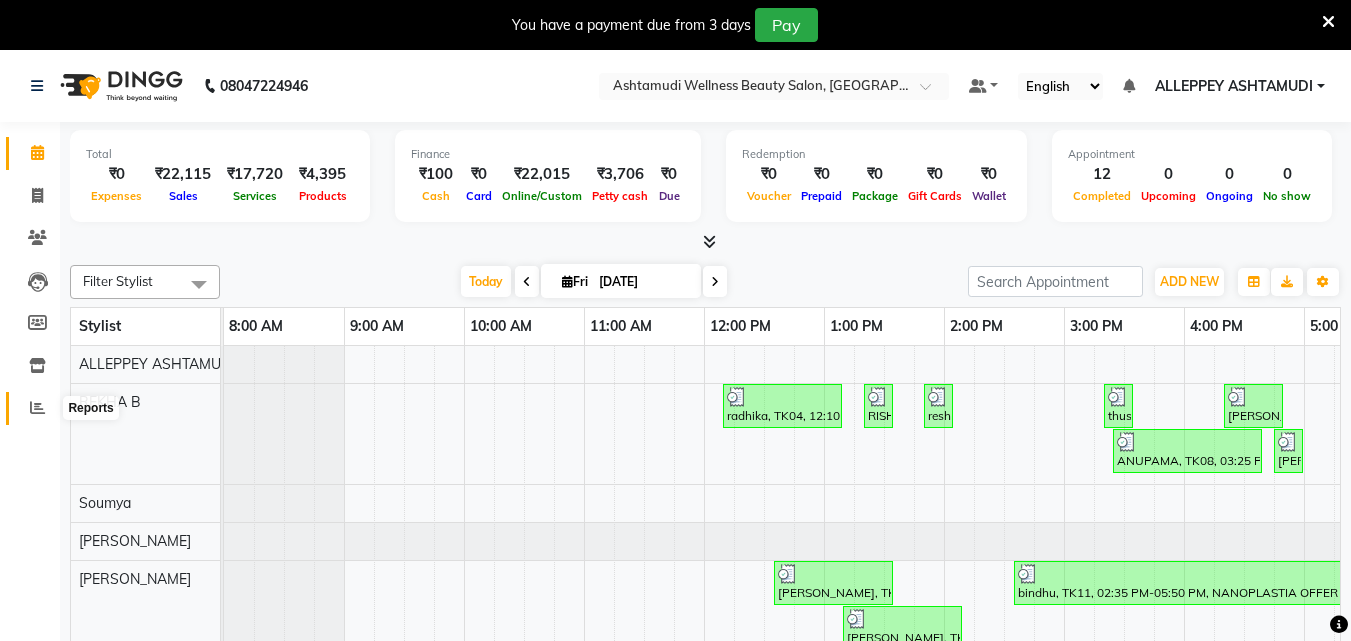 click 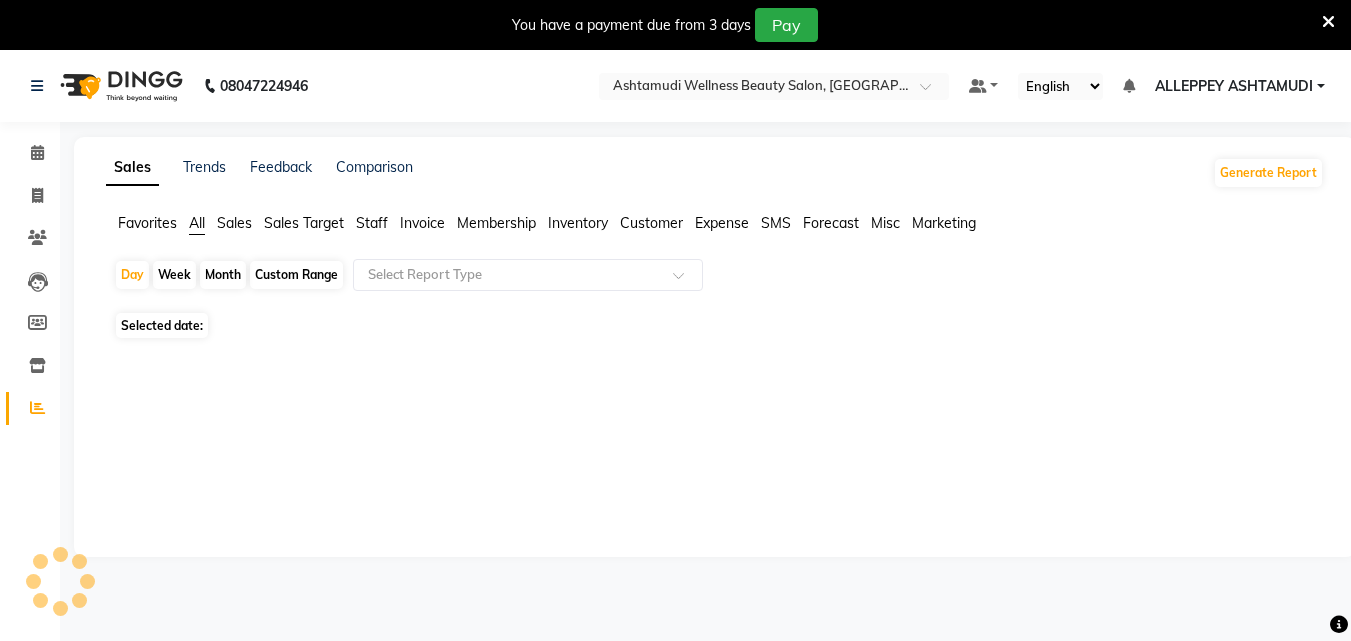 click 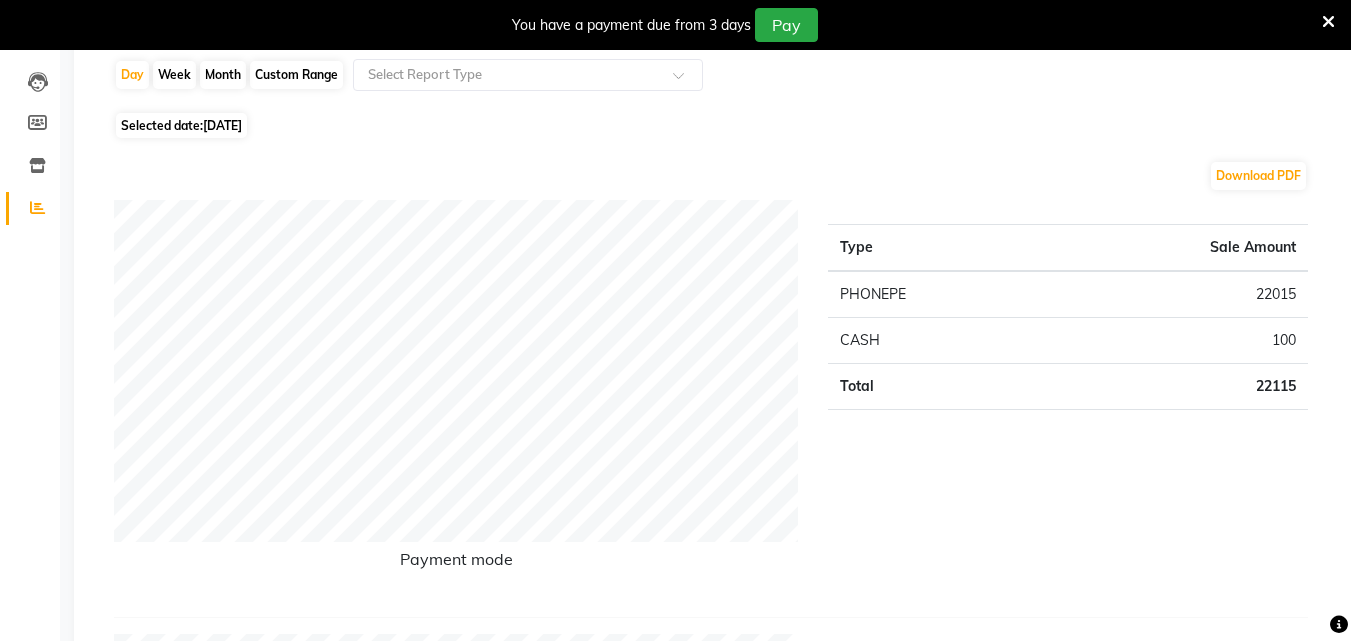 scroll, scrollTop: 0, scrollLeft: 0, axis: both 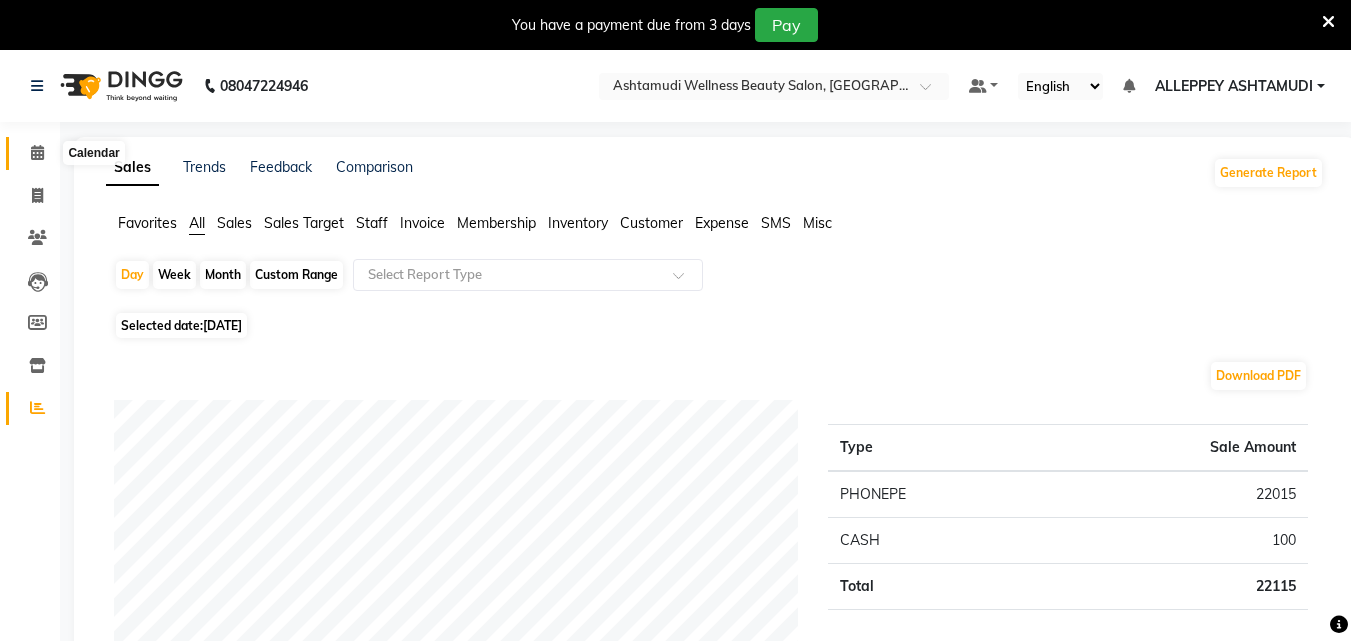 click 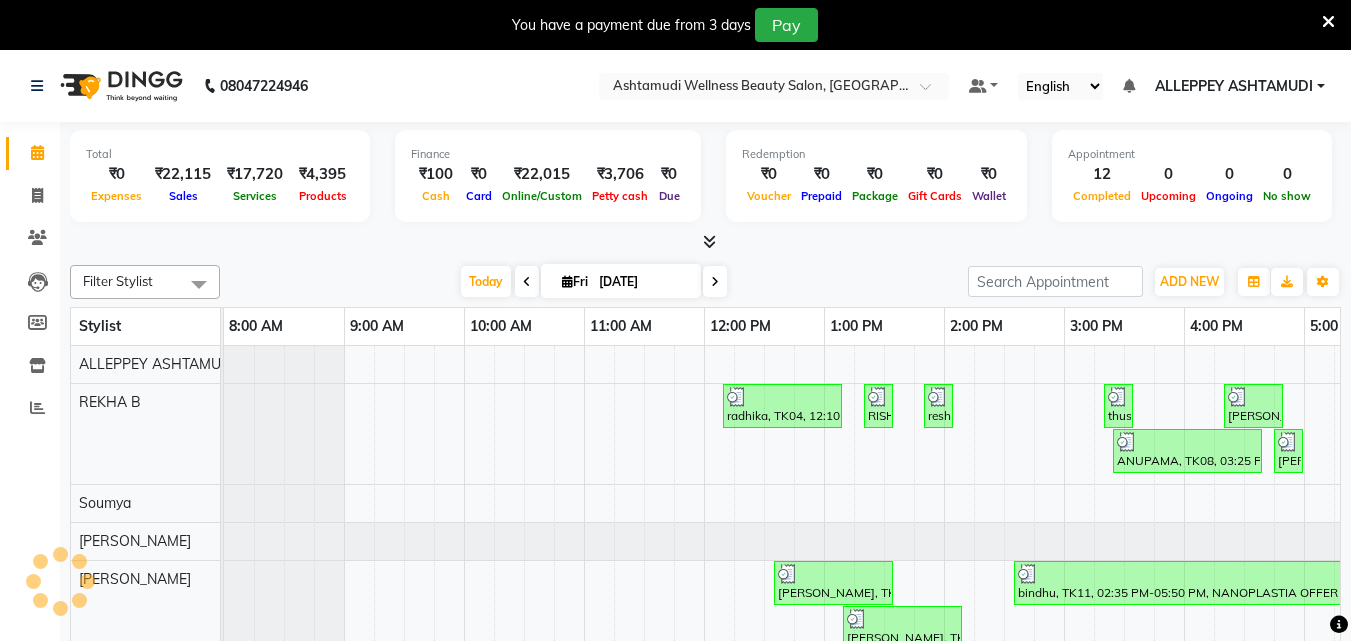 scroll, scrollTop: 0, scrollLeft: 0, axis: both 